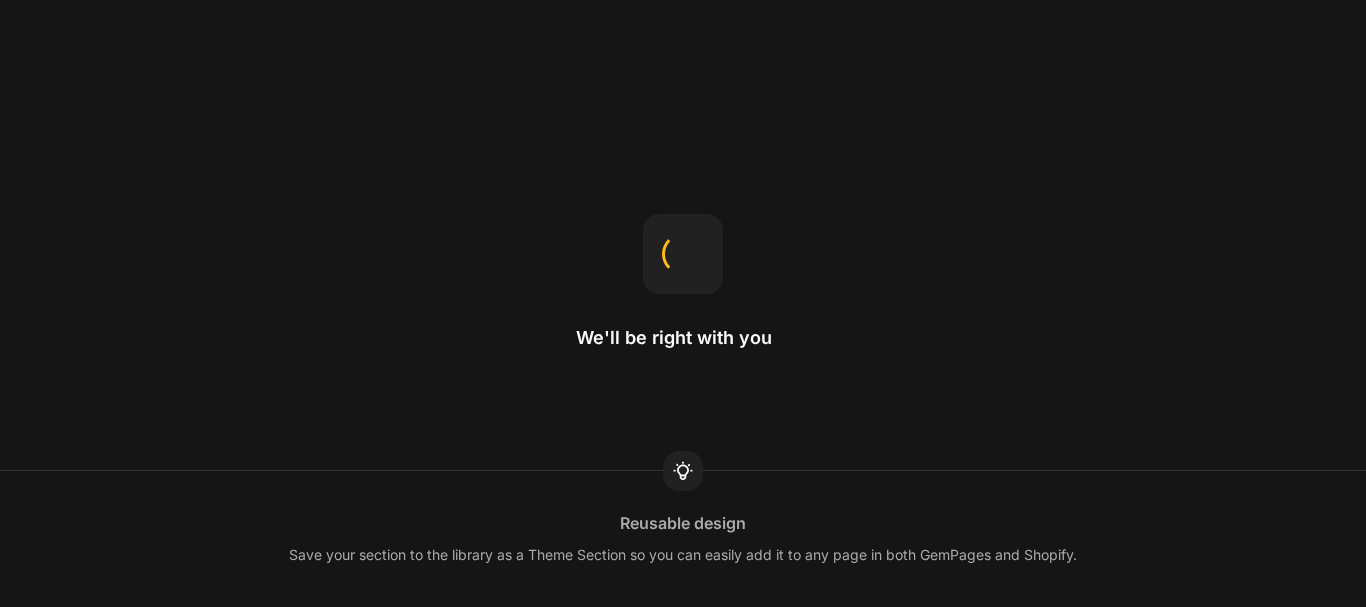 scroll, scrollTop: 0, scrollLeft: 0, axis: both 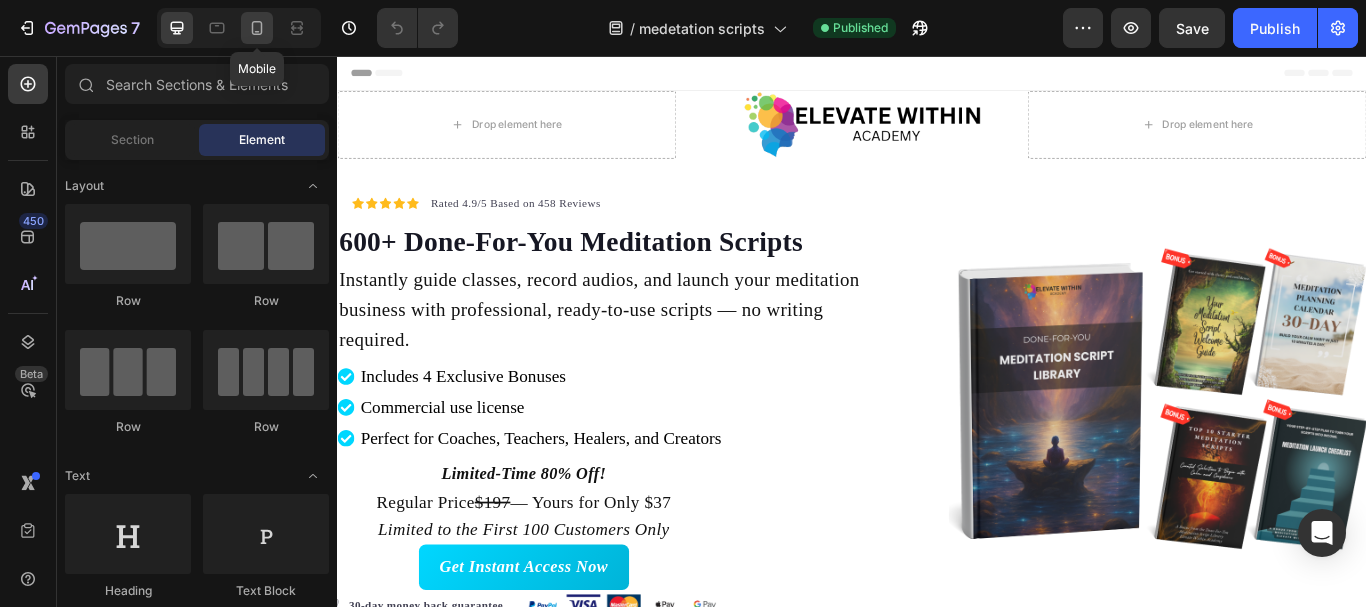 click 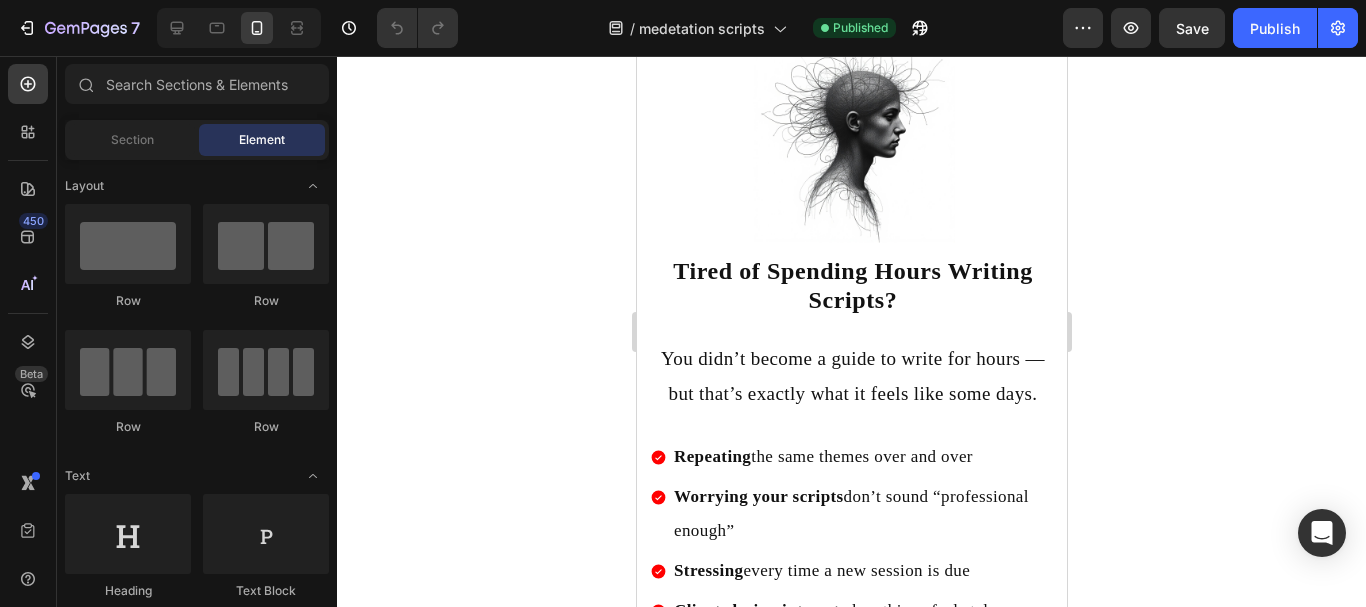 scroll, scrollTop: 1285, scrollLeft: 0, axis: vertical 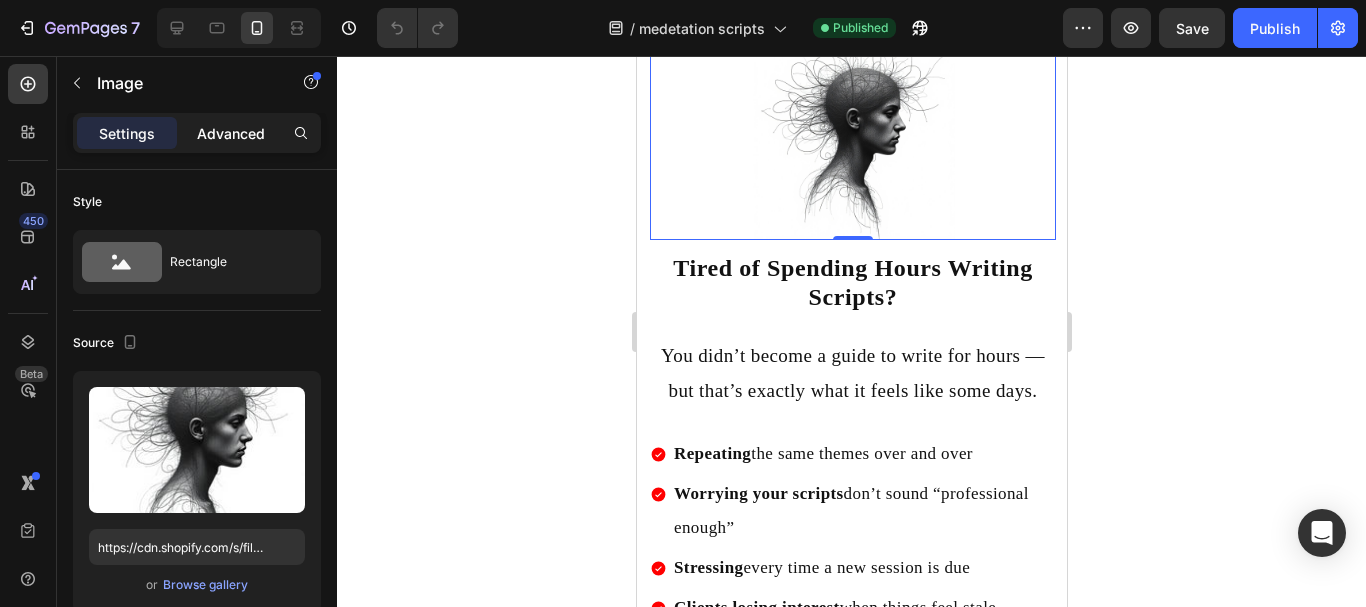 click on "Advanced" at bounding box center [231, 133] 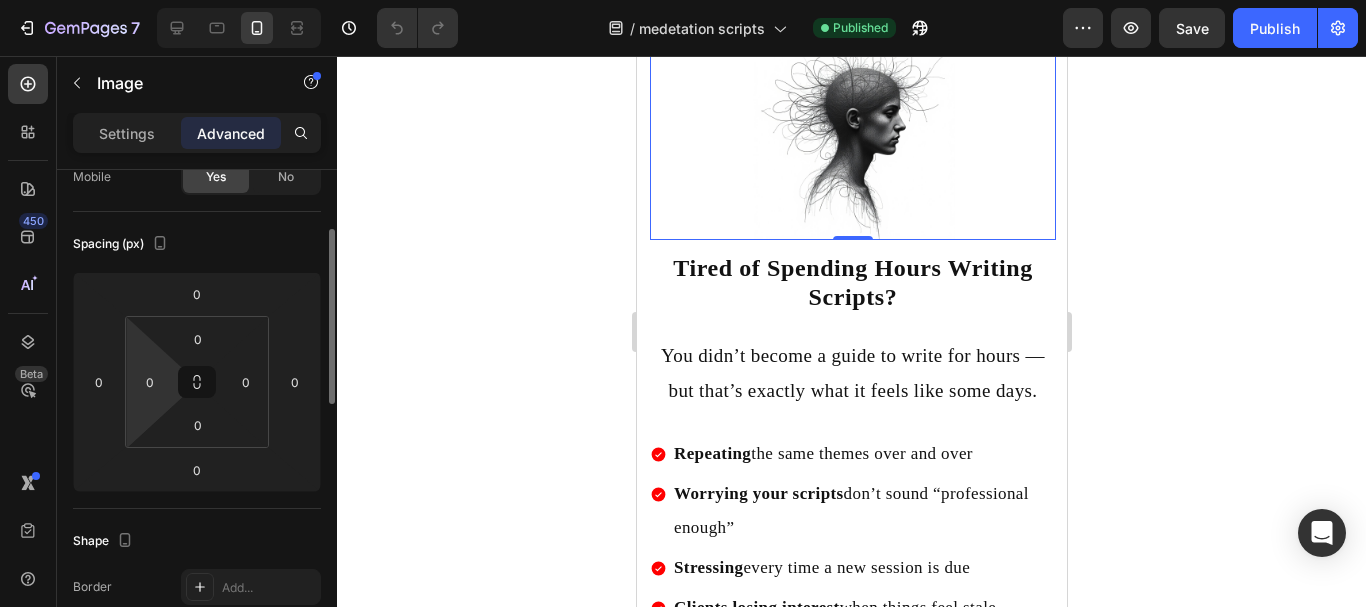 scroll, scrollTop: 178, scrollLeft: 0, axis: vertical 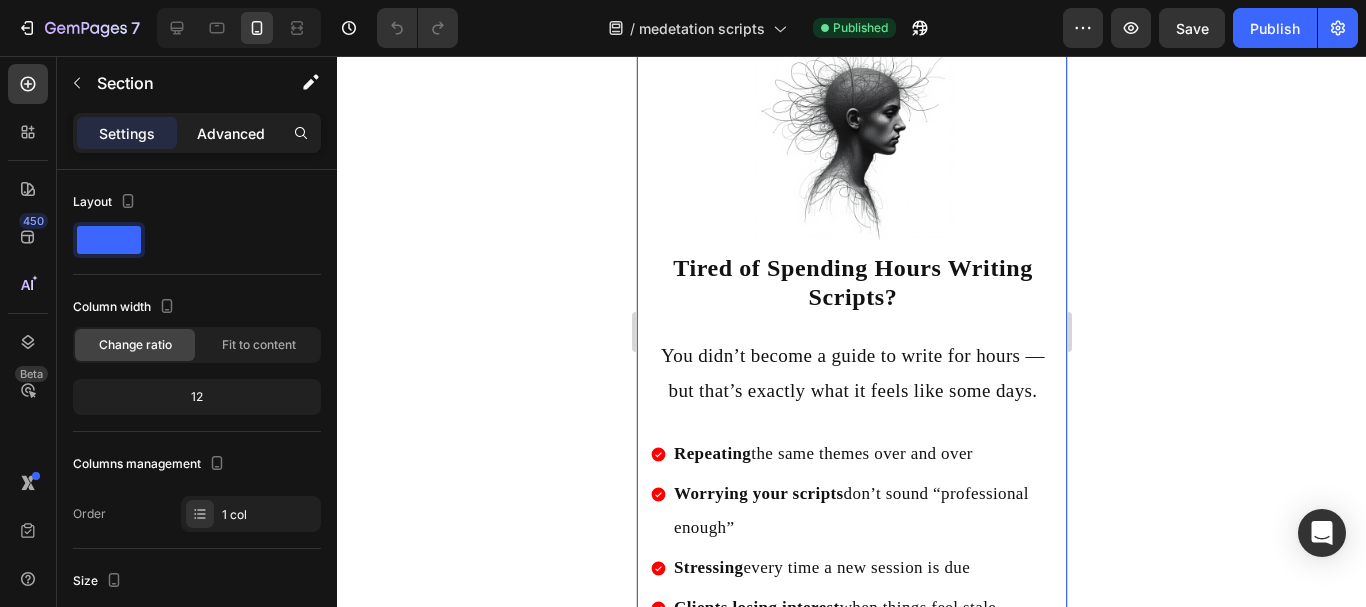 click on "Advanced" at bounding box center (231, 133) 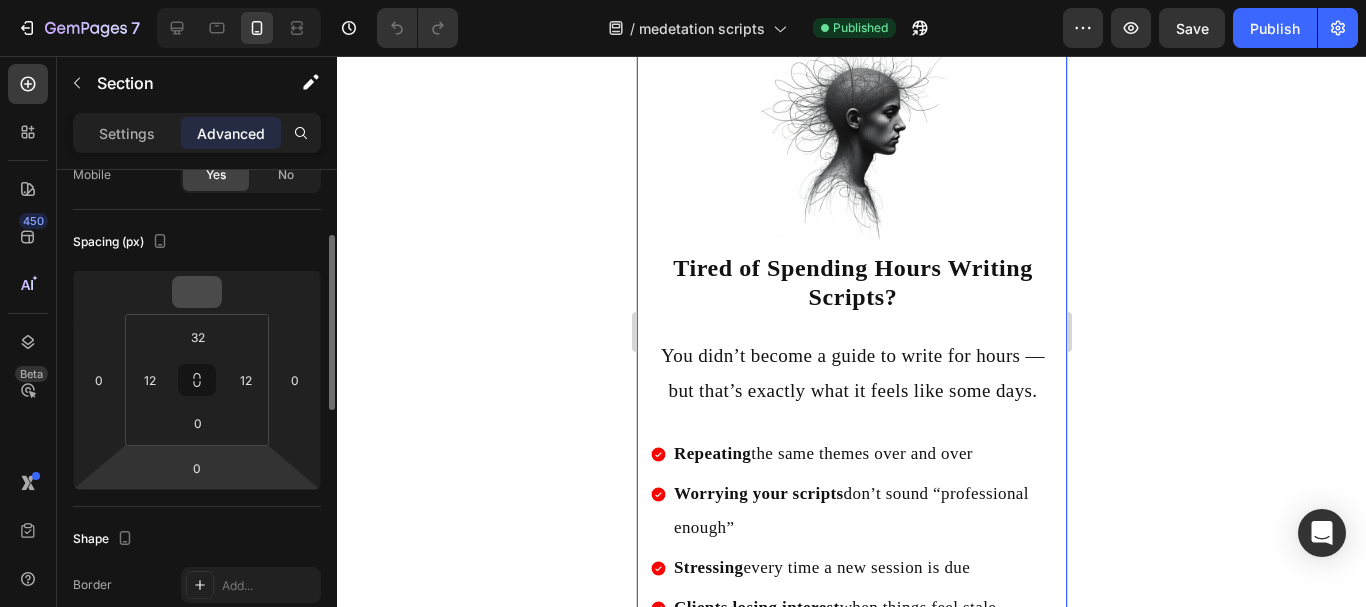 scroll, scrollTop: 179, scrollLeft: 0, axis: vertical 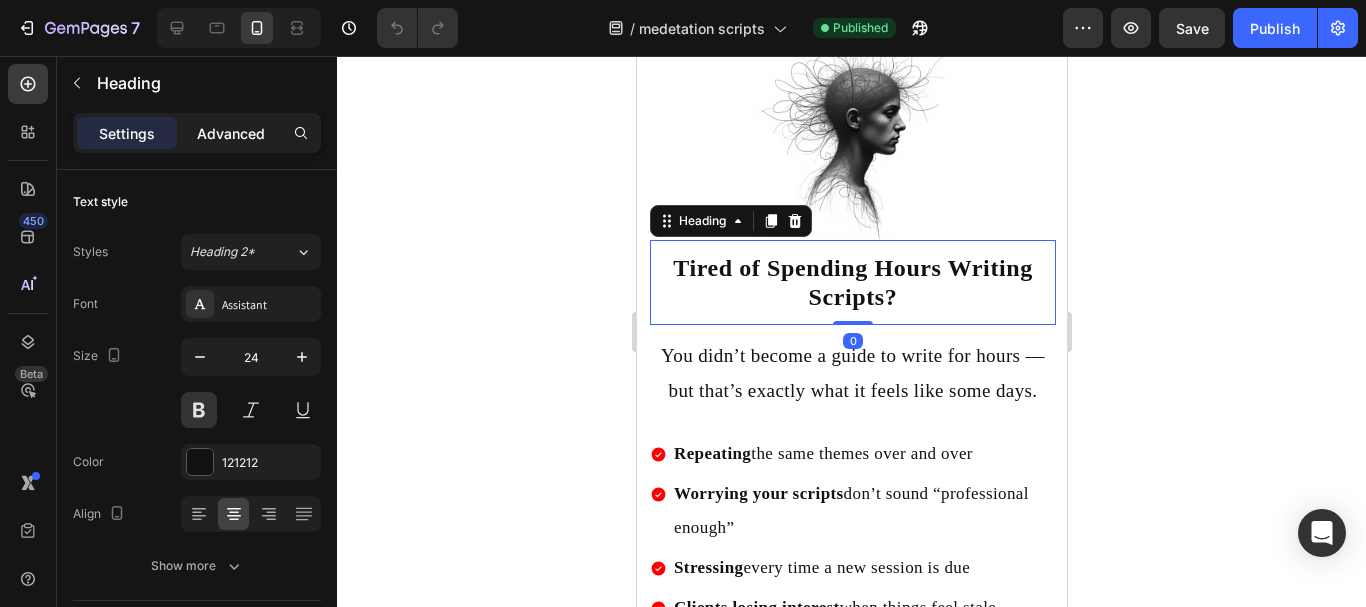 click on "Advanced" at bounding box center (231, 133) 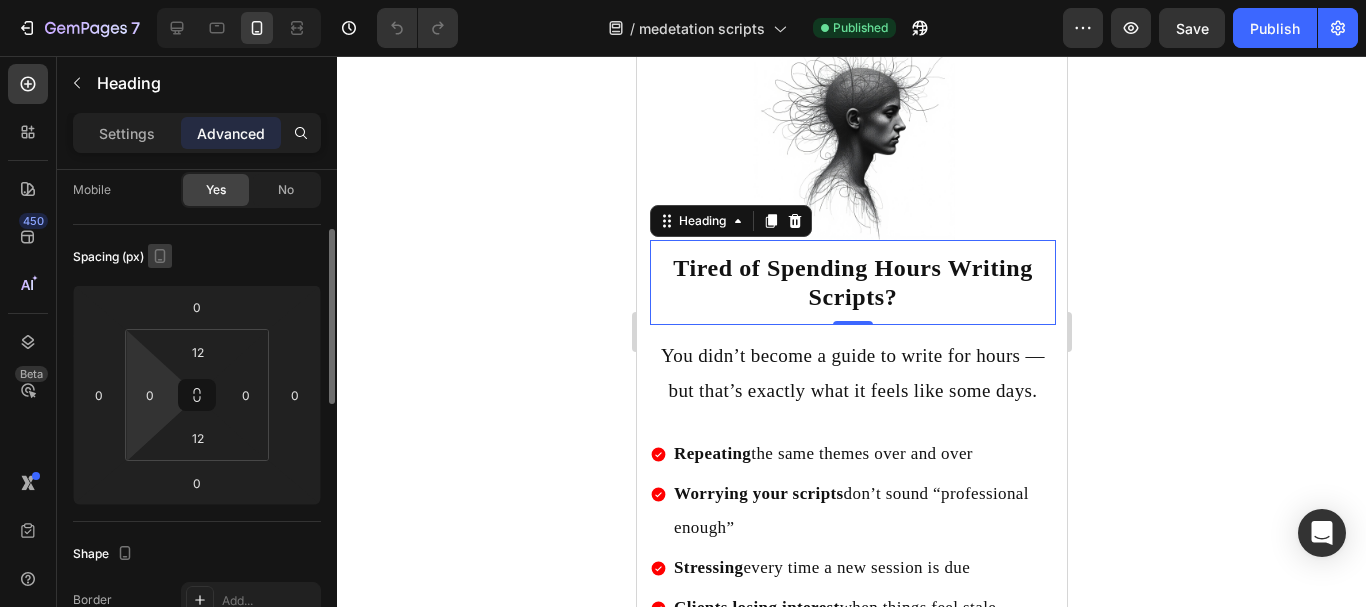 scroll, scrollTop: 163, scrollLeft: 0, axis: vertical 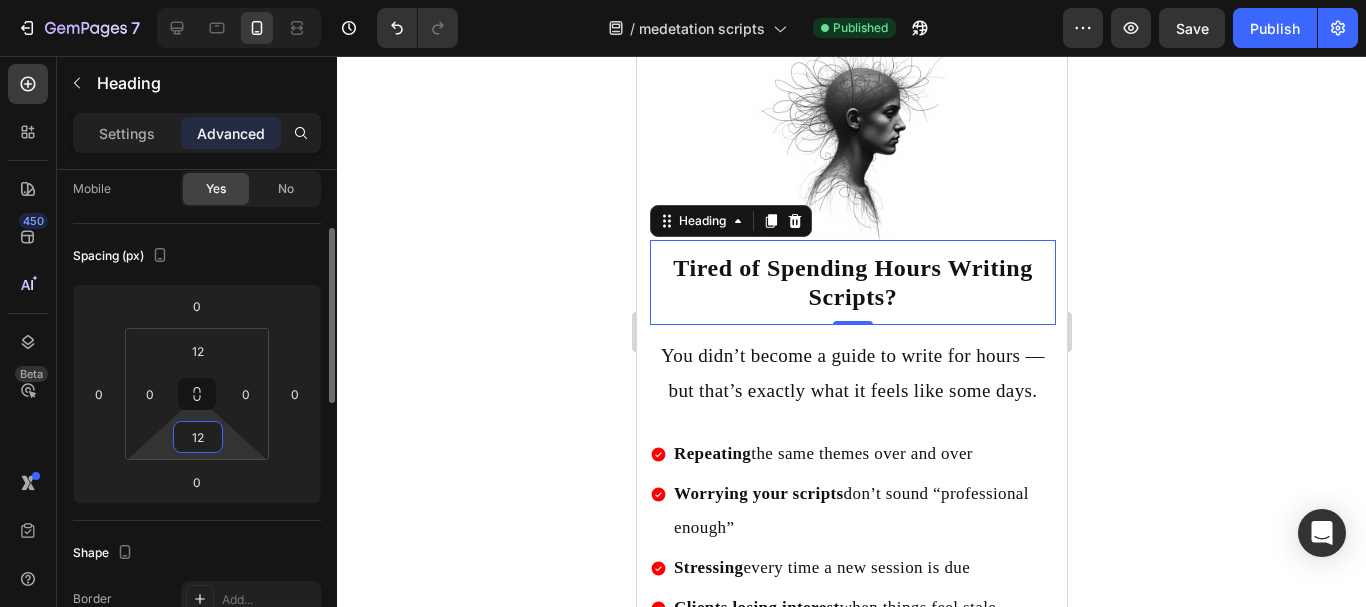 click on "12" at bounding box center [198, 437] 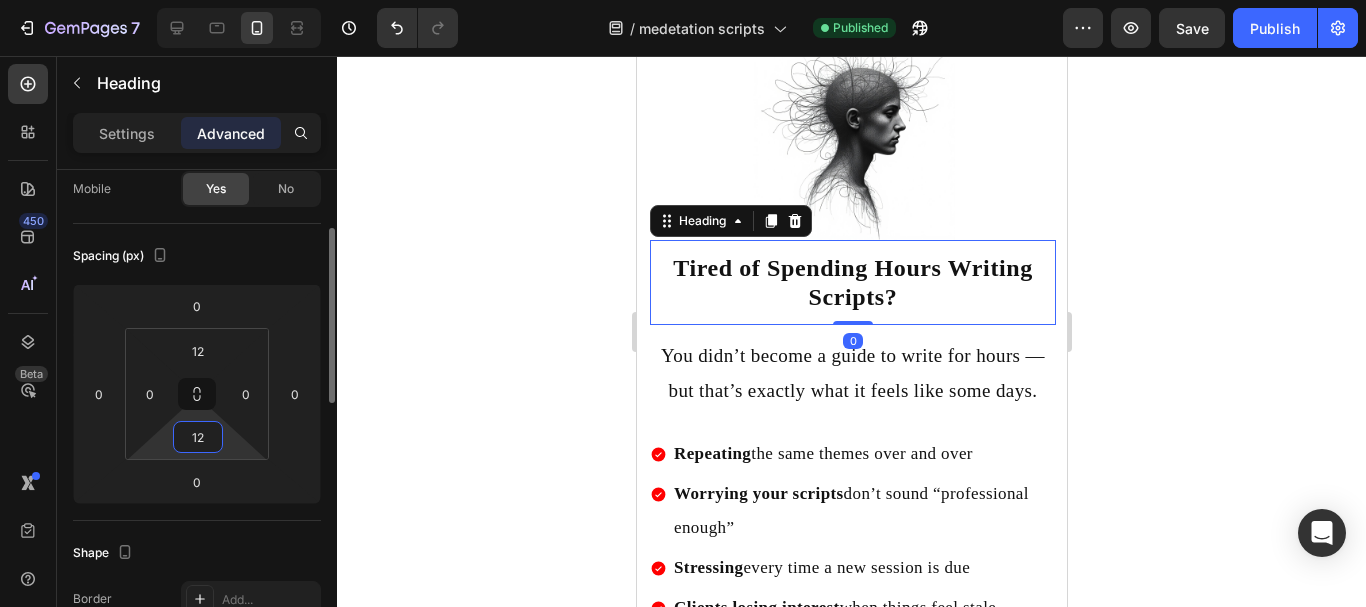 click on "12" at bounding box center (198, 437) 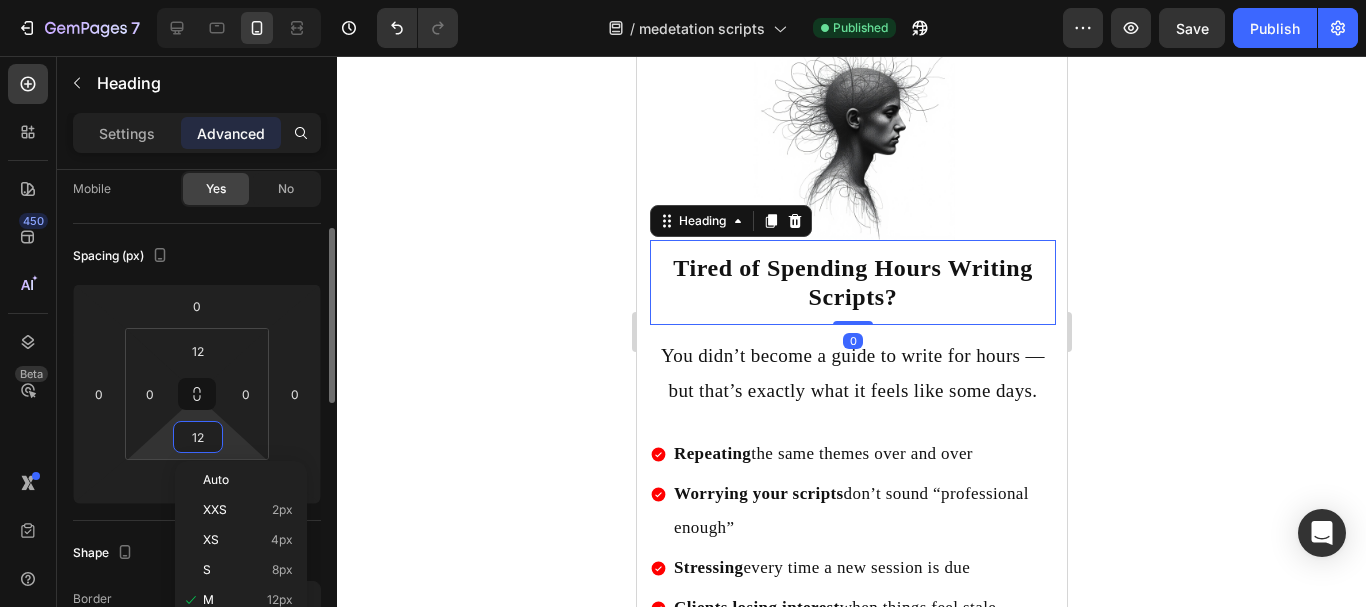 click on "12" at bounding box center (198, 437) 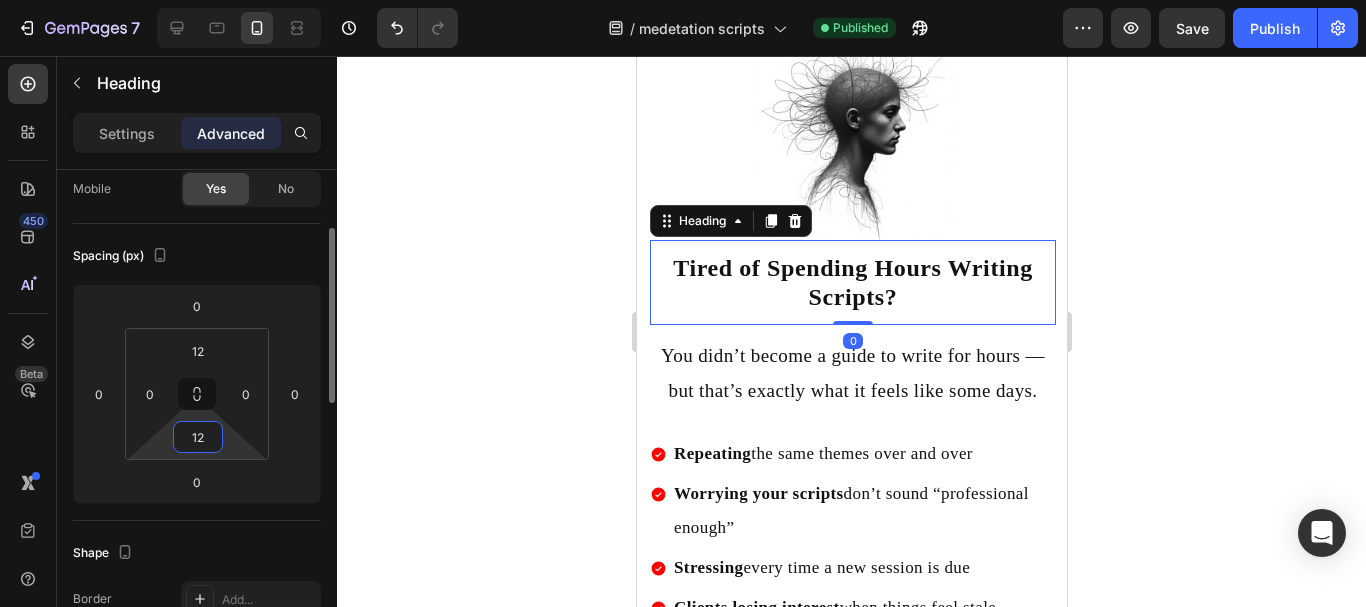 click on "12" at bounding box center (198, 437) 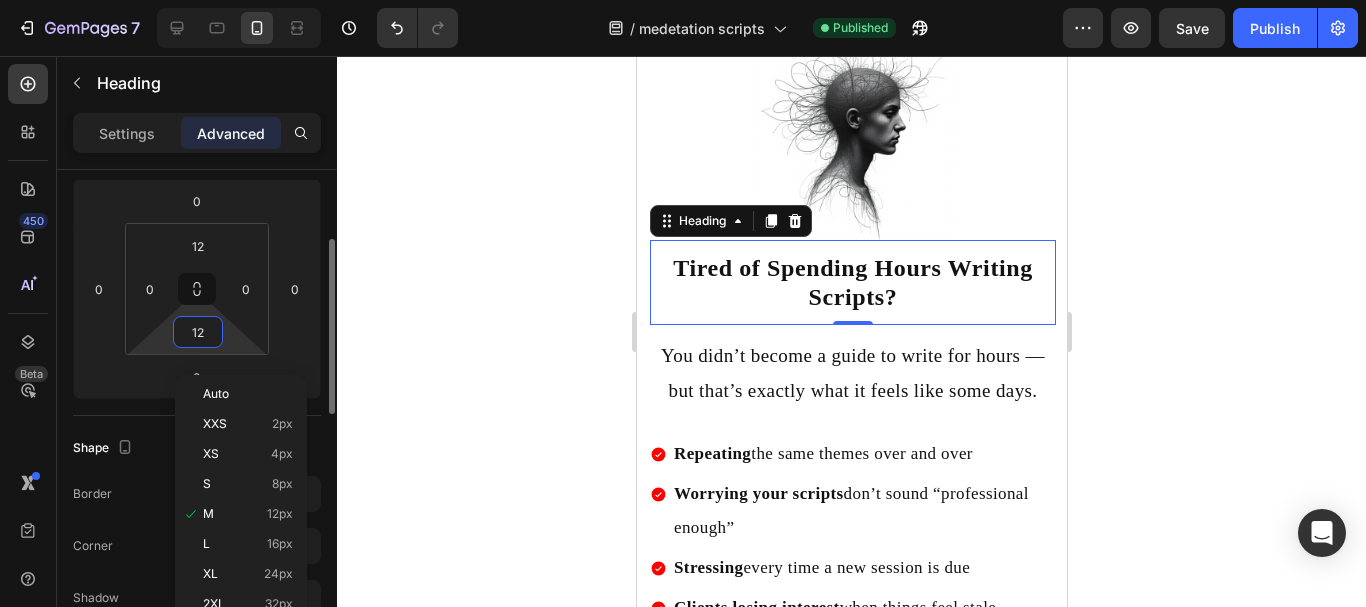 scroll, scrollTop: 269, scrollLeft: 0, axis: vertical 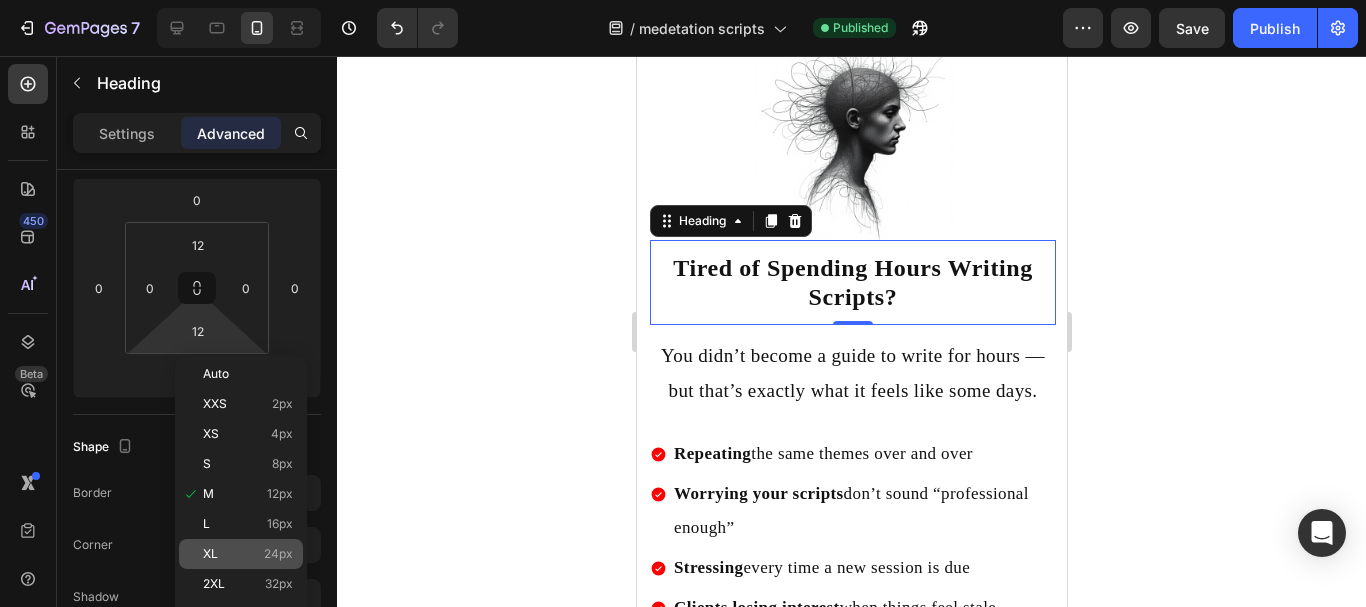 click on "XL" at bounding box center (210, 554) 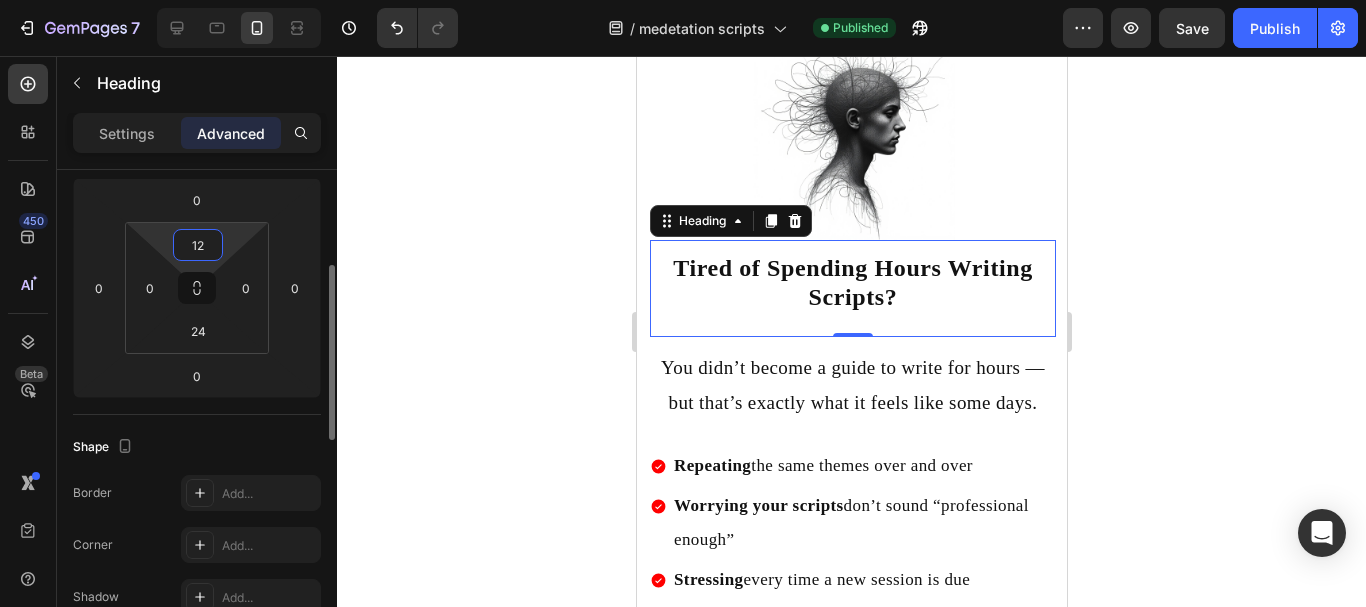click on "12" at bounding box center (198, 245) 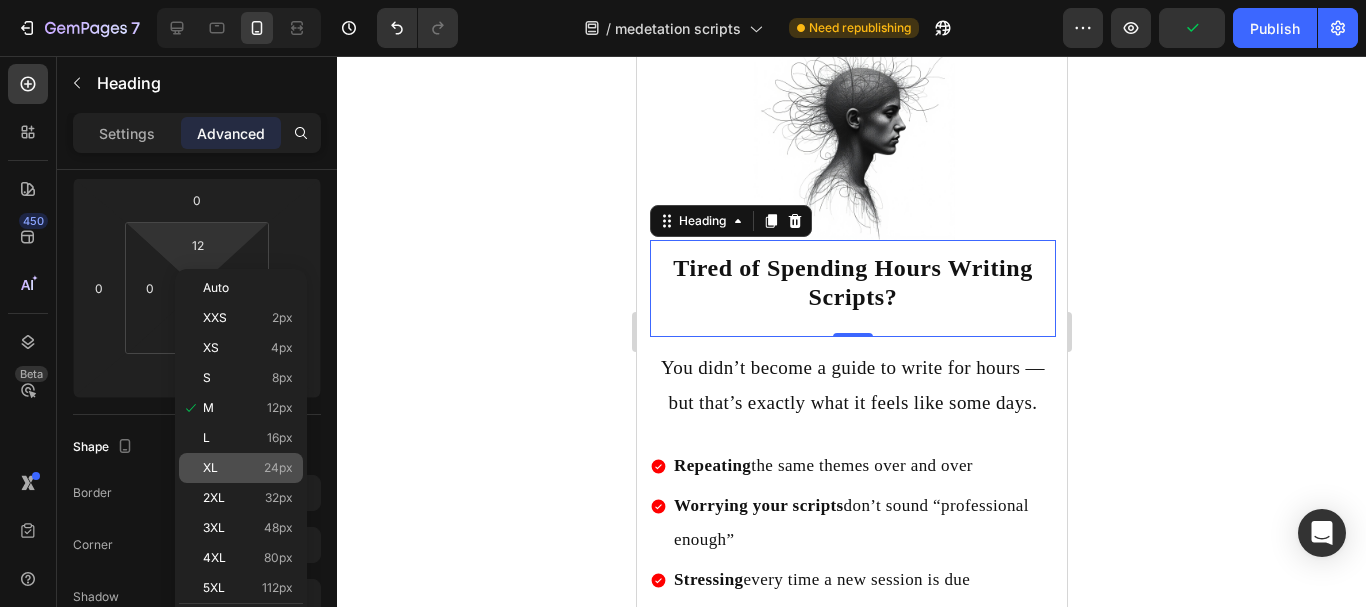 click on "XL 24px" 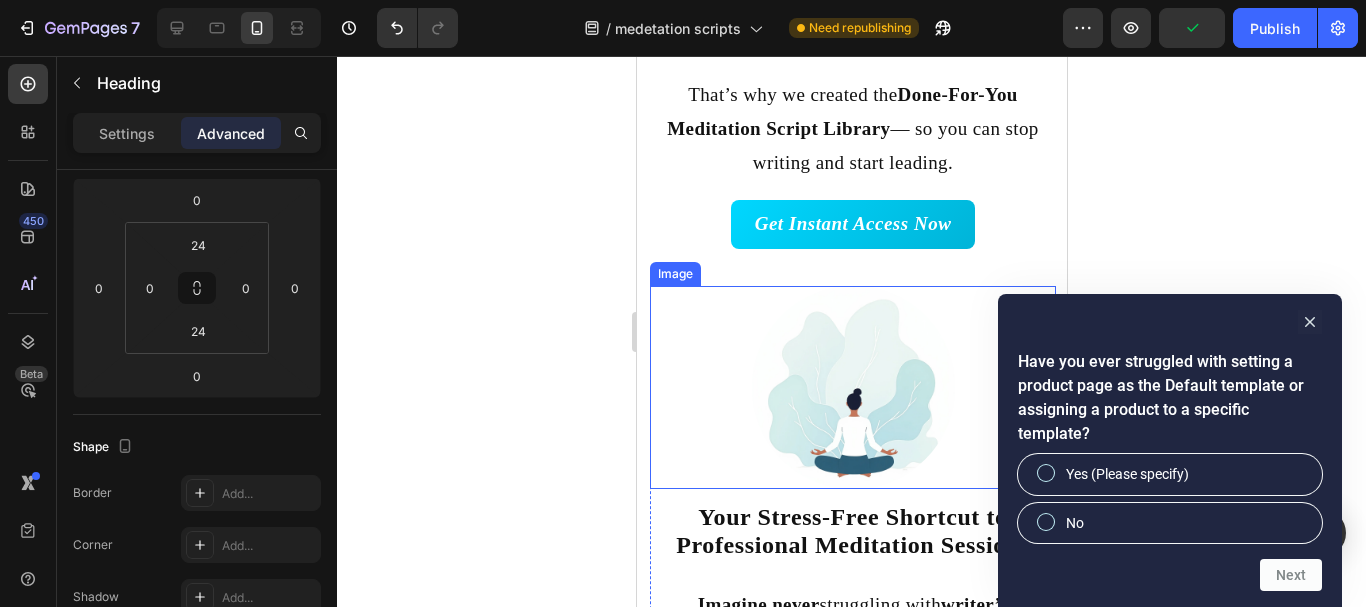 scroll, scrollTop: 2058, scrollLeft: 0, axis: vertical 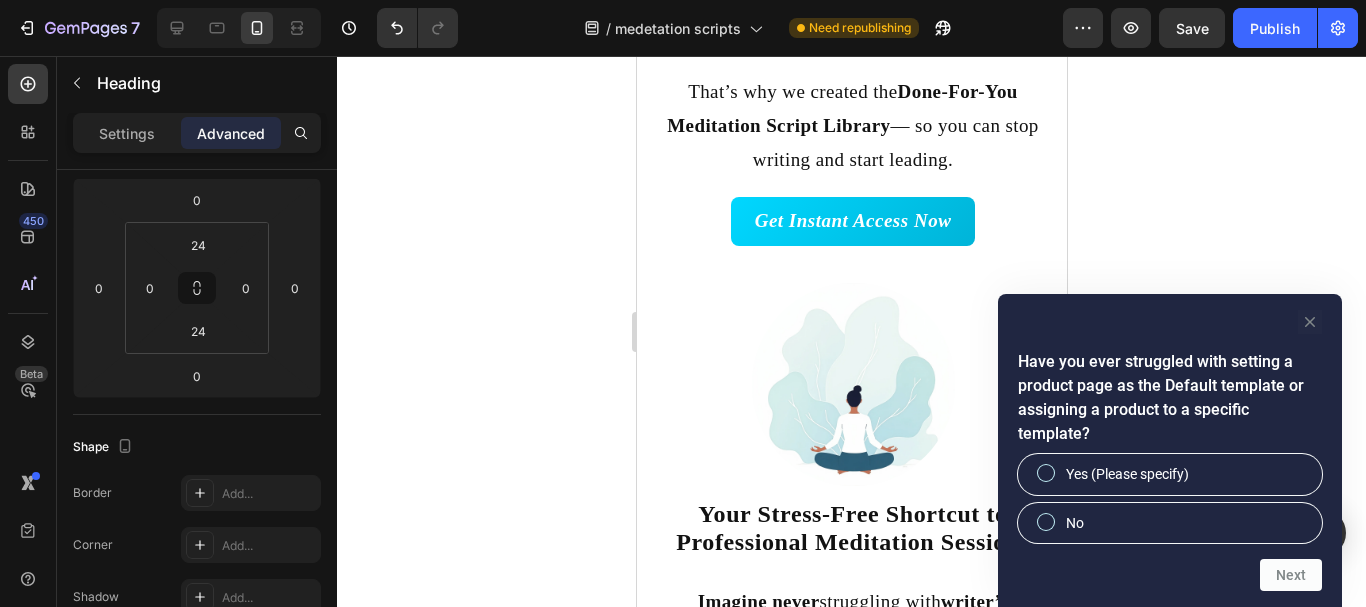 click 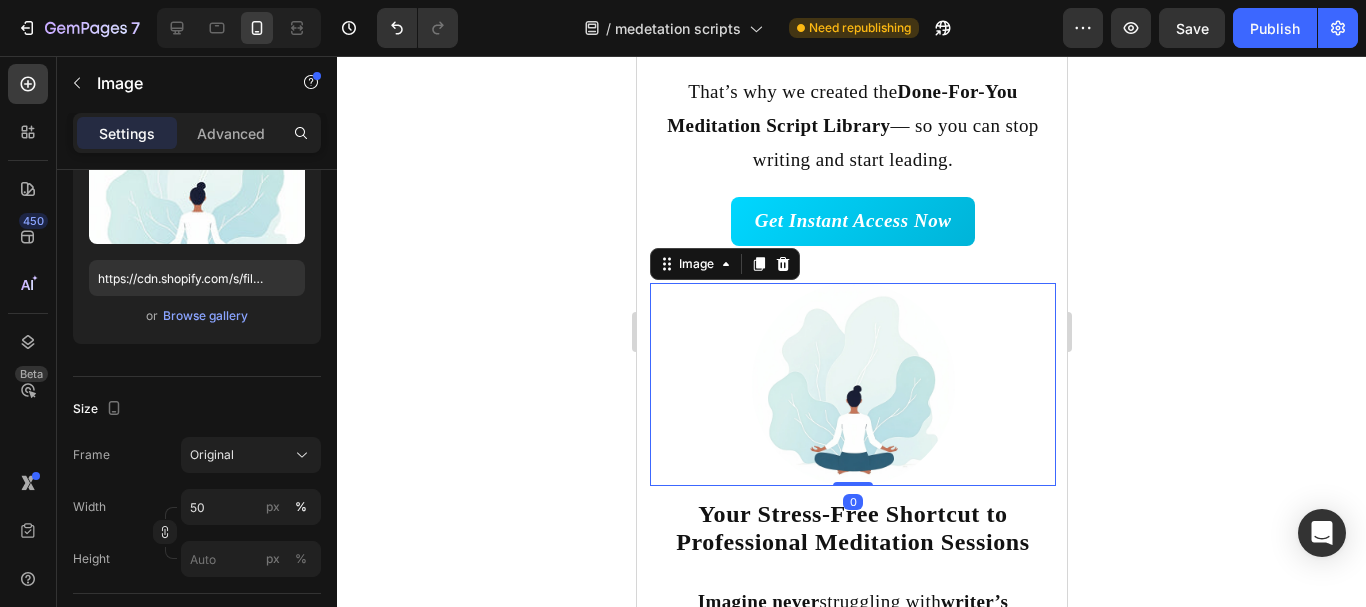 scroll, scrollTop: 0, scrollLeft: 0, axis: both 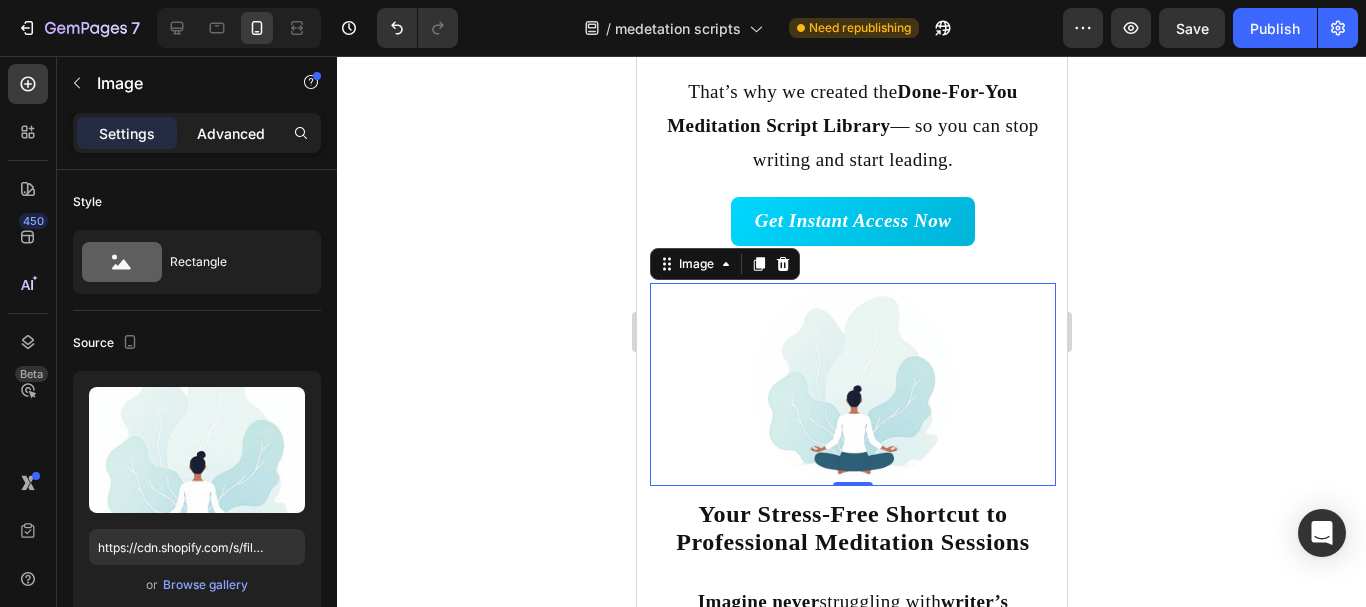 click on "Advanced" at bounding box center [231, 133] 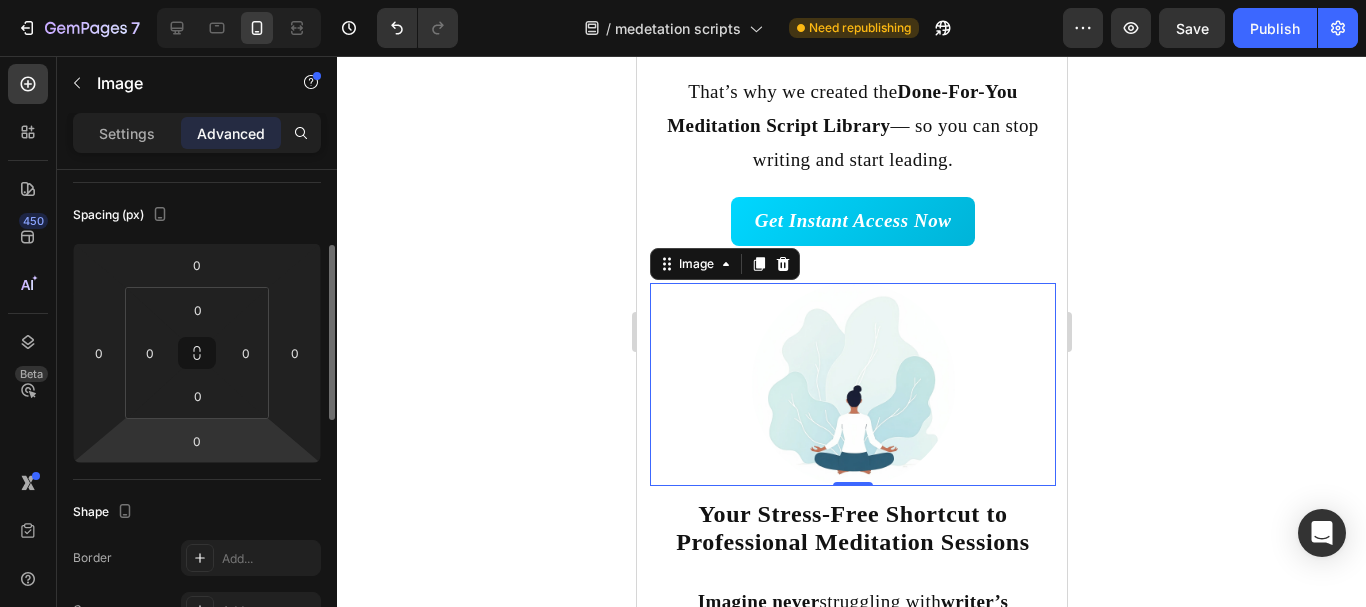 scroll, scrollTop: 206, scrollLeft: 0, axis: vertical 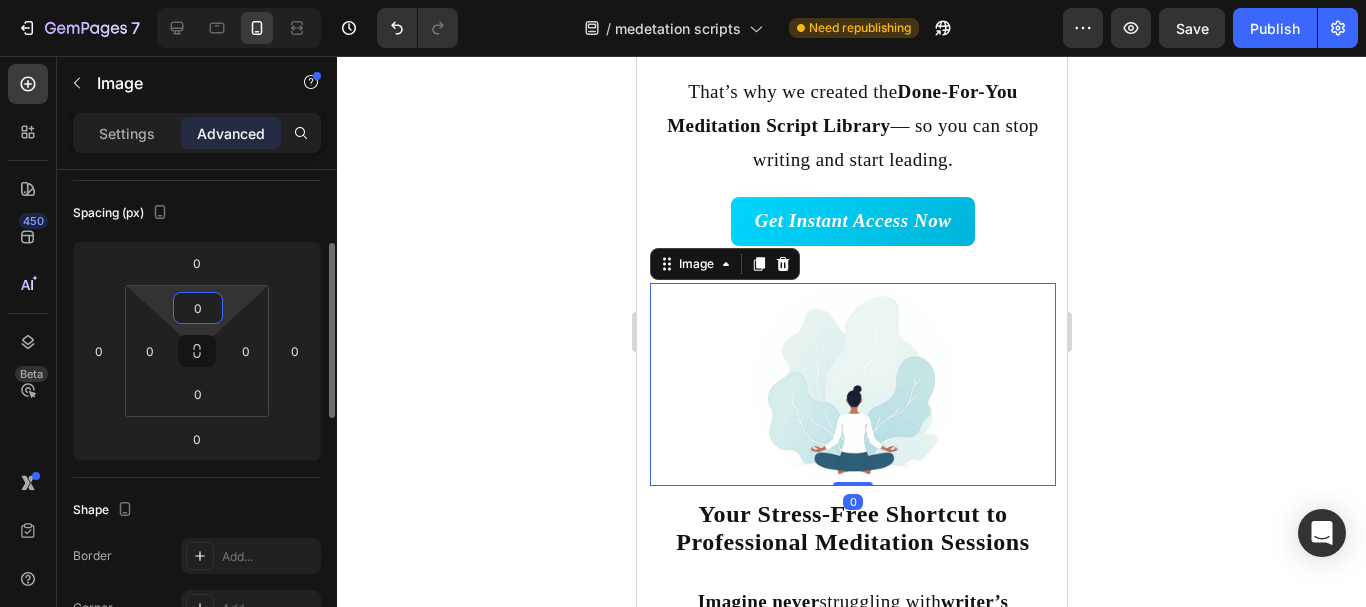 click on "0" at bounding box center [198, 308] 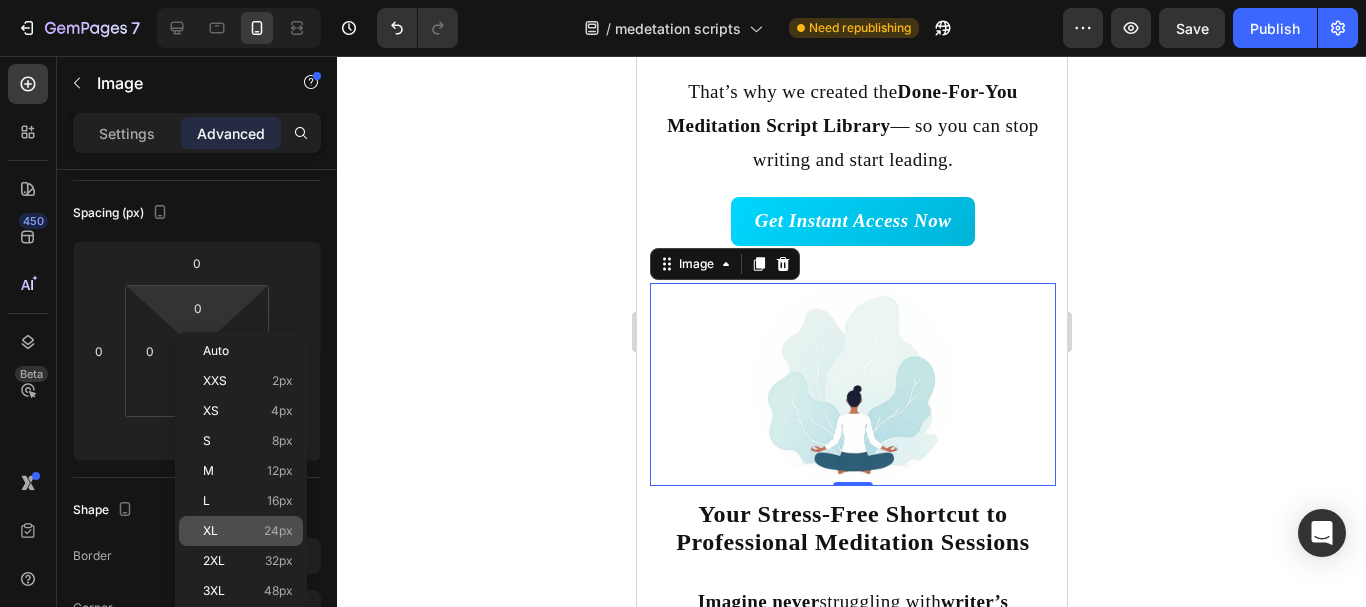 click on "XL 24px" at bounding box center (248, 531) 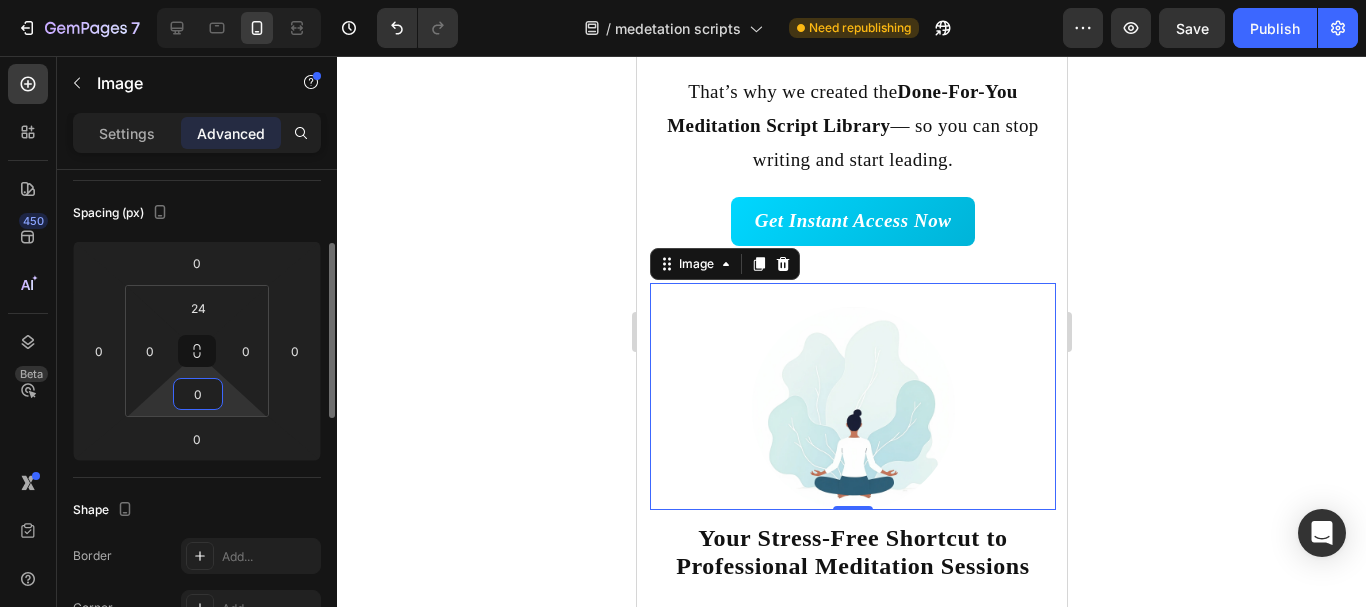 click on "0" at bounding box center [198, 394] 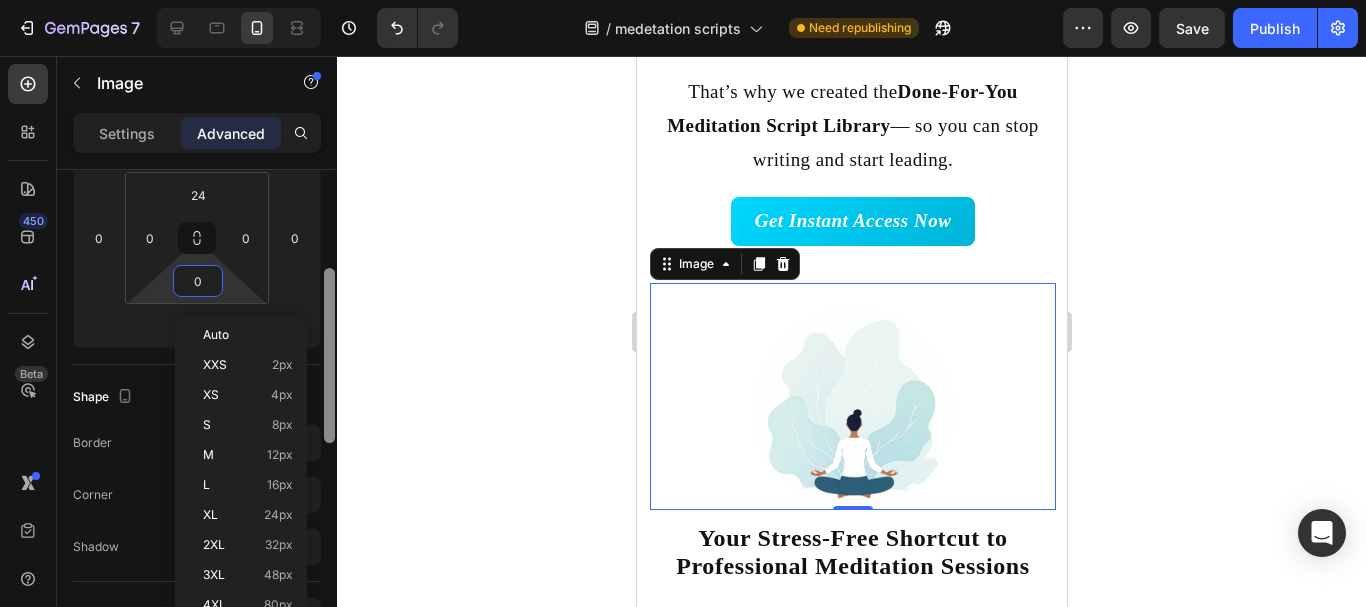 scroll, scrollTop: 332, scrollLeft: 0, axis: vertical 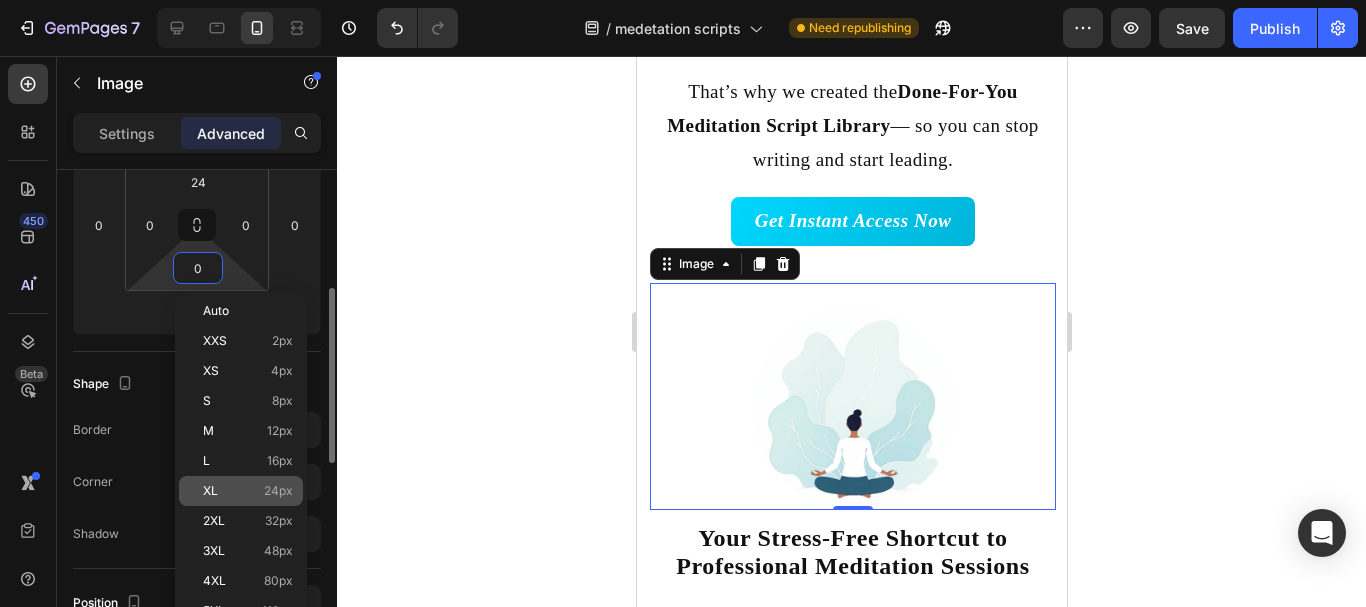 click on "XL 24px" 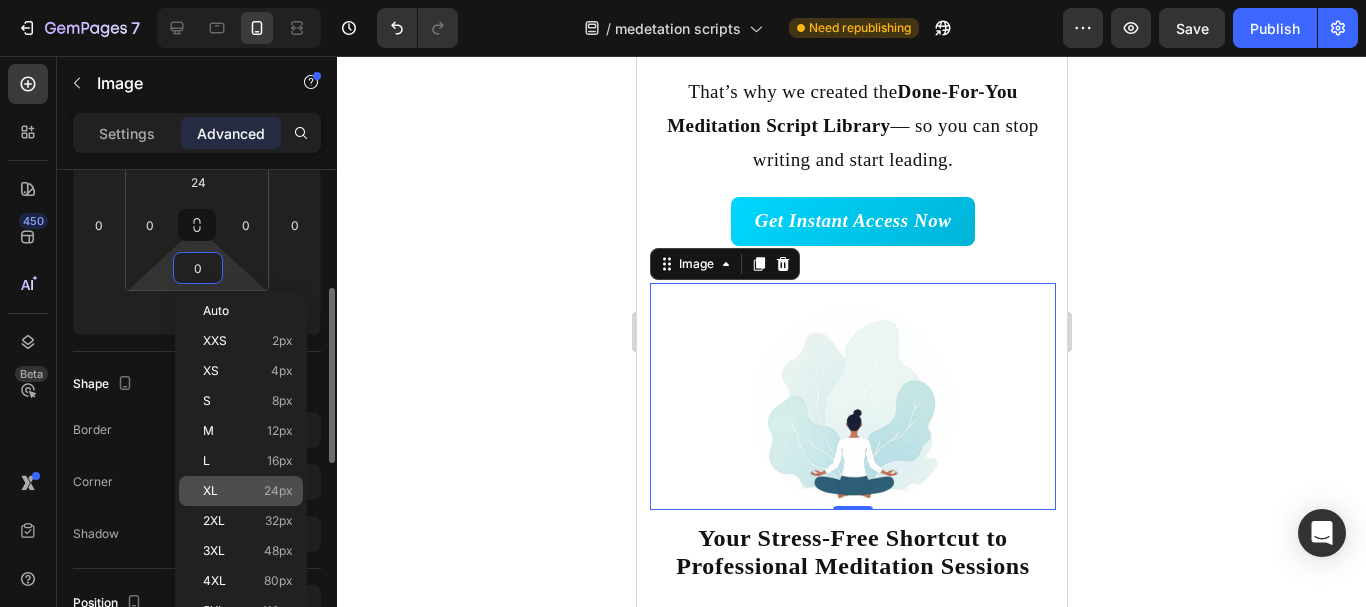 type on "24" 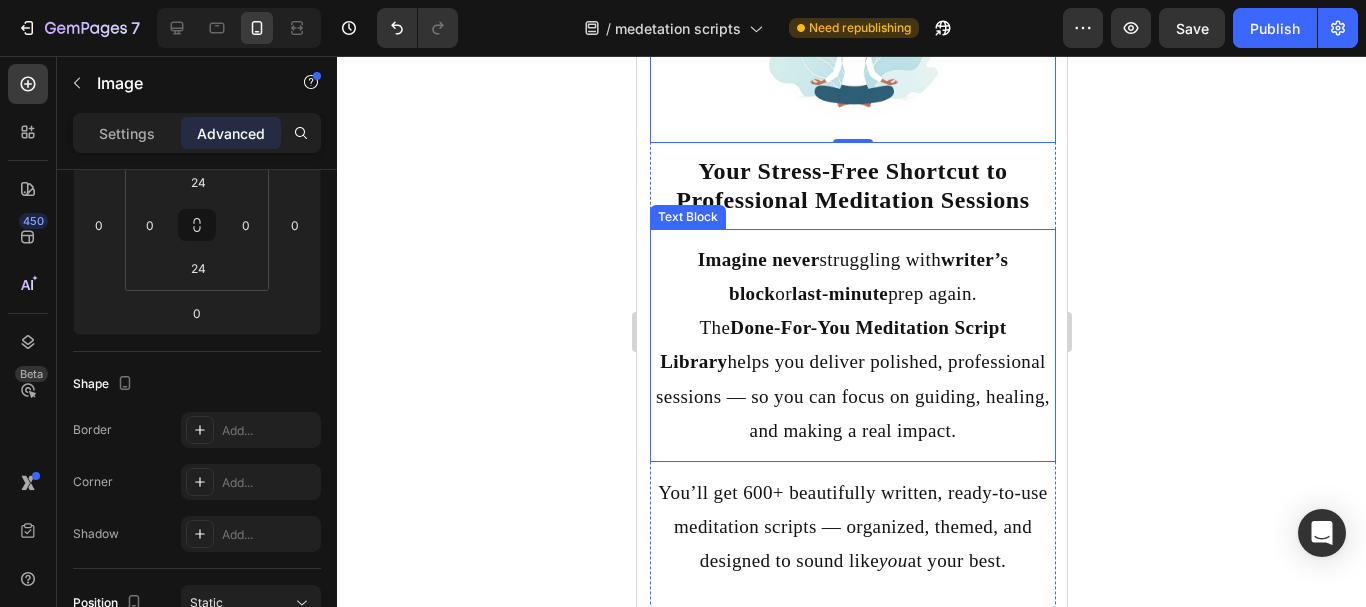 scroll, scrollTop: 2473, scrollLeft: 0, axis: vertical 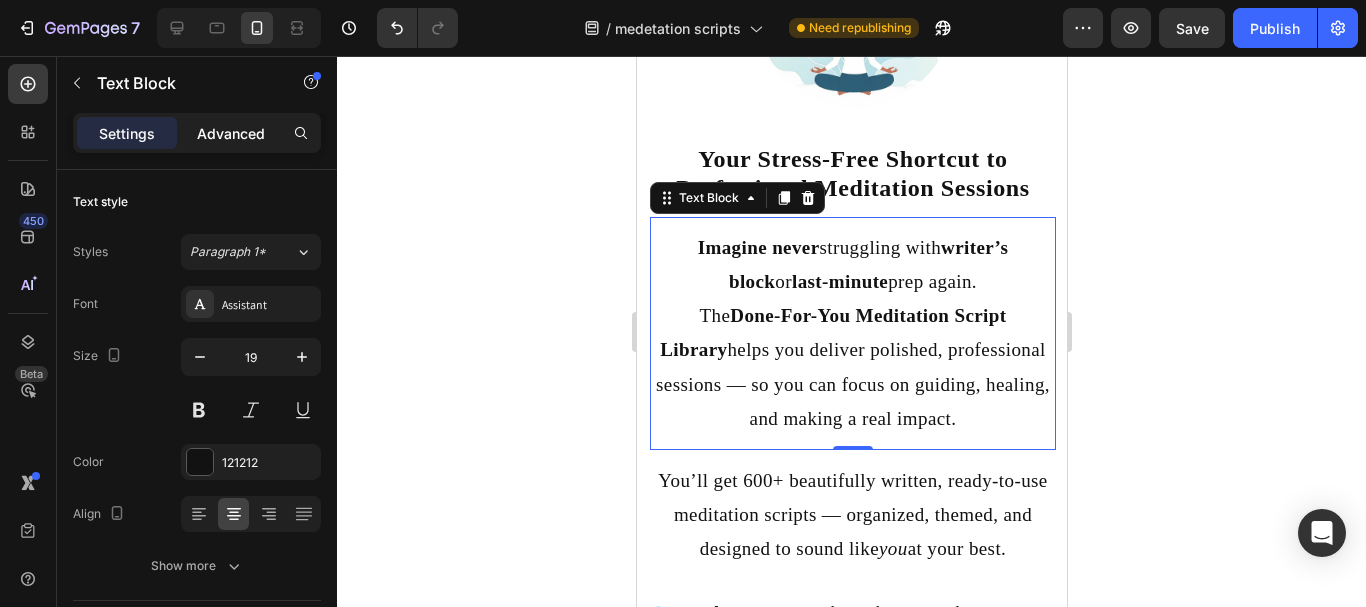 click on "Advanced" at bounding box center (231, 133) 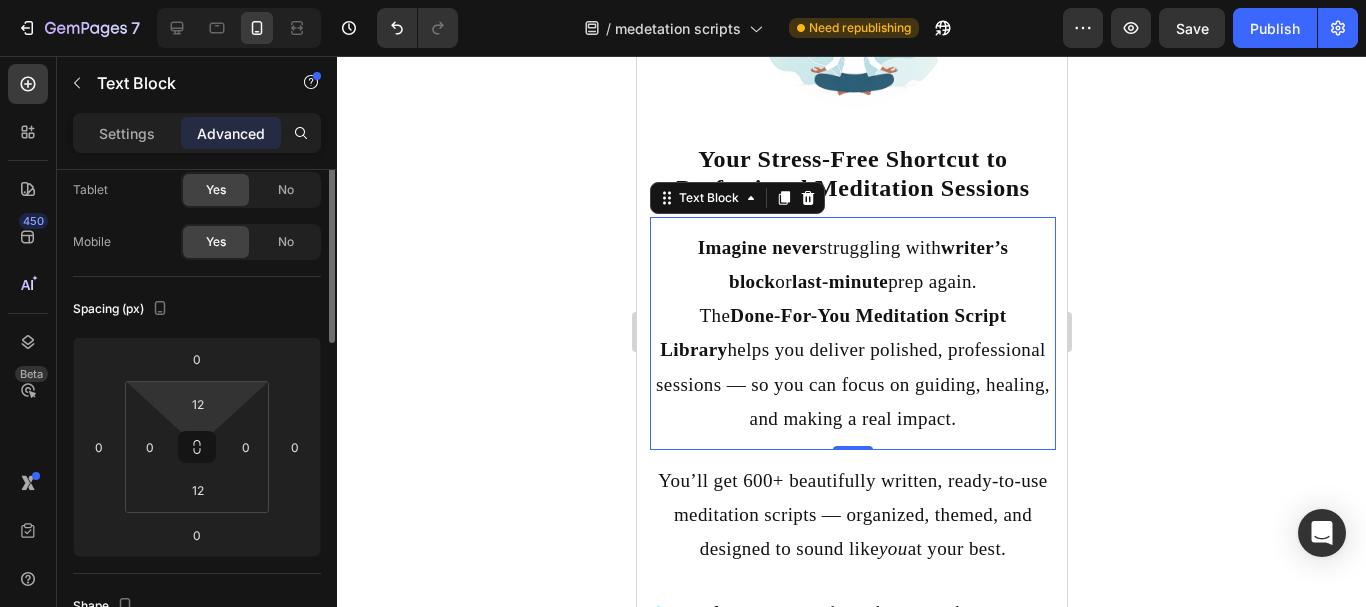 scroll, scrollTop: 112, scrollLeft: 0, axis: vertical 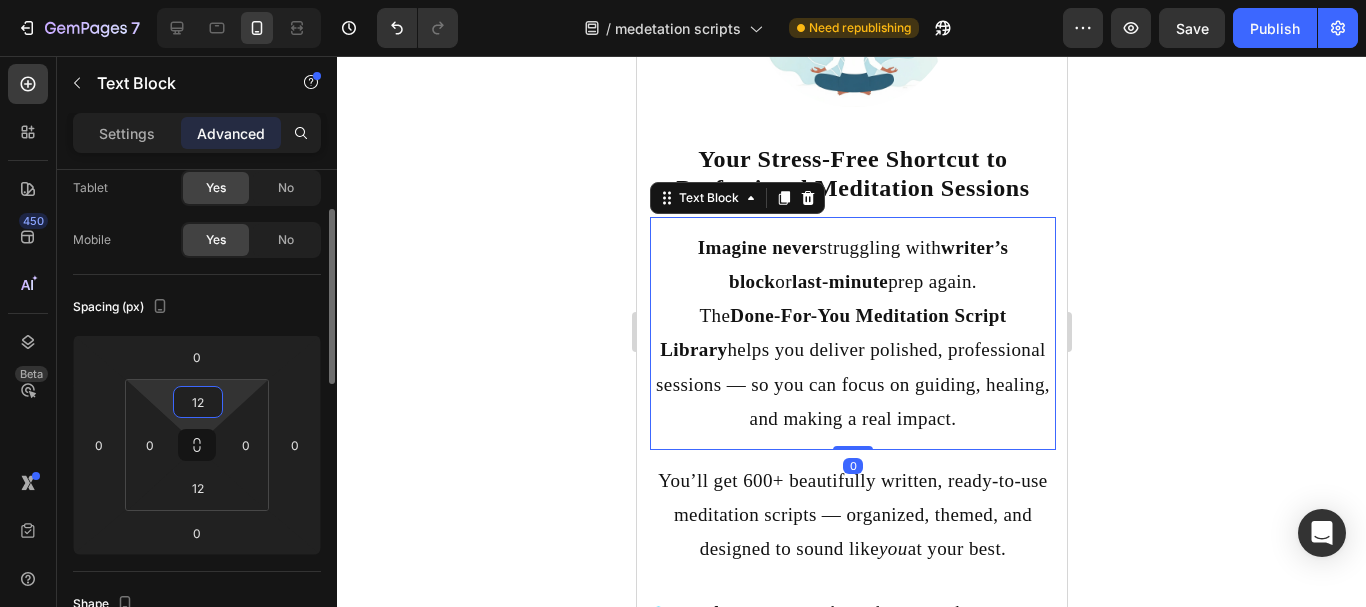click on "12" at bounding box center [198, 402] 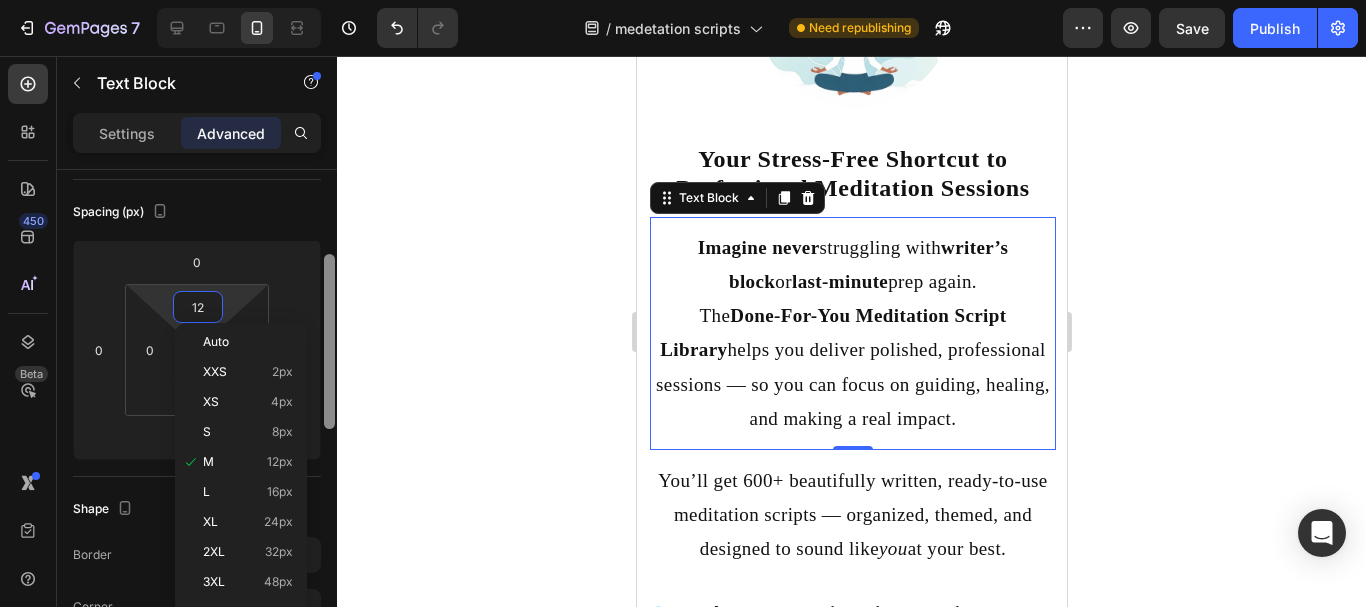 scroll, scrollTop: 226, scrollLeft: 0, axis: vertical 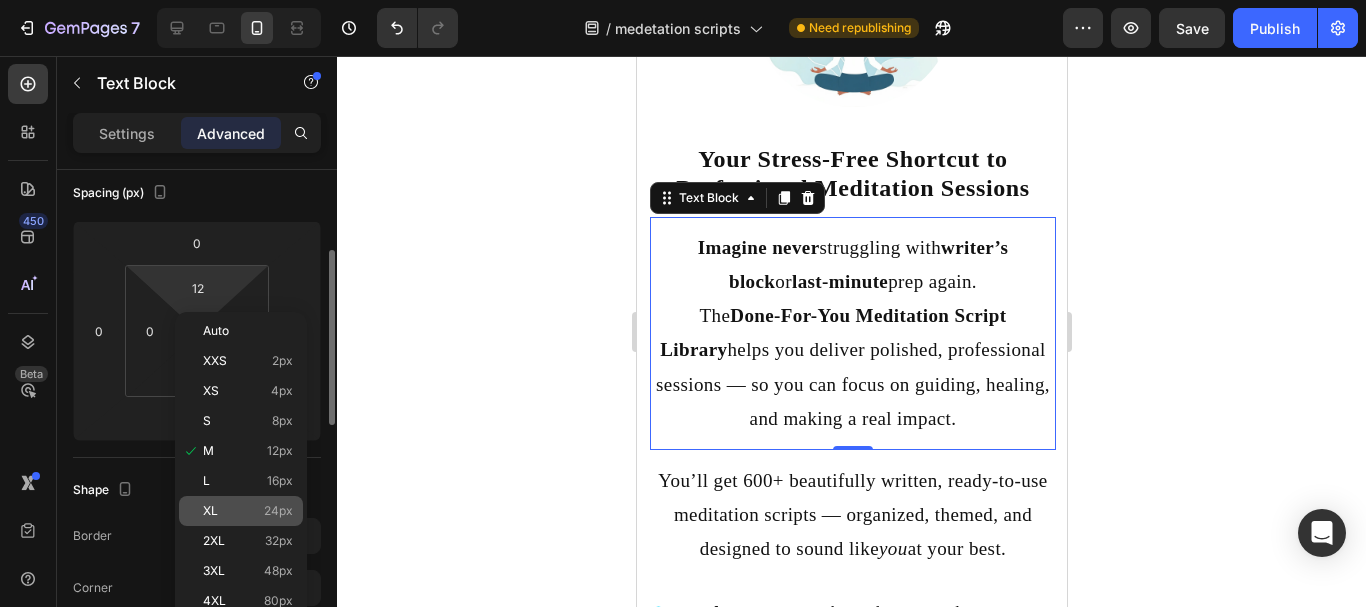 click on "XL" at bounding box center (210, 511) 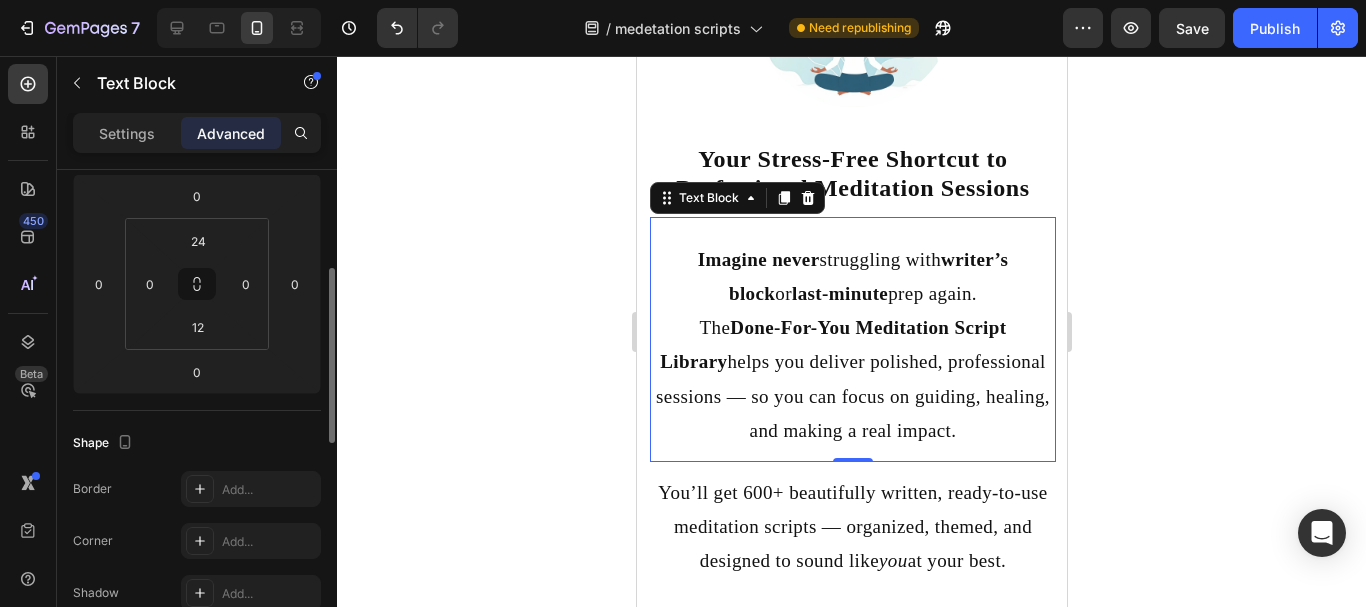 scroll, scrollTop: 274, scrollLeft: 0, axis: vertical 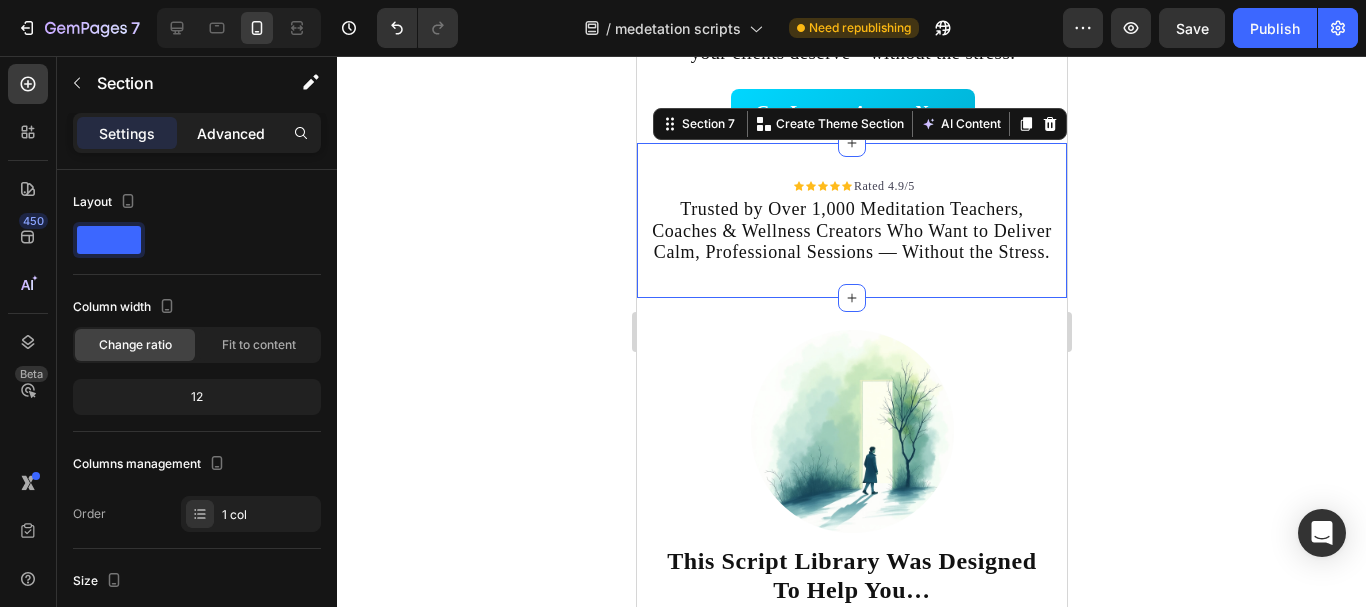 click on "Advanced" at bounding box center (231, 133) 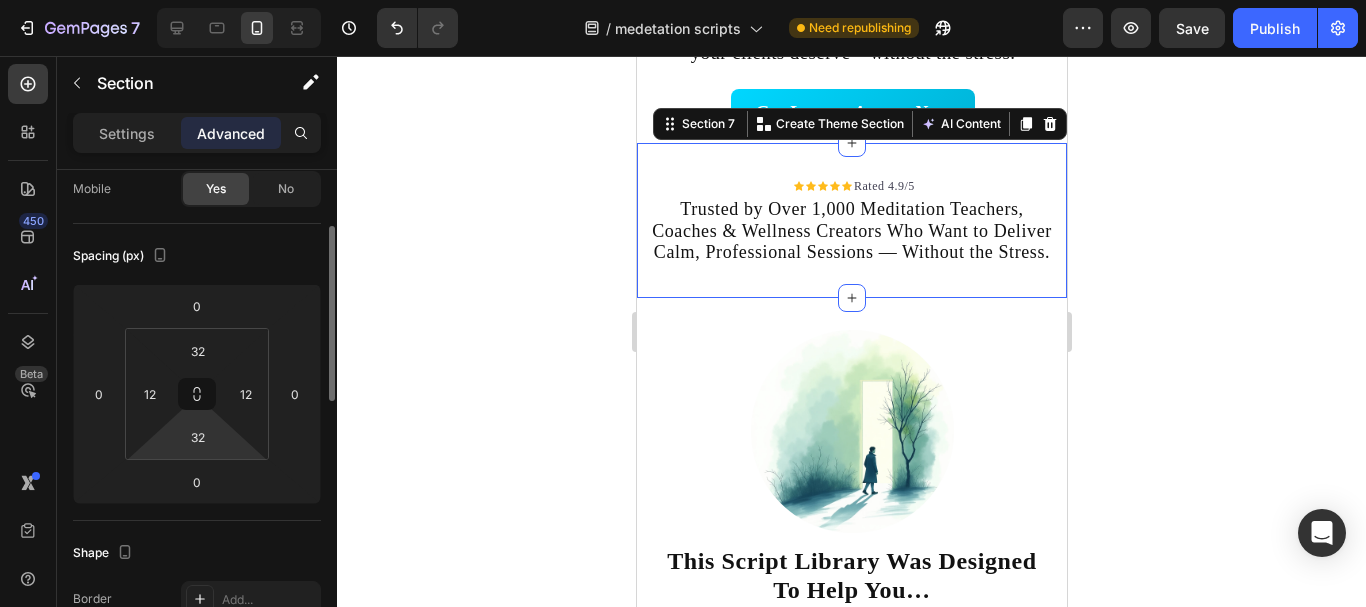 scroll, scrollTop: 164, scrollLeft: 0, axis: vertical 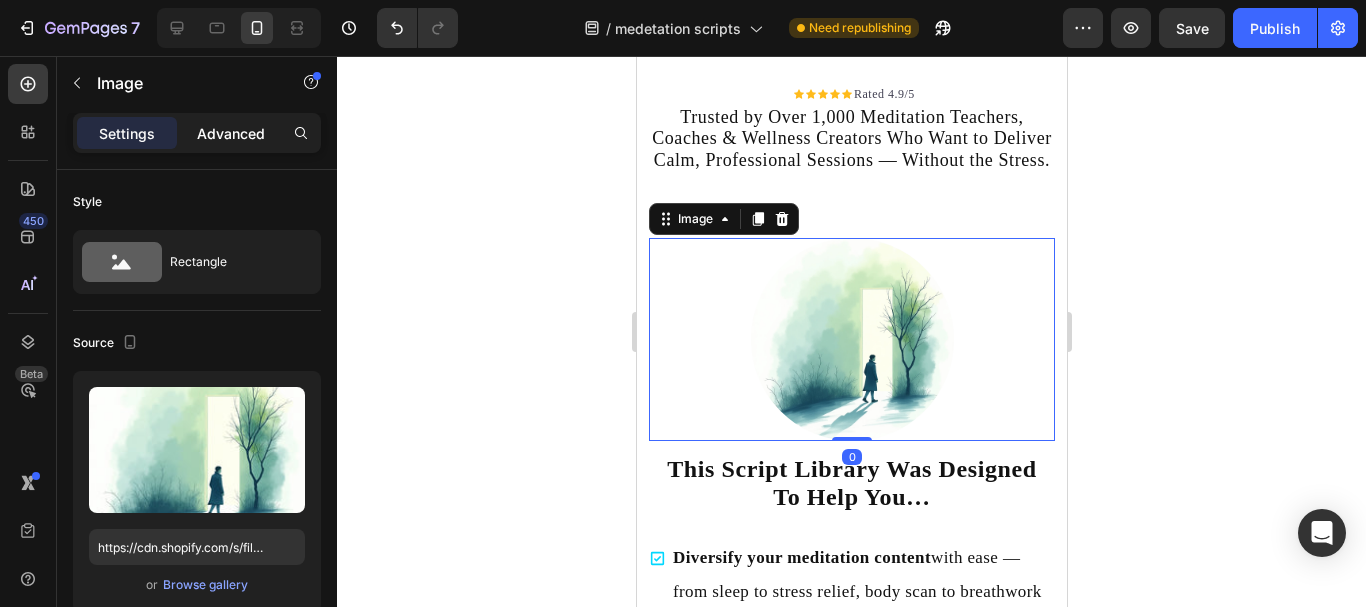 click on "Advanced" at bounding box center (231, 133) 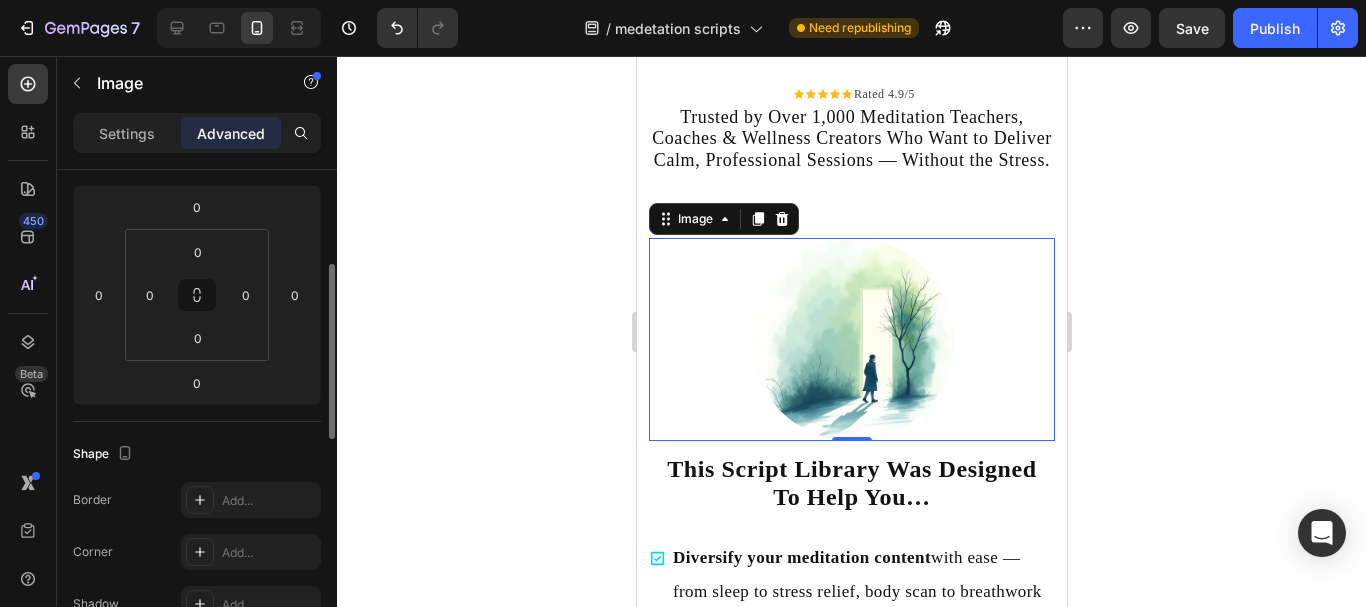 scroll, scrollTop: 263, scrollLeft: 0, axis: vertical 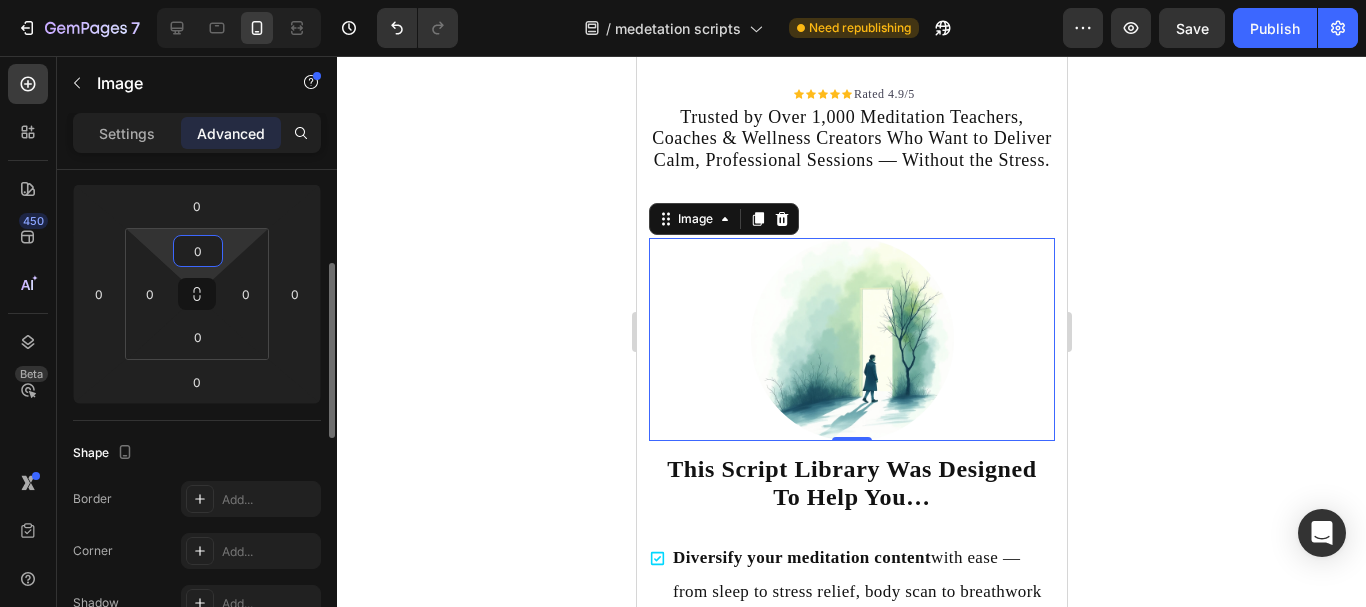 click on "0" at bounding box center (198, 251) 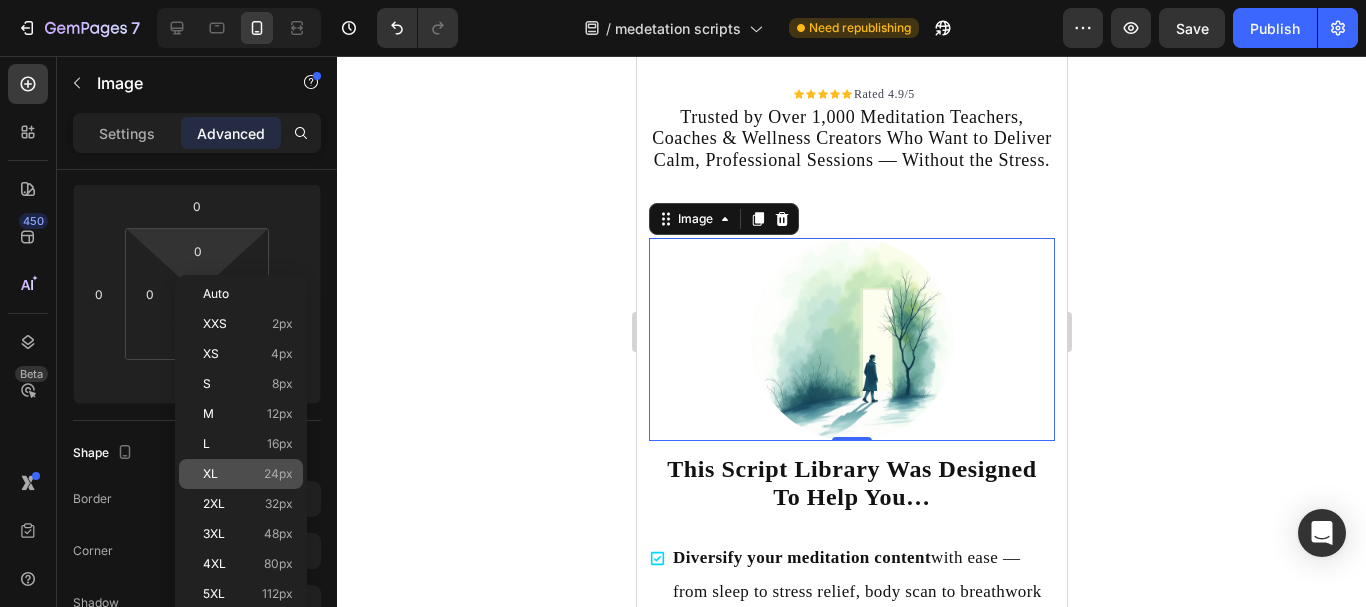 click on "XL" at bounding box center (210, 474) 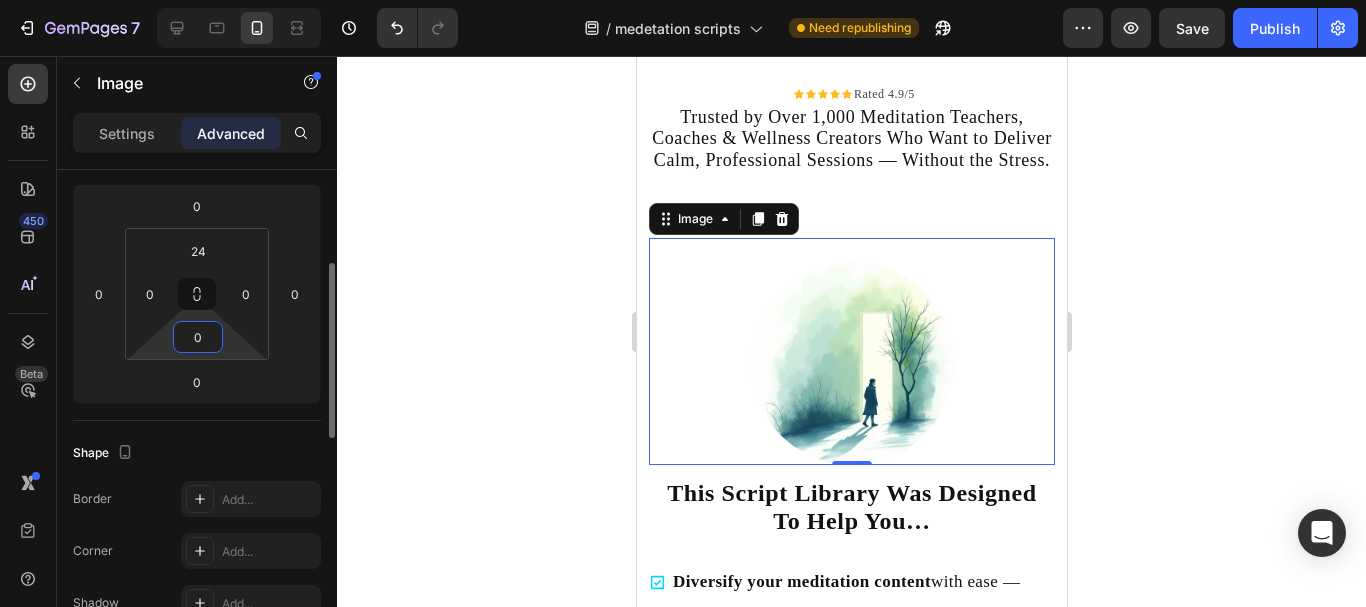 click on "0" at bounding box center (198, 337) 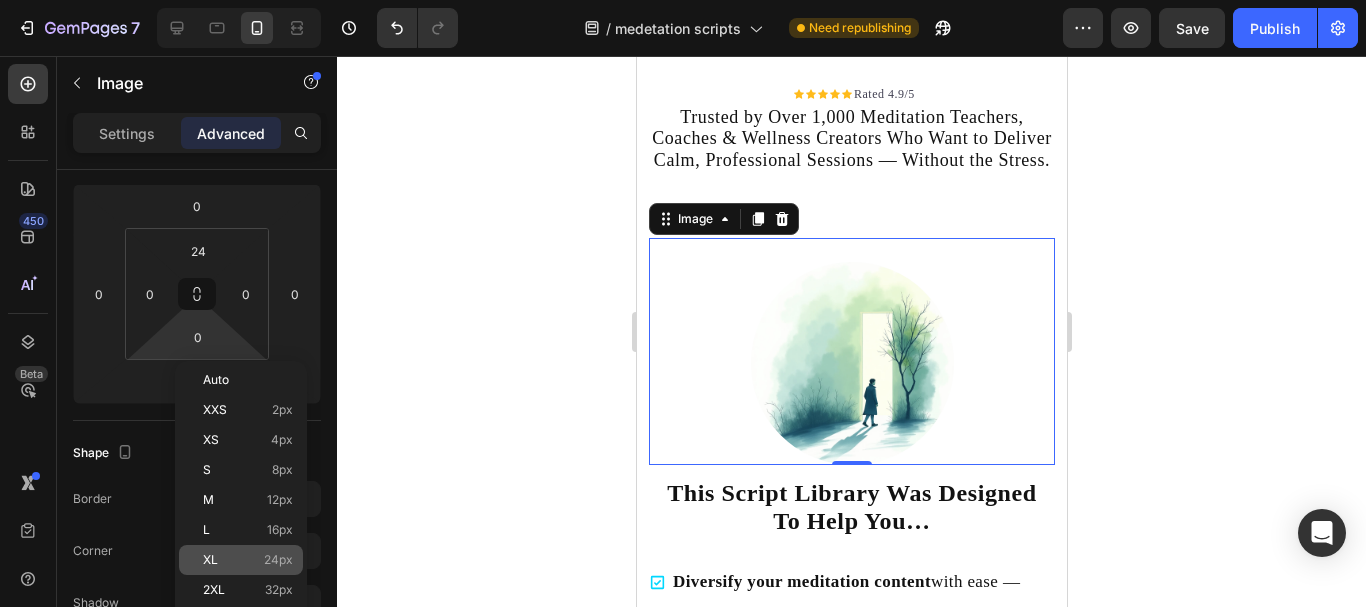 click on "XL 24px" 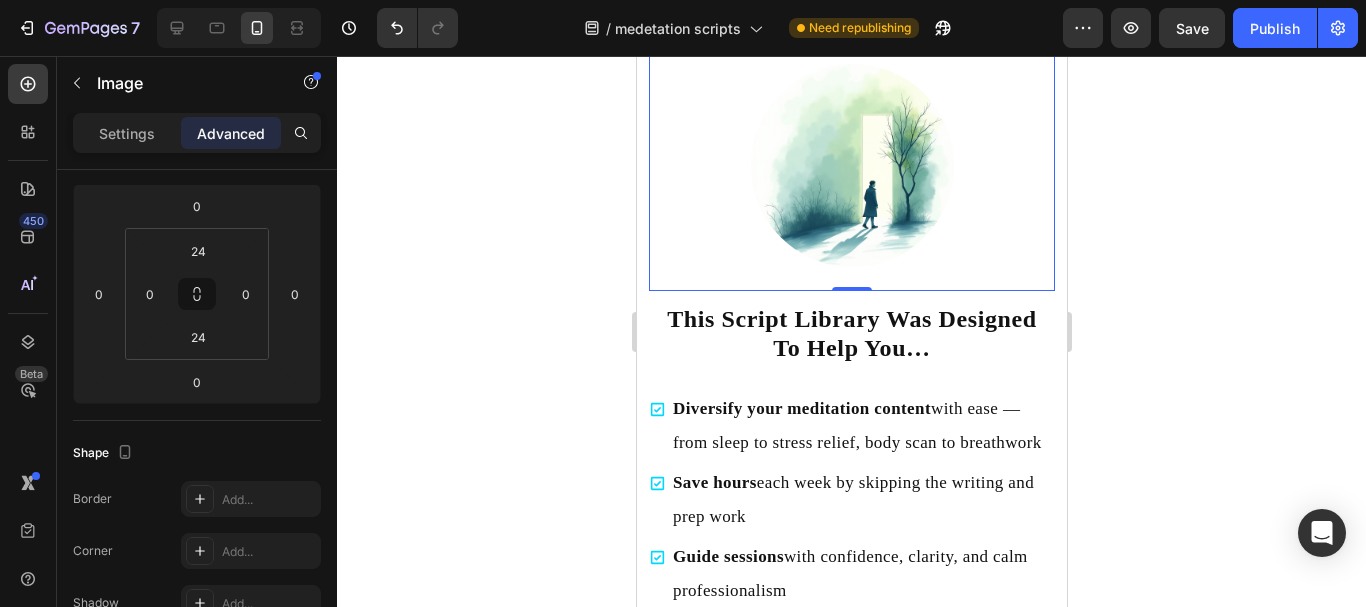 scroll, scrollTop: 3865, scrollLeft: 0, axis: vertical 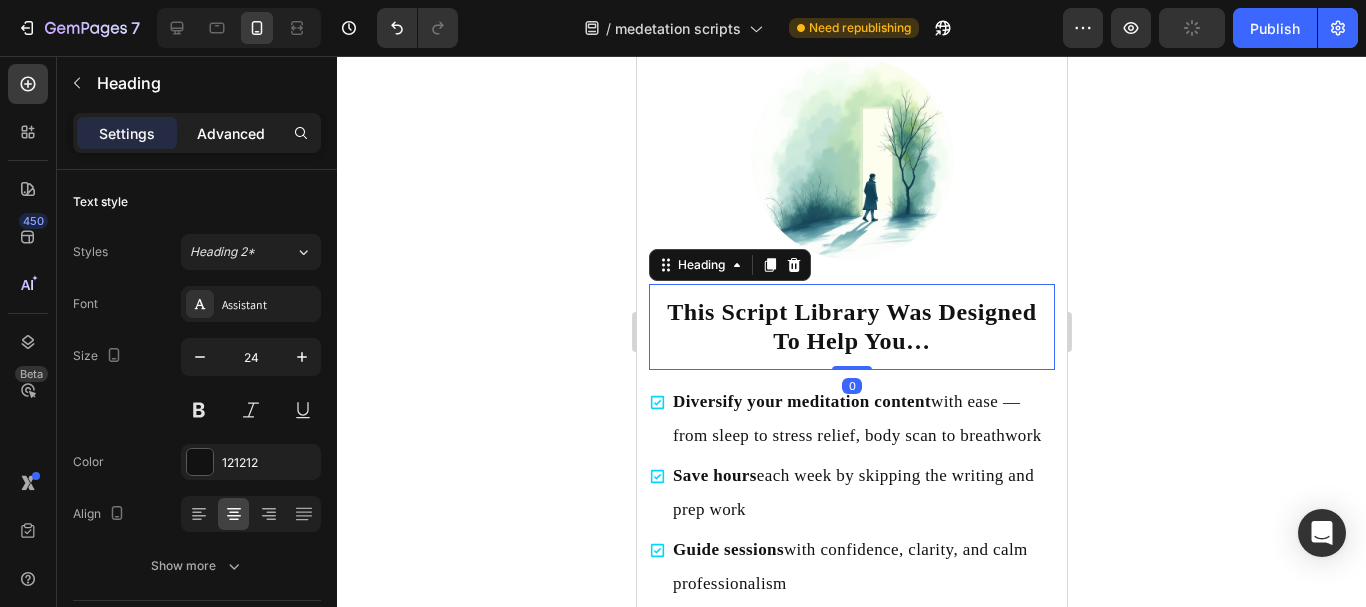 click on "Advanced" at bounding box center [231, 133] 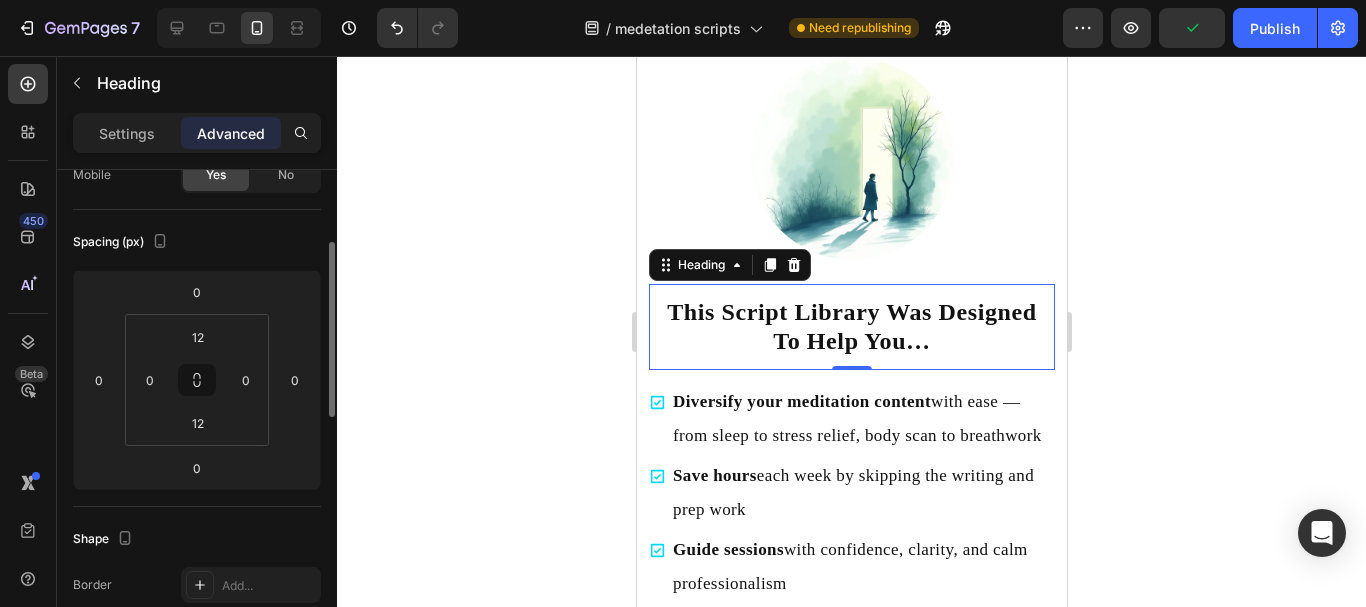scroll, scrollTop: 189, scrollLeft: 0, axis: vertical 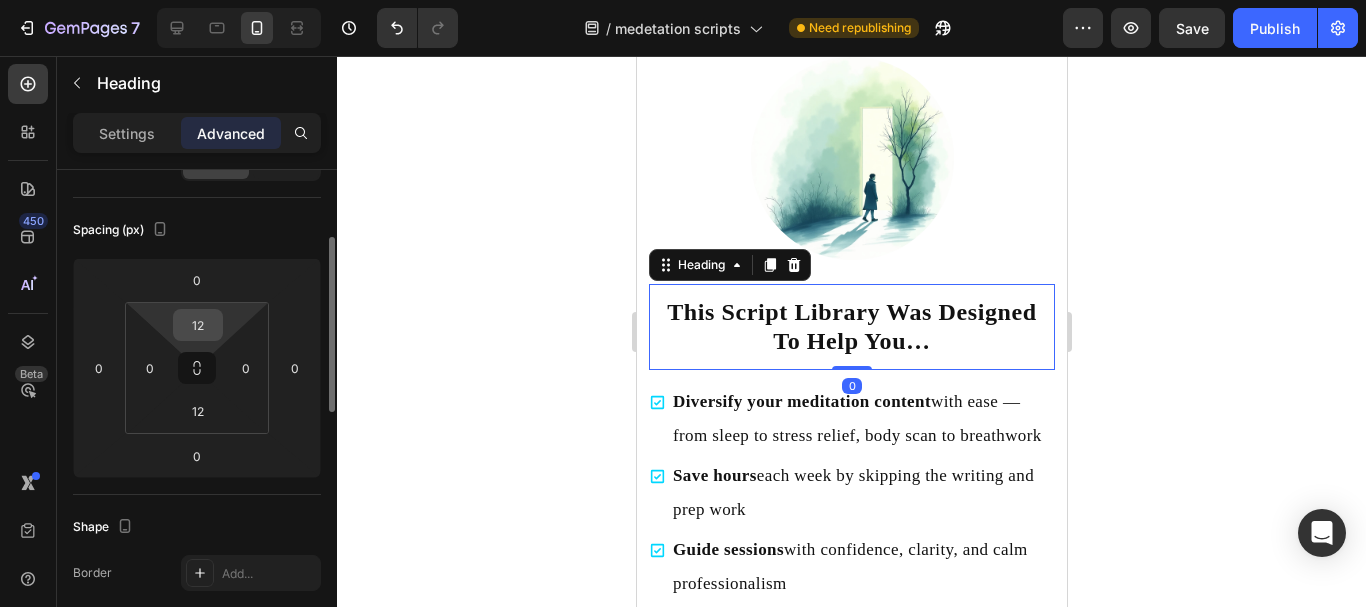 click on "12" at bounding box center (198, 325) 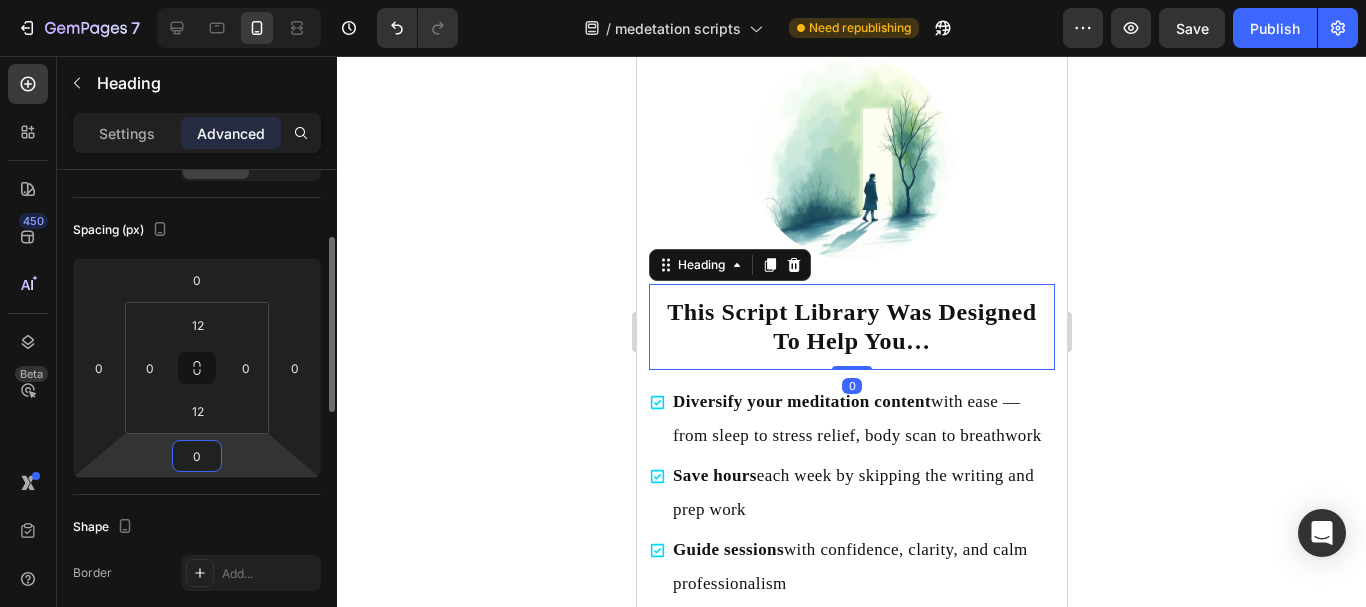 click on "7   /  medetation scripts Need republishing Preview  Save   Publish  450 Beta Sections(18) Elements(83) Section Element Hero Section Product Detail Brands Trusted Badges Guarantee Product Breakdown How to use Testimonials Compare Bundle FAQs Social Proof Brand Story Product List Collection Blog List Contact Sticky Add to Cart Custom Footer Browse Library 450 Layout
Row
Row
Row
Row Text
Heading
Text Block Button
Button
Button Media
Image
Image" at bounding box center [683, 43] 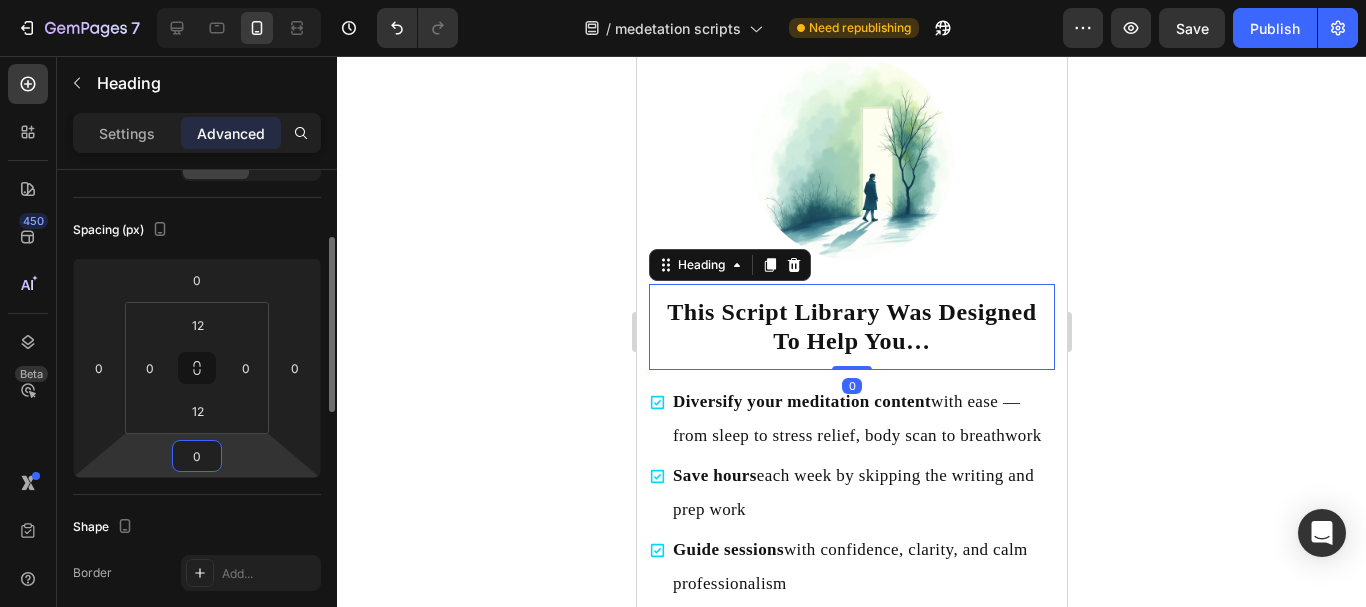 click on "0" at bounding box center (197, 456) 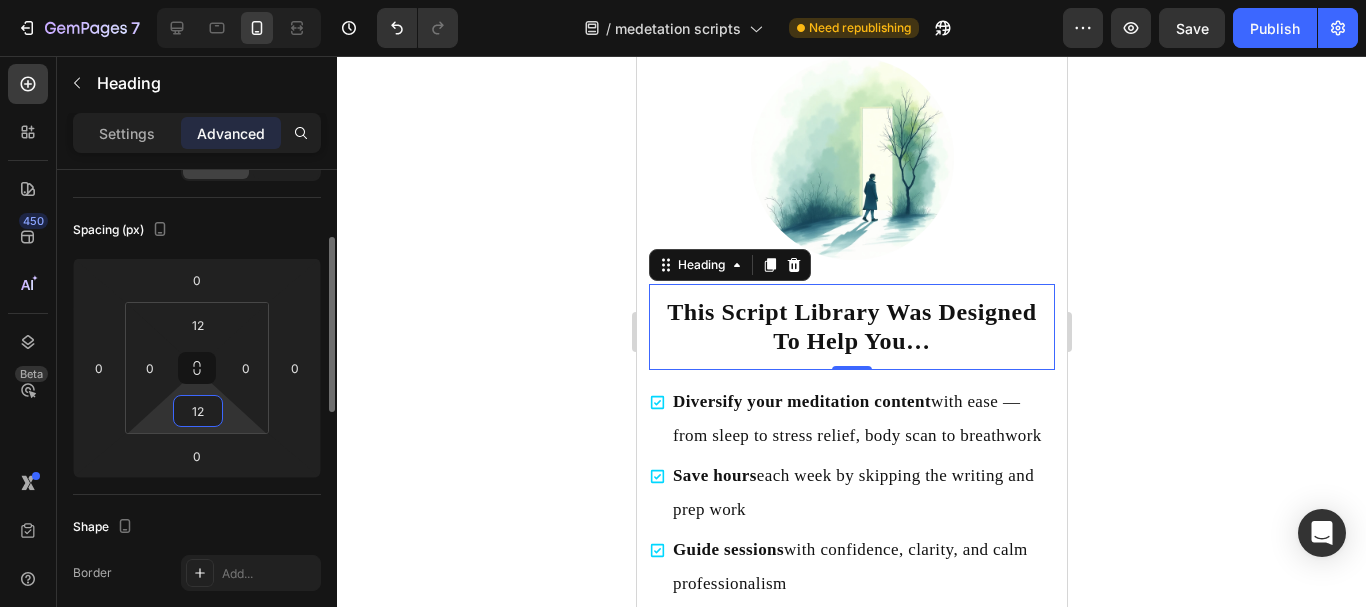 click on "12" at bounding box center (198, 411) 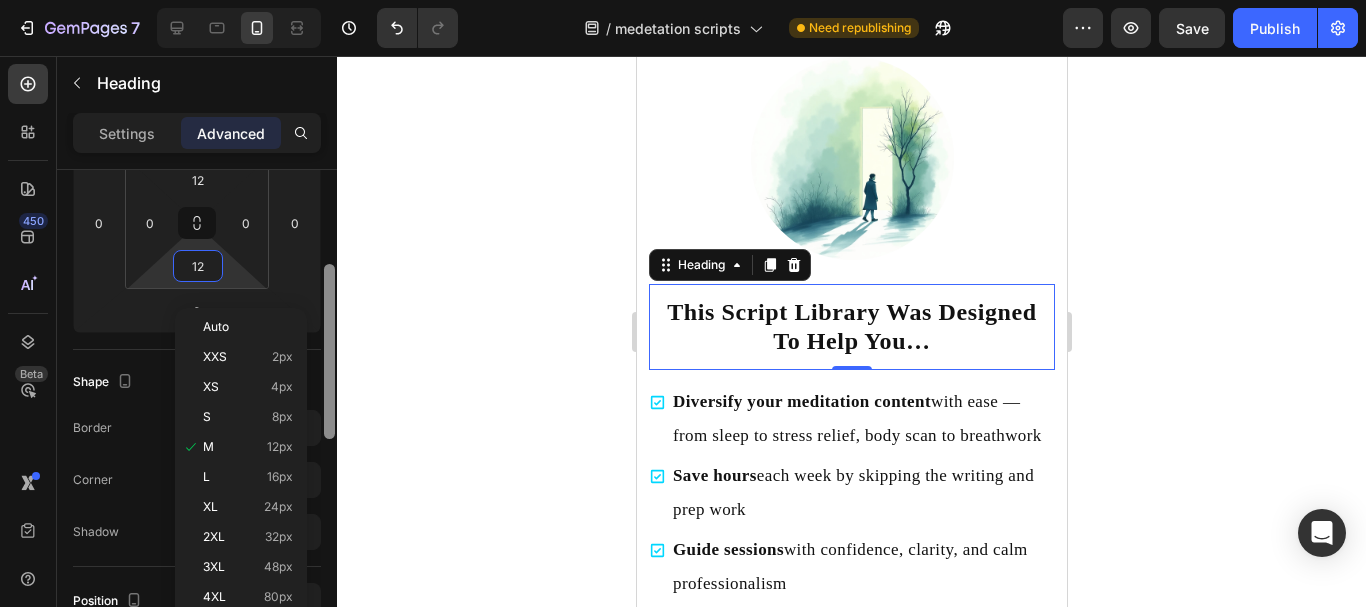 scroll, scrollTop: 341, scrollLeft: 0, axis: vertical 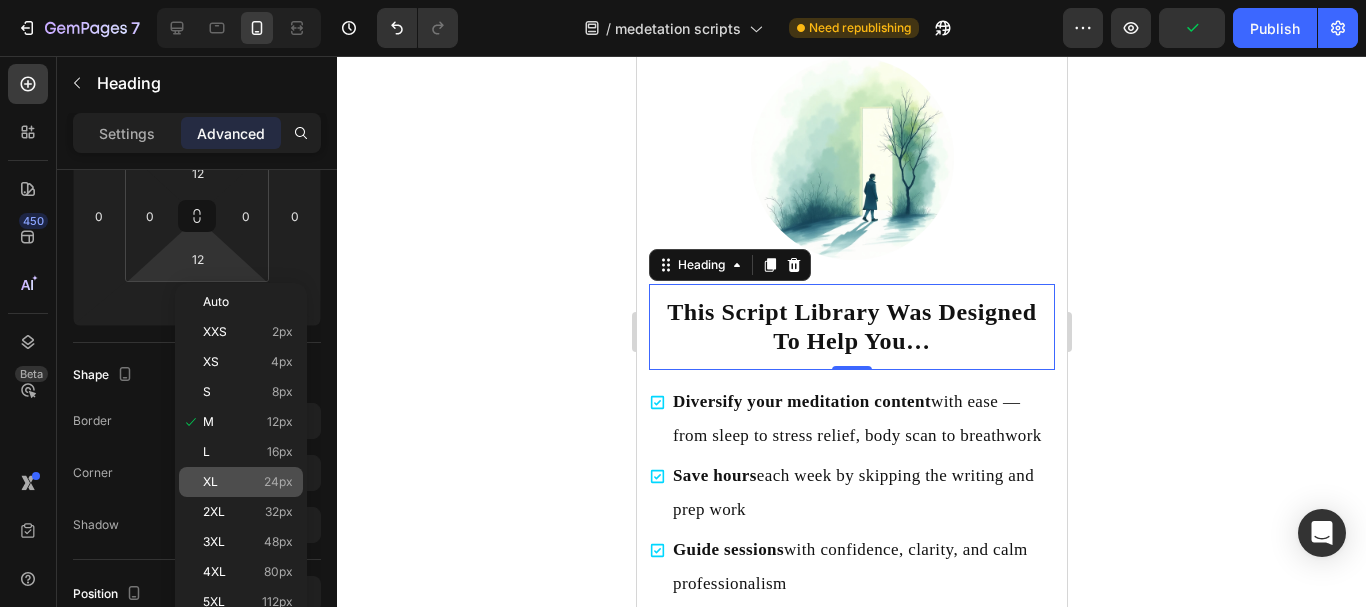 click on "XL" at bounding box center [210, 482] 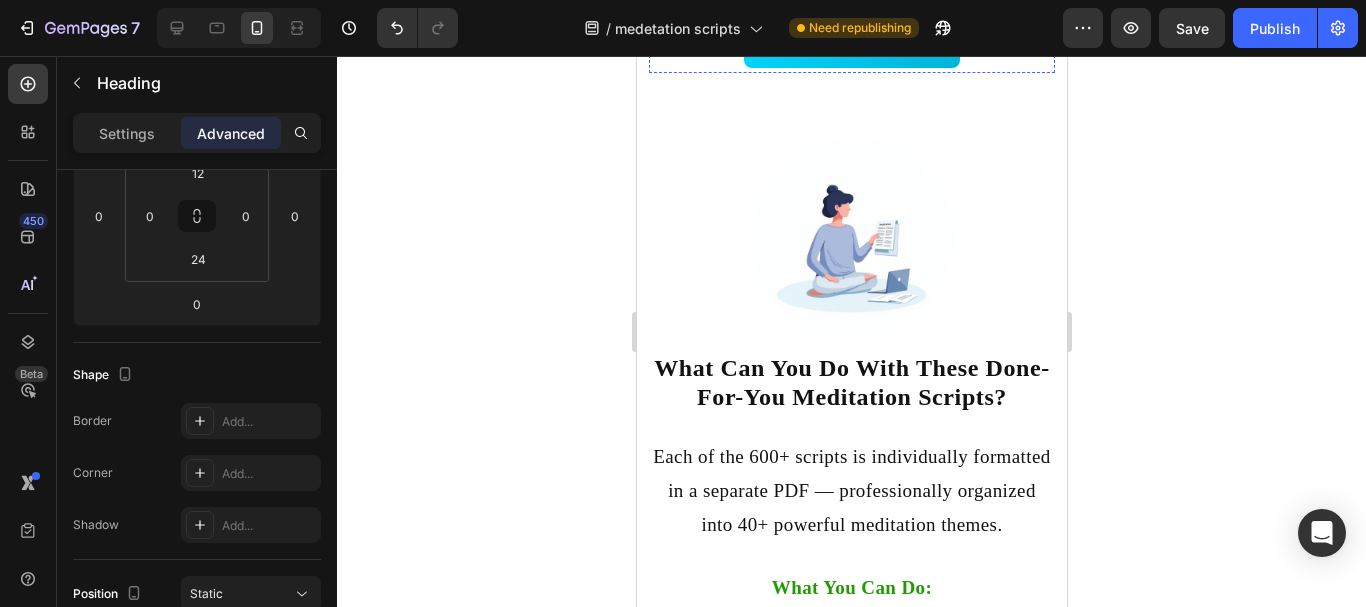 scroll, scrollTop: 4909, scrollLeft: 0, axis: vertical 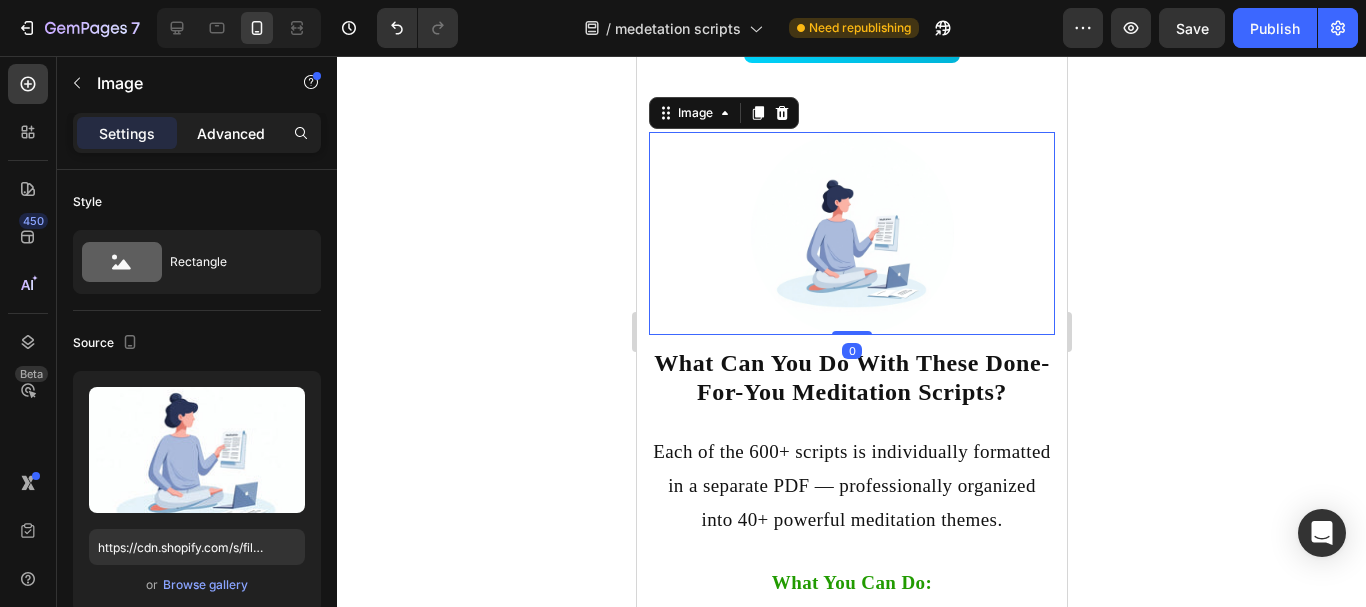 click on "Advanced" at bounding box center [231, 133] 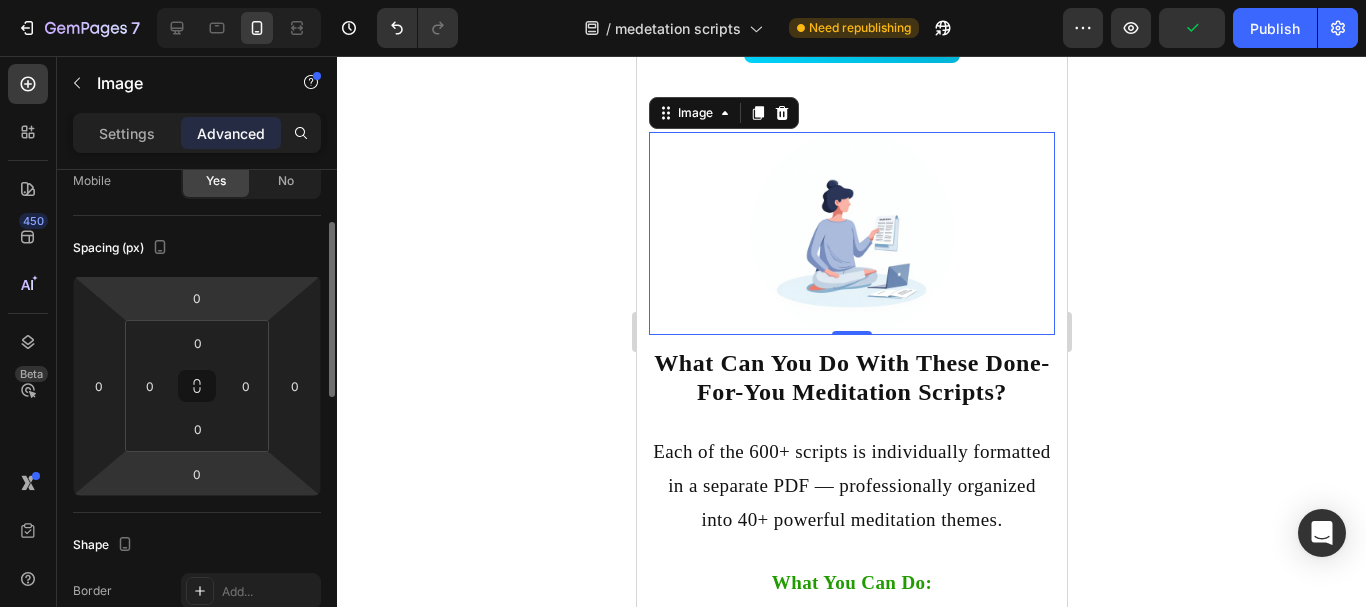scroll, scrollTop: 158, scrollLeft: 0, axis: vertical 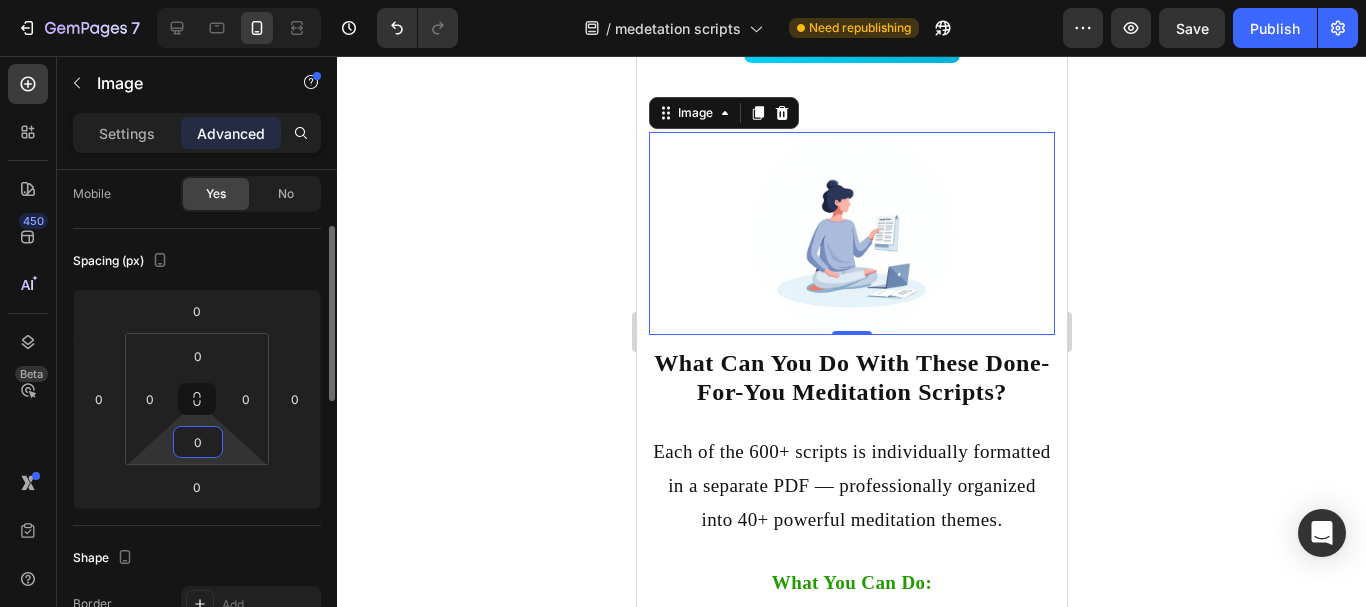click on "0" at bounding box center (198, 442) 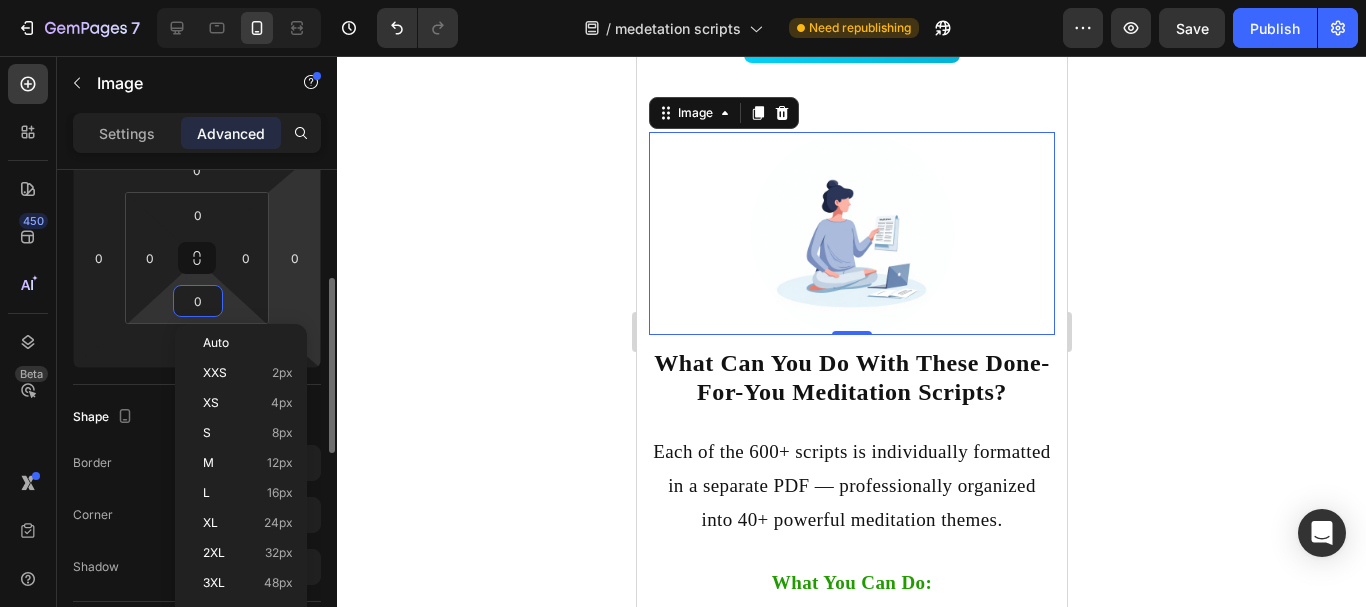 scroll, scrollTop: 300, scrollLeft: 0, axis: vertical 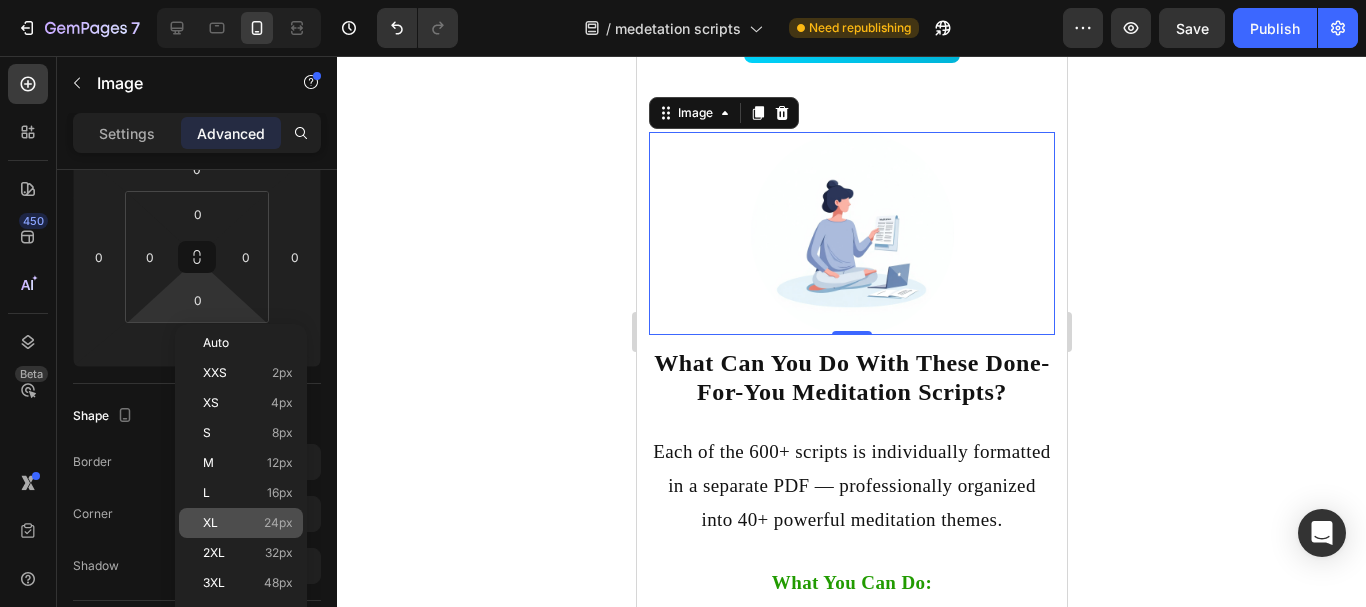 click on "XL 24px" 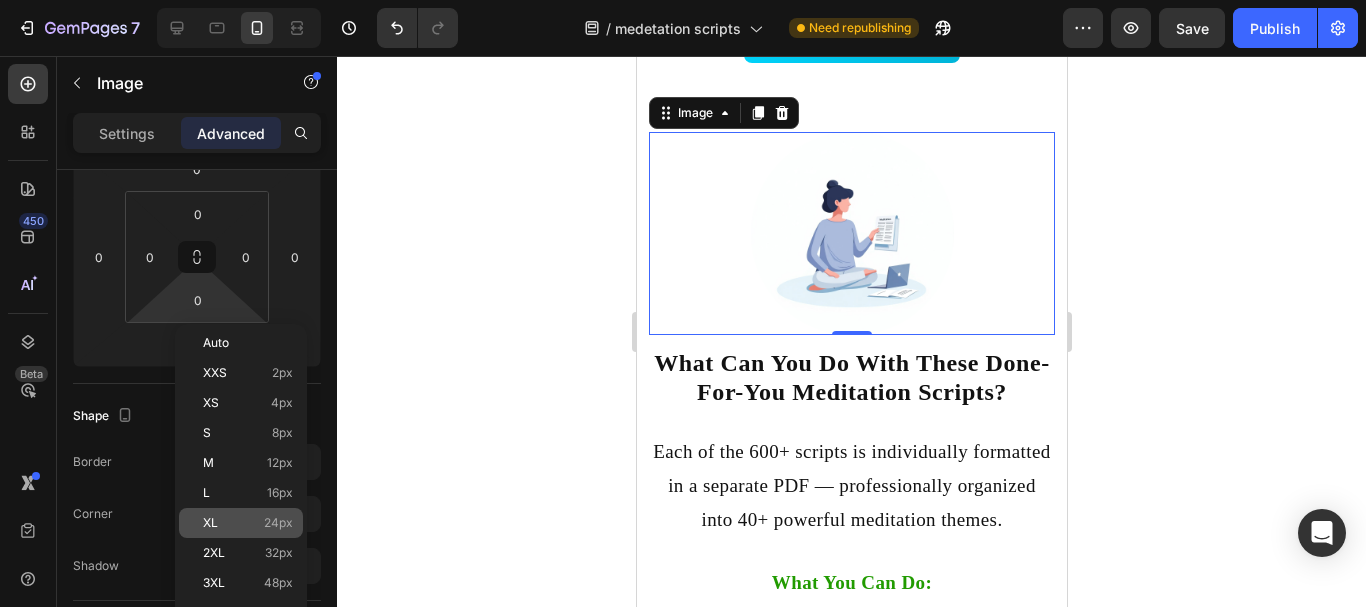 type on "24" 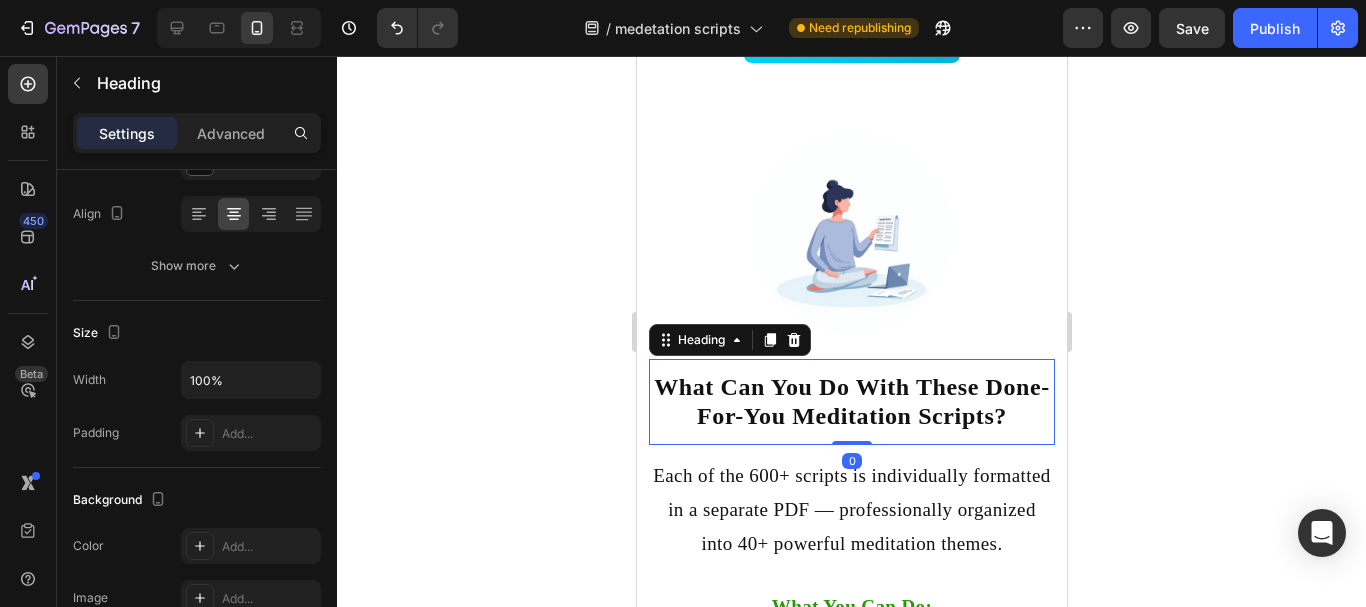 scroll, scrollTop: 0, scrollLeft: 0, axis: both 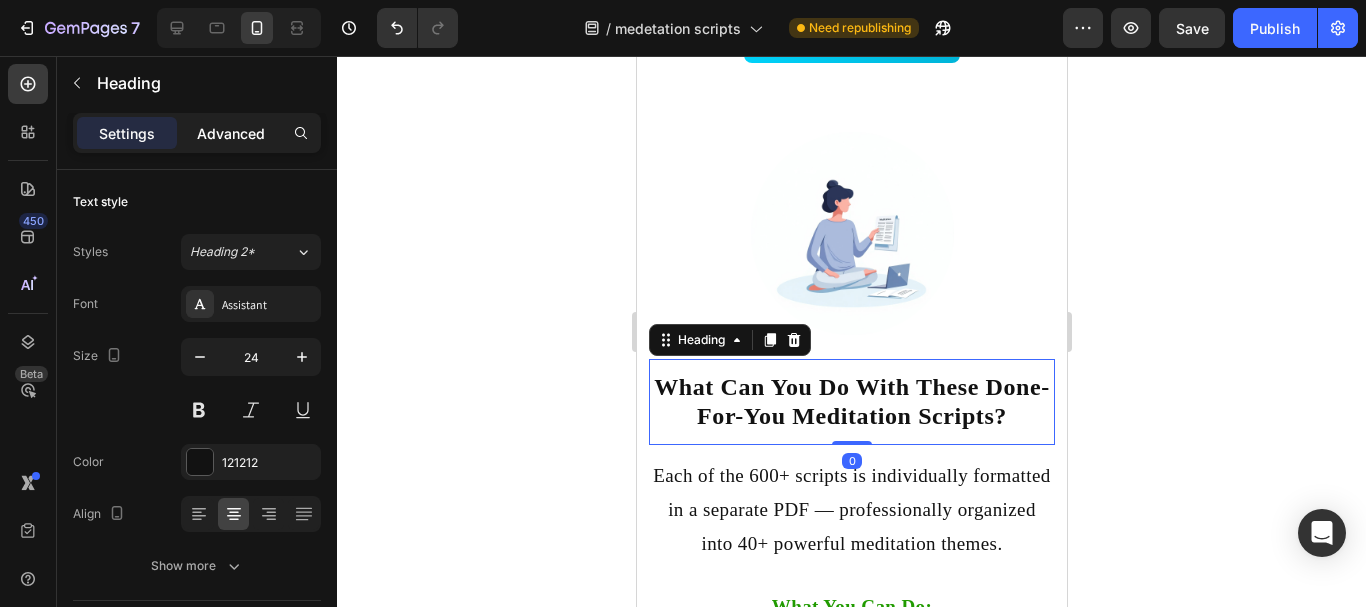 click on "Advanced" at bounding box center [231, 133] 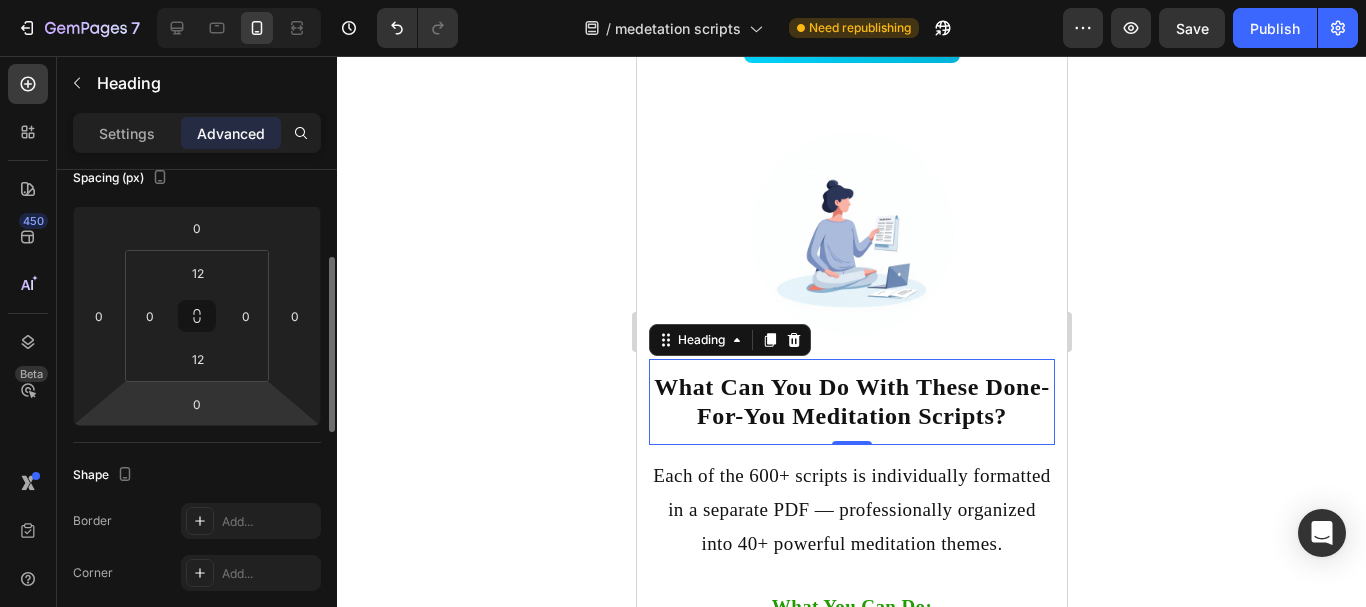 scroll, scrollTop: 242, scrollLeft: 0, axis: vertical 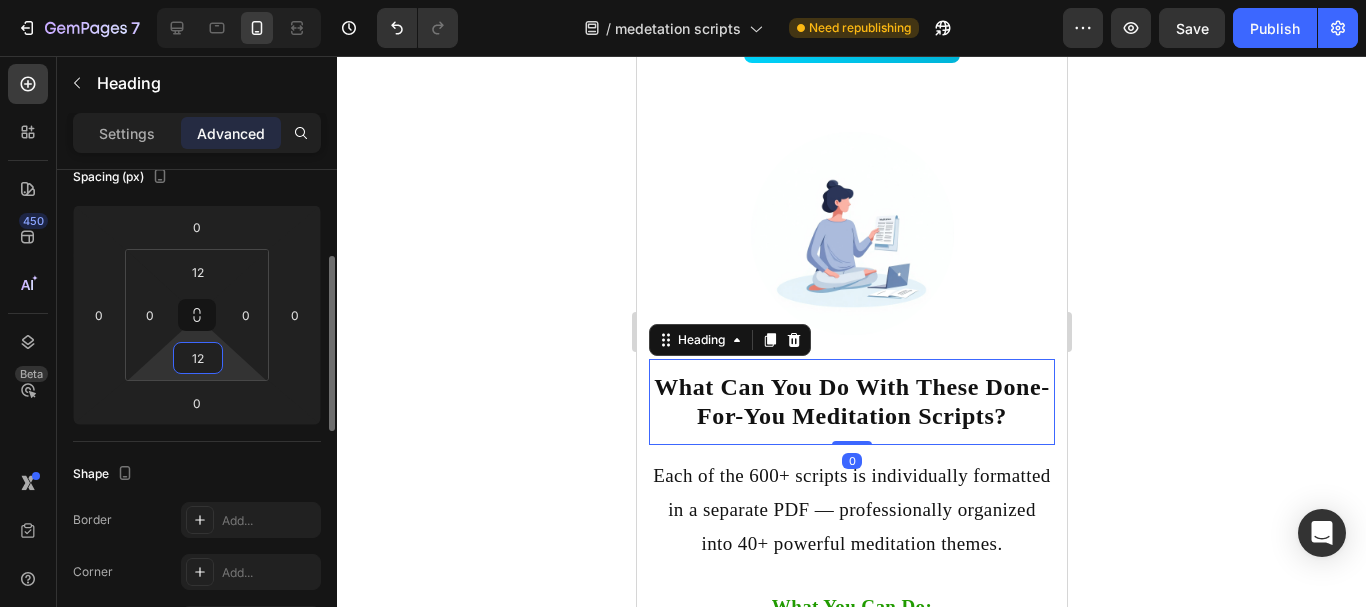 click on "12" at bounding box center (198, 358) 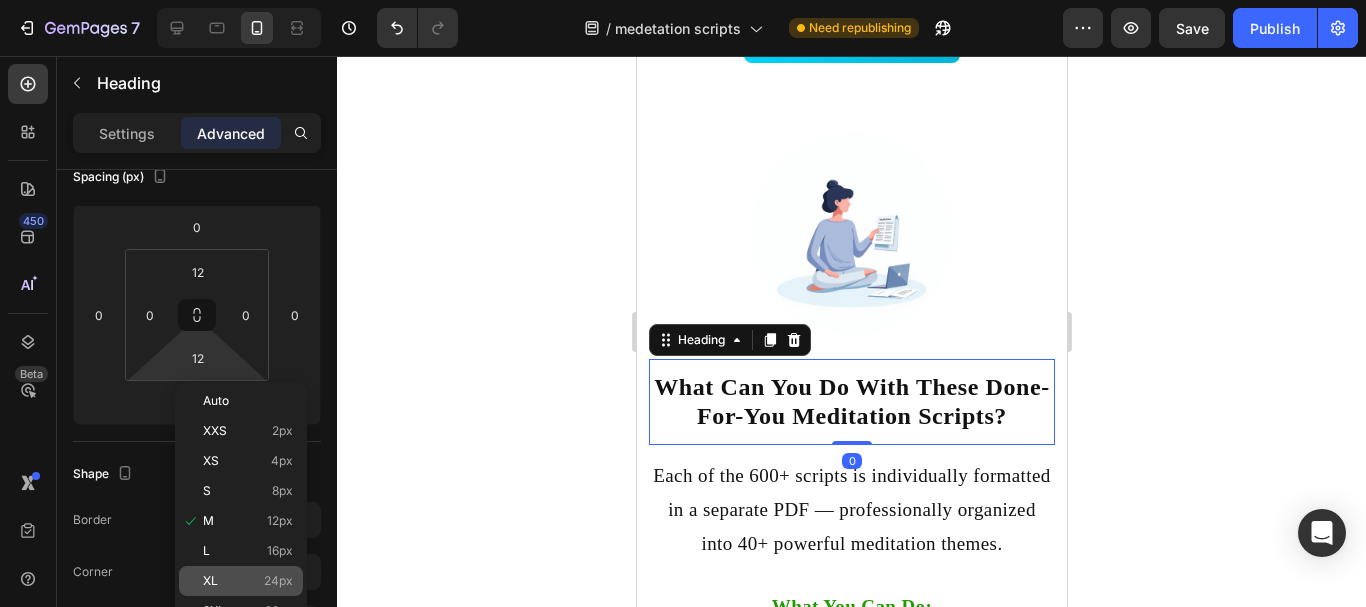 click on "XL 24px" at bounding box center (248, 581) 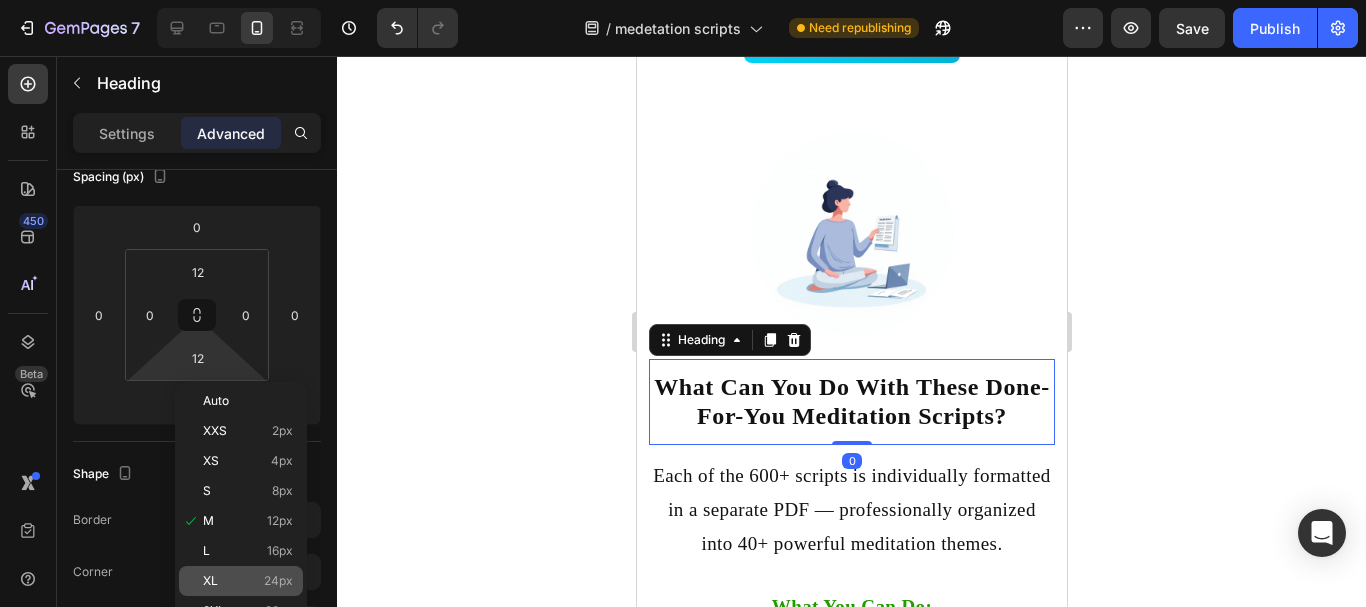 type on "24" 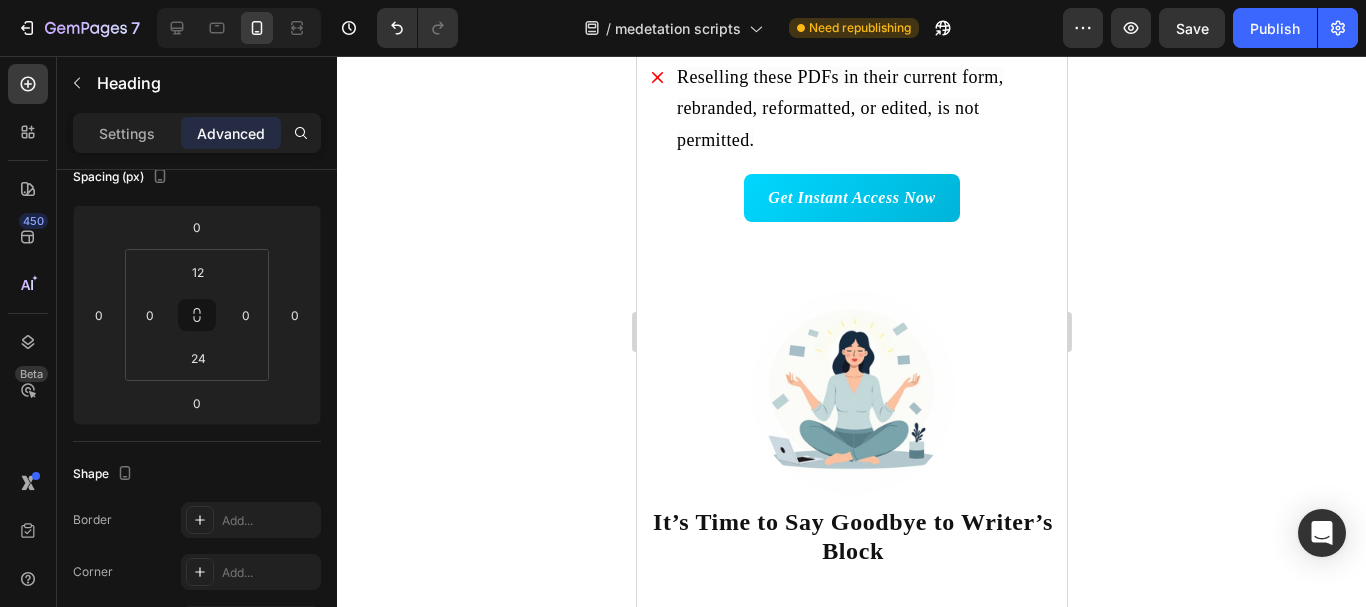scroll, scrollTop: 6028, scrollLeft: 0, axis: vertical 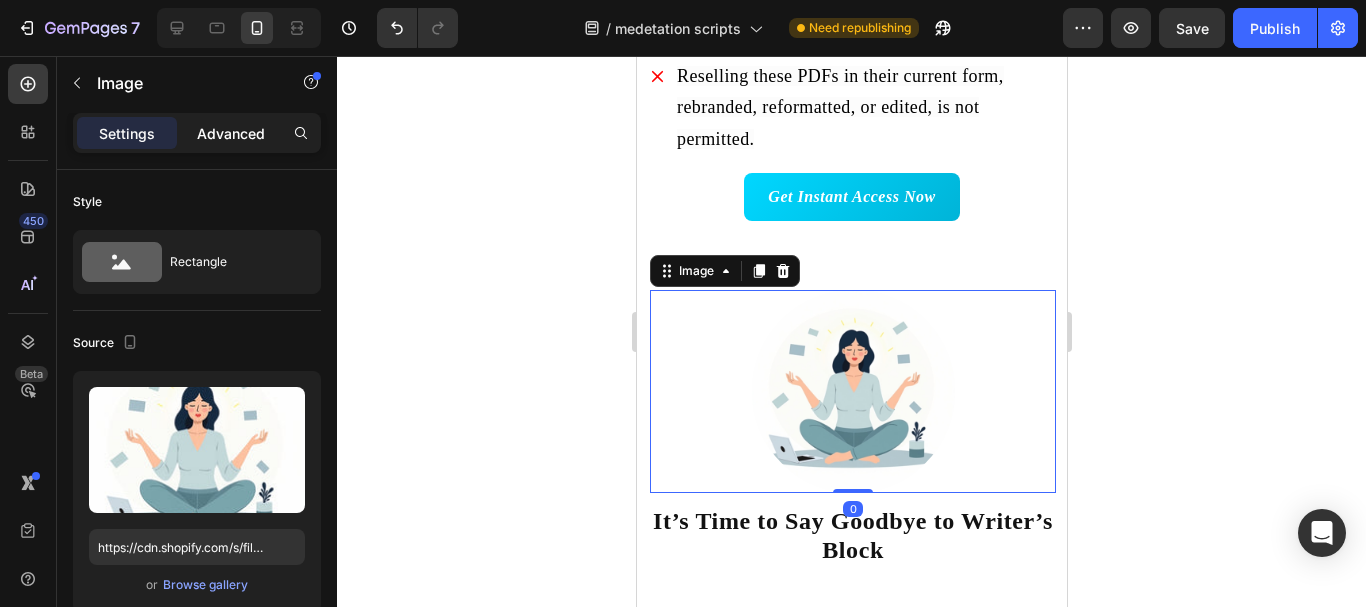 click on "Advanced" at bounding box center [231, 133] 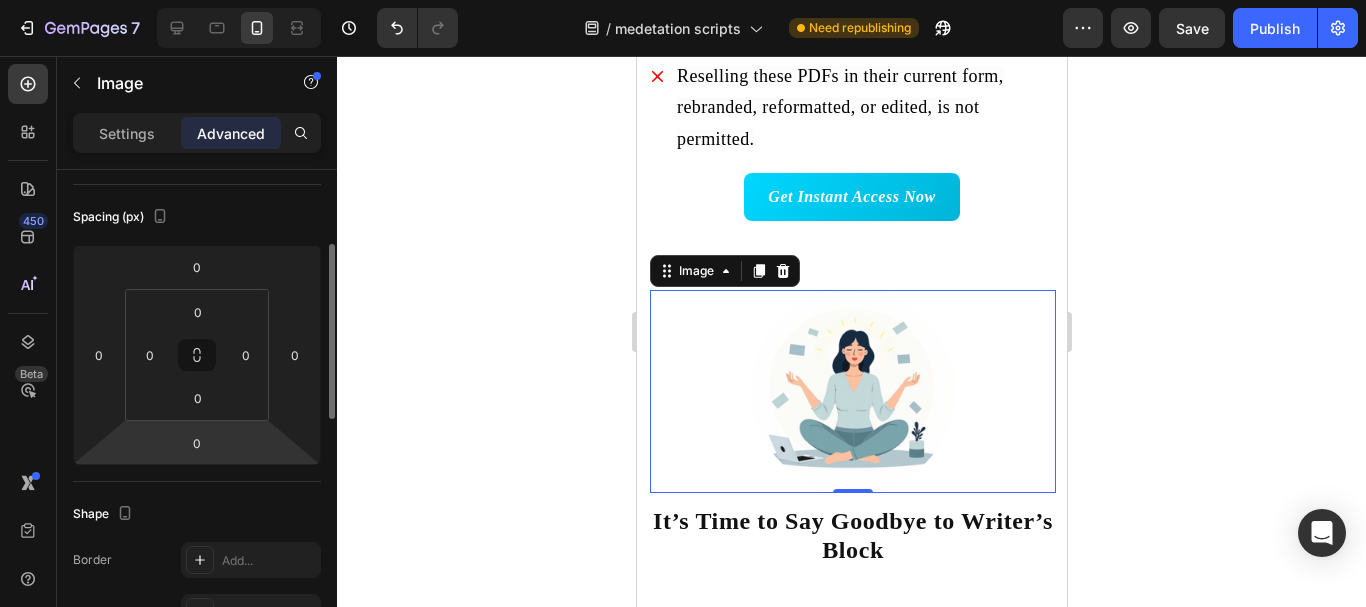 scroll, scrollTop: 204, scrollLeft: 0, axis: vertical 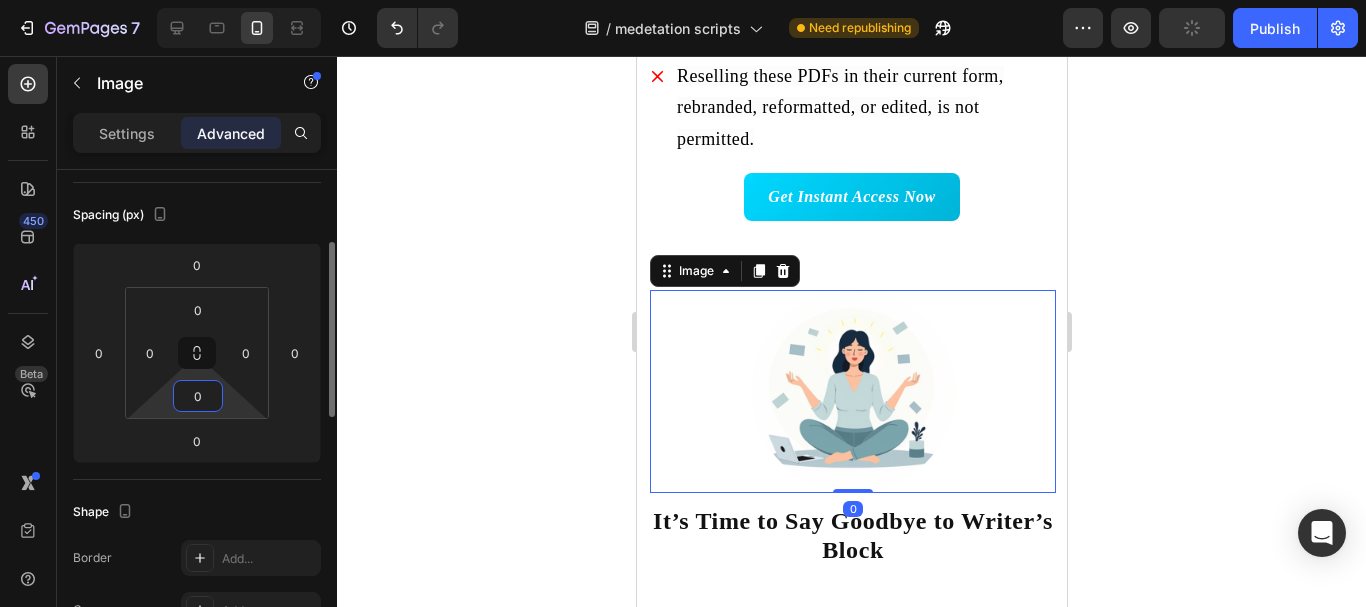 click on "0" at bounding box center (198, 396) 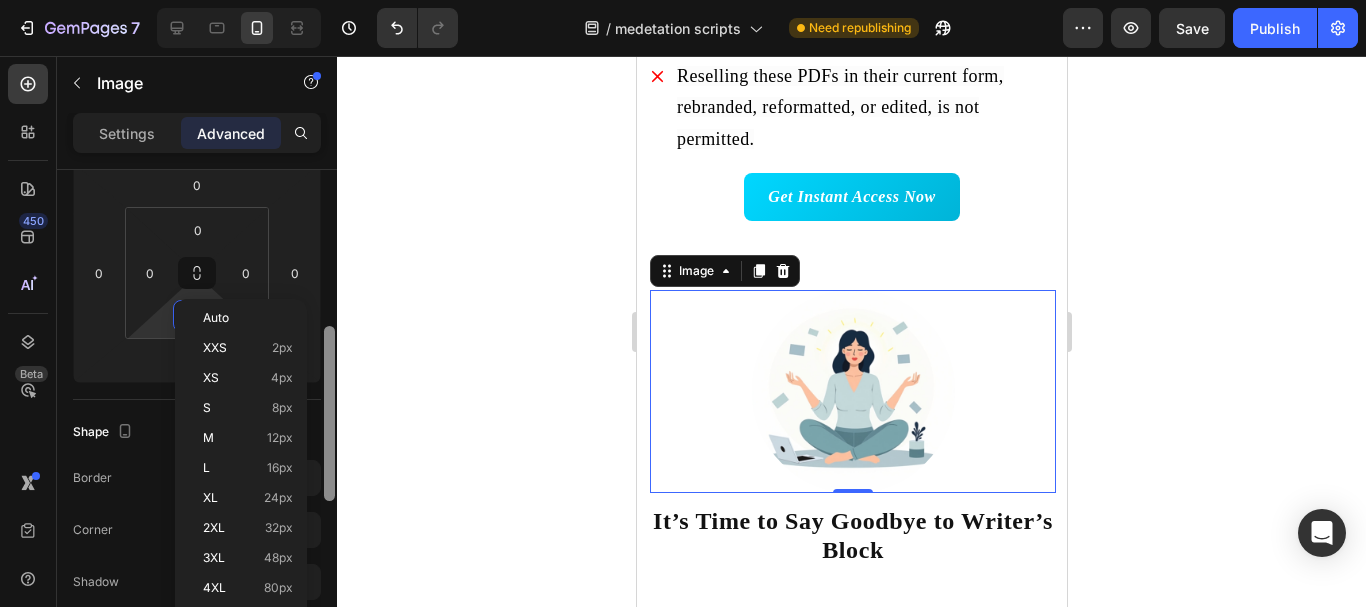 scroll, scrollTop: 330, scrollLeft: 0, axis: vertical 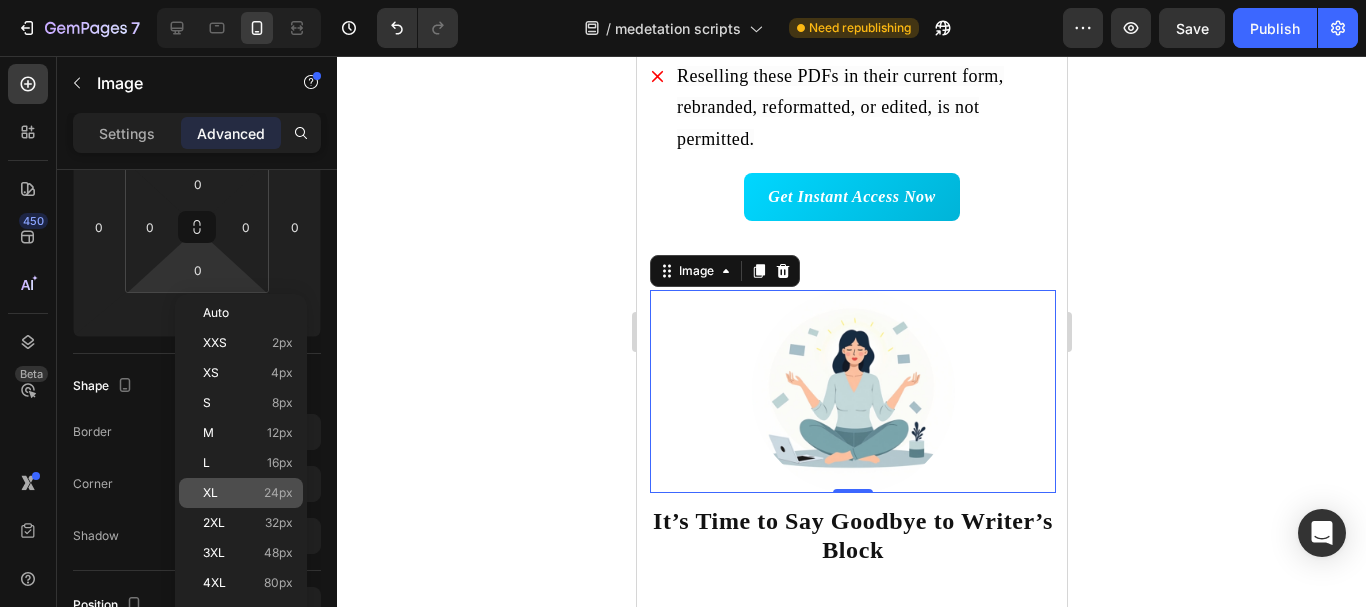 click on "XL 24px" 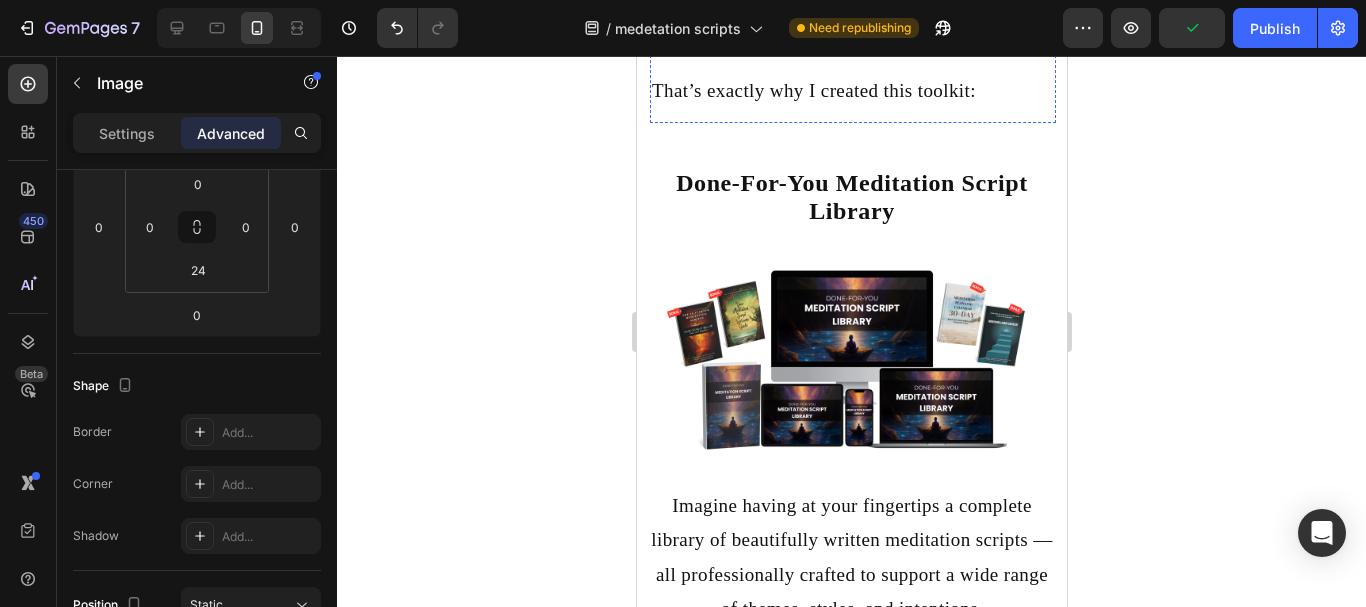 scroll, scrollTop: 7418, scrollLeft: 0, axis: vertical 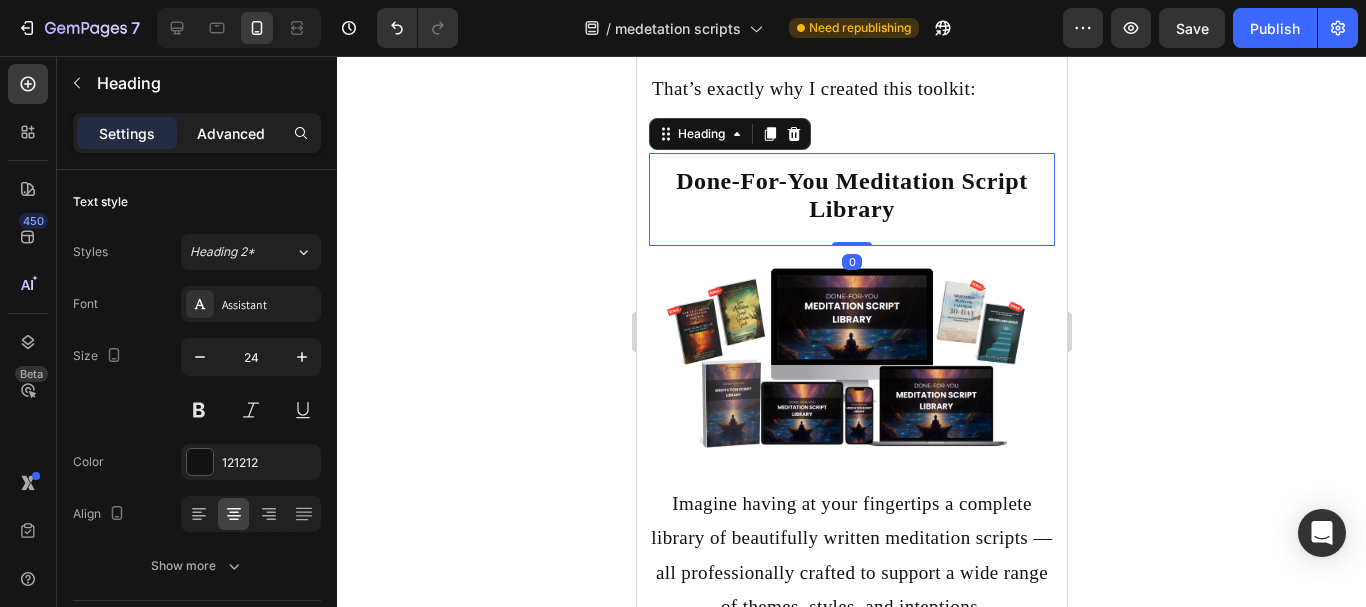 click on "Advanced" at bounding box center [231, 133] 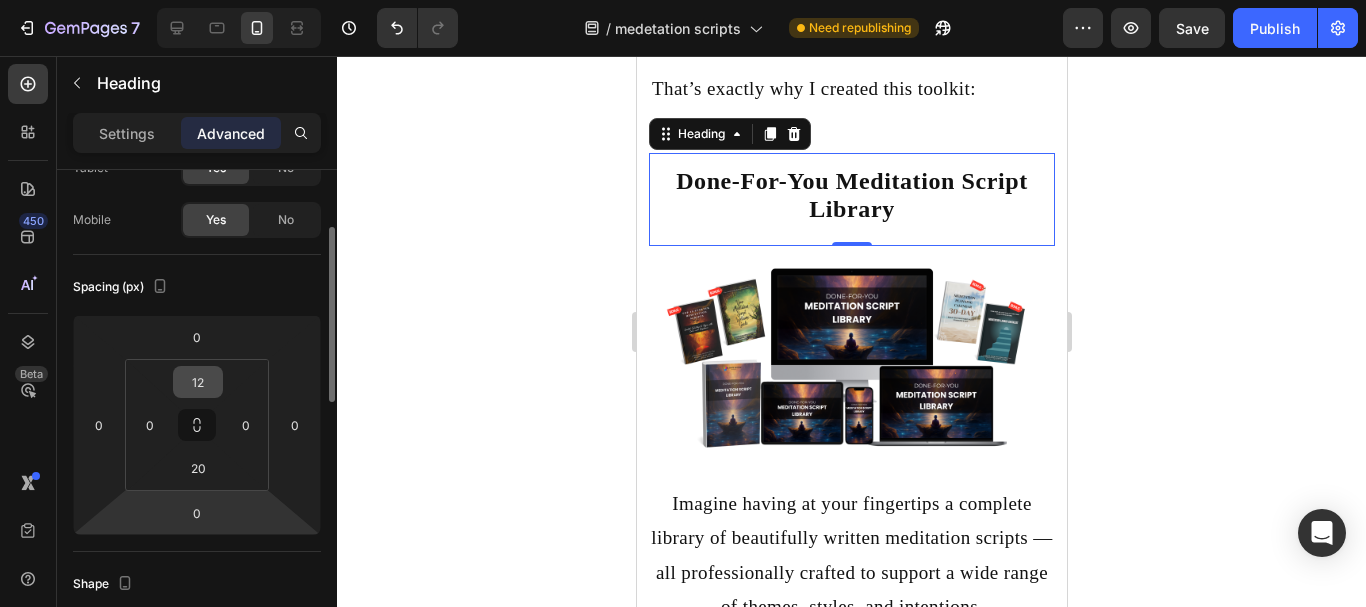 scroll, scrollTop: 141, scrollLeft: 0, axis: vertical 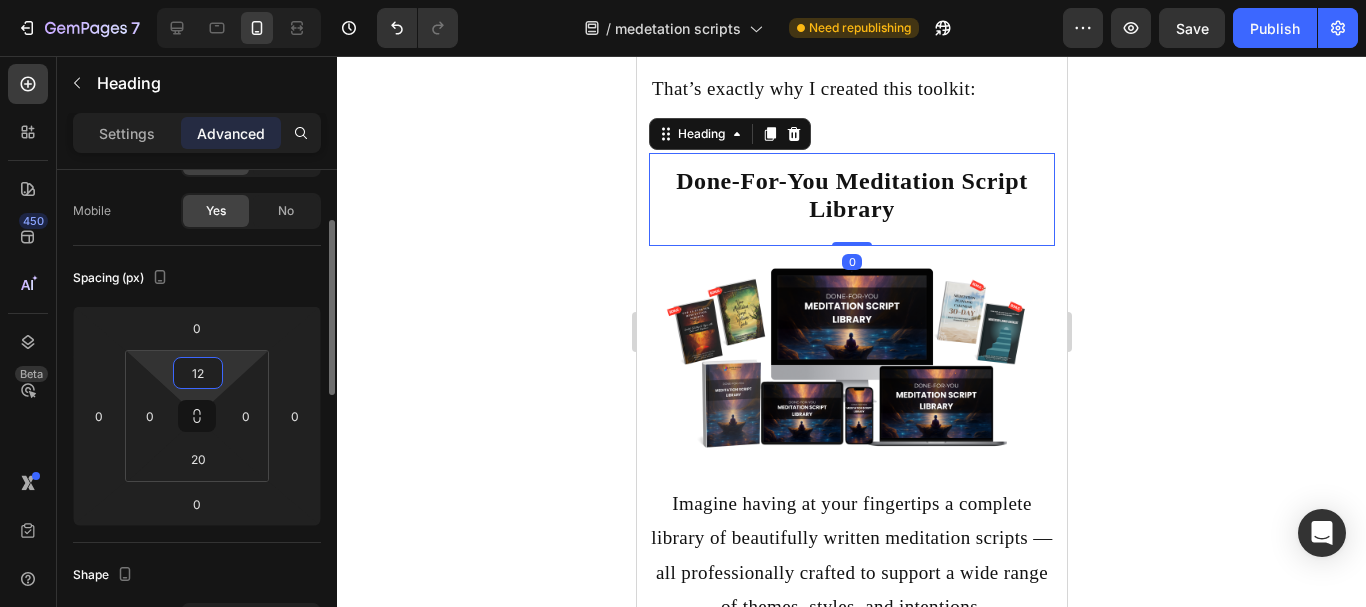 click on "12" at bounding box center [198, 373] 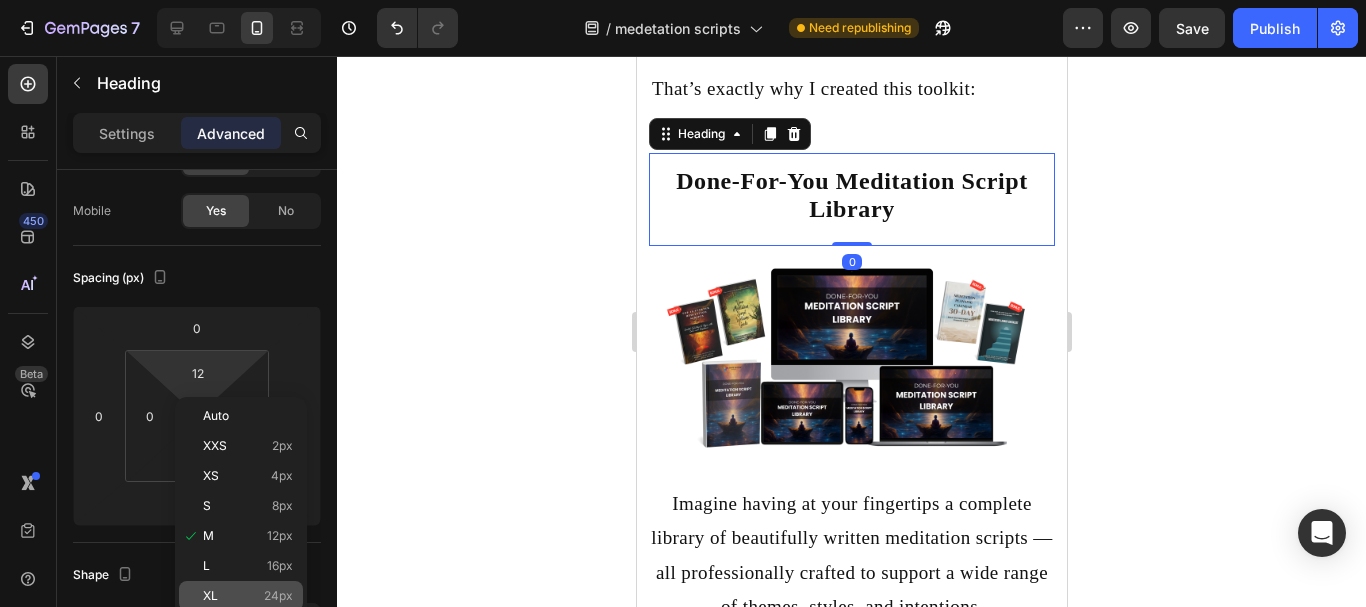 click on "XL 24px" at bounding box center [248, 596] 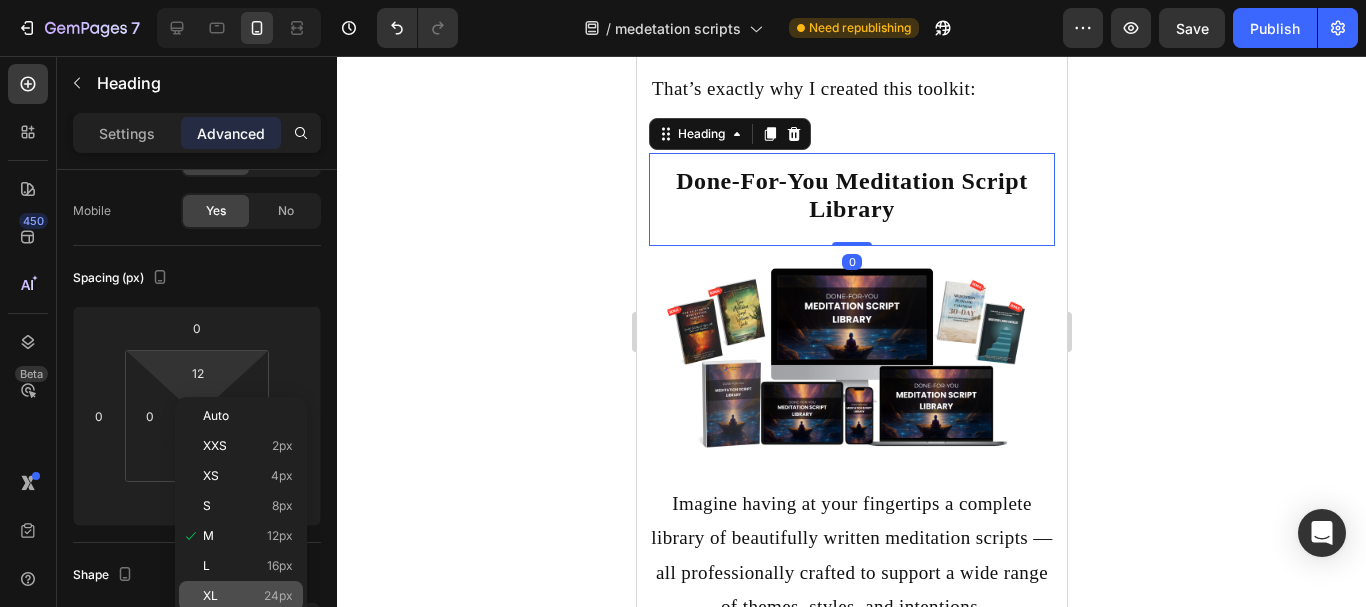 type on "24" 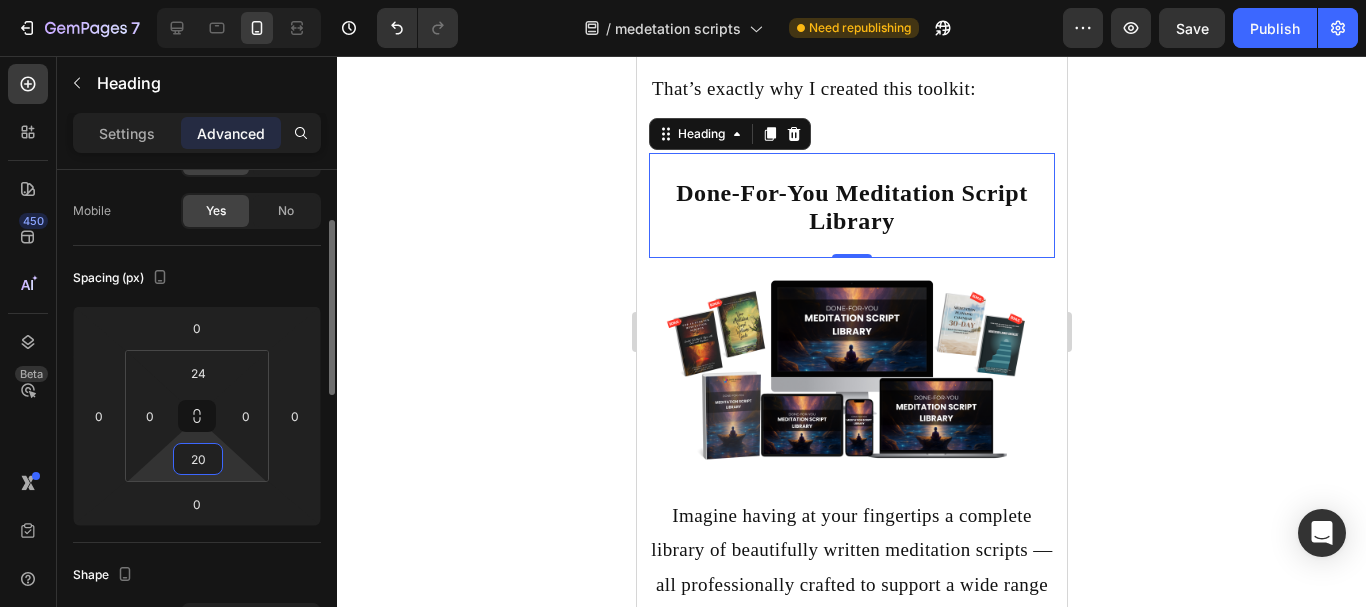 click on "20" at bounding box center [198, 459] 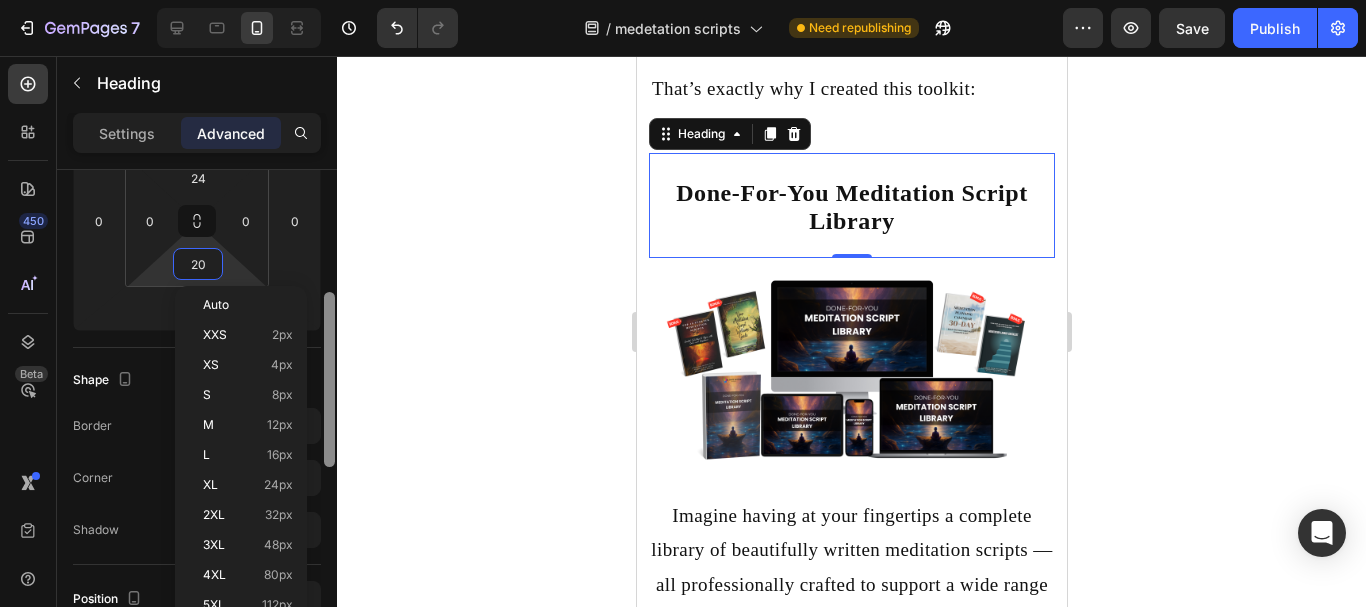 scroll, scrollTop: 338, scrollLeft: 0, axis: vertical 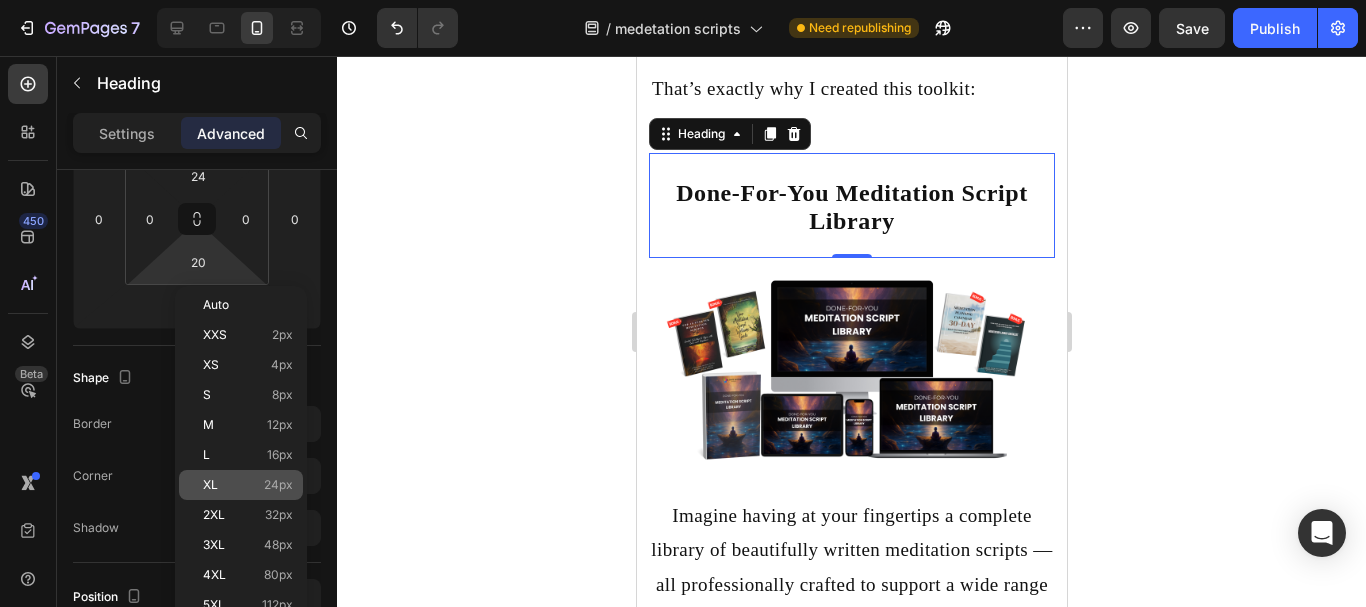 click on "XL 24px" 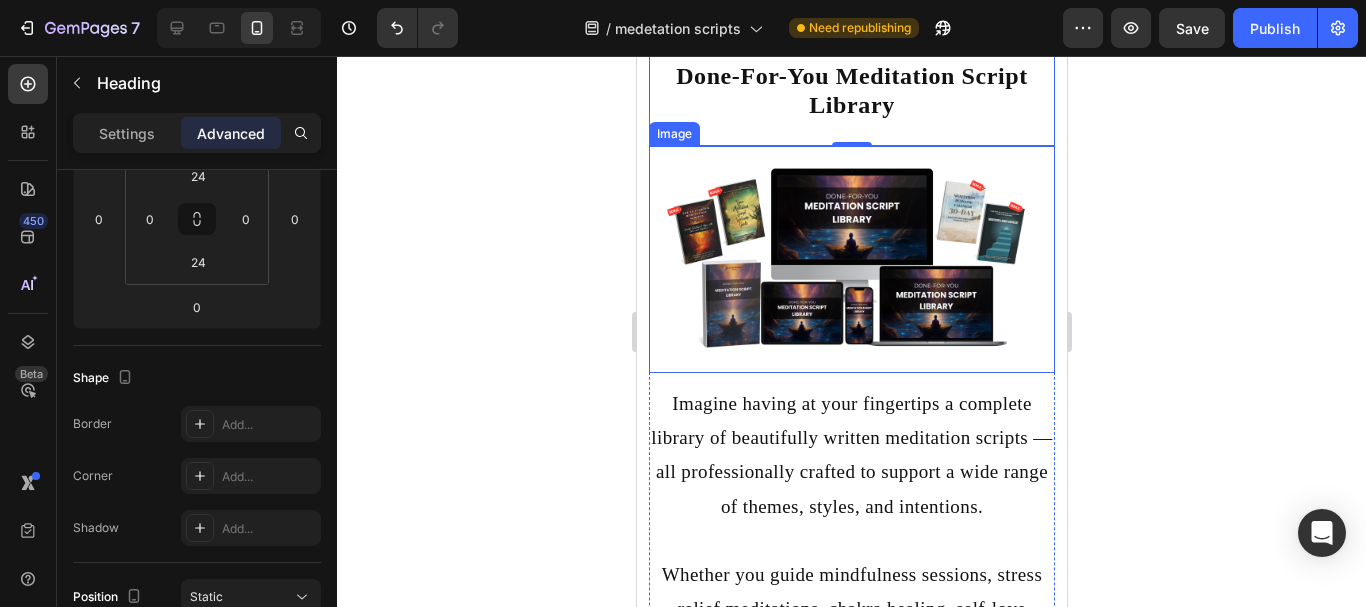 scroll, scrollTop: 7569, scrollLeft: 0, axis: vertical 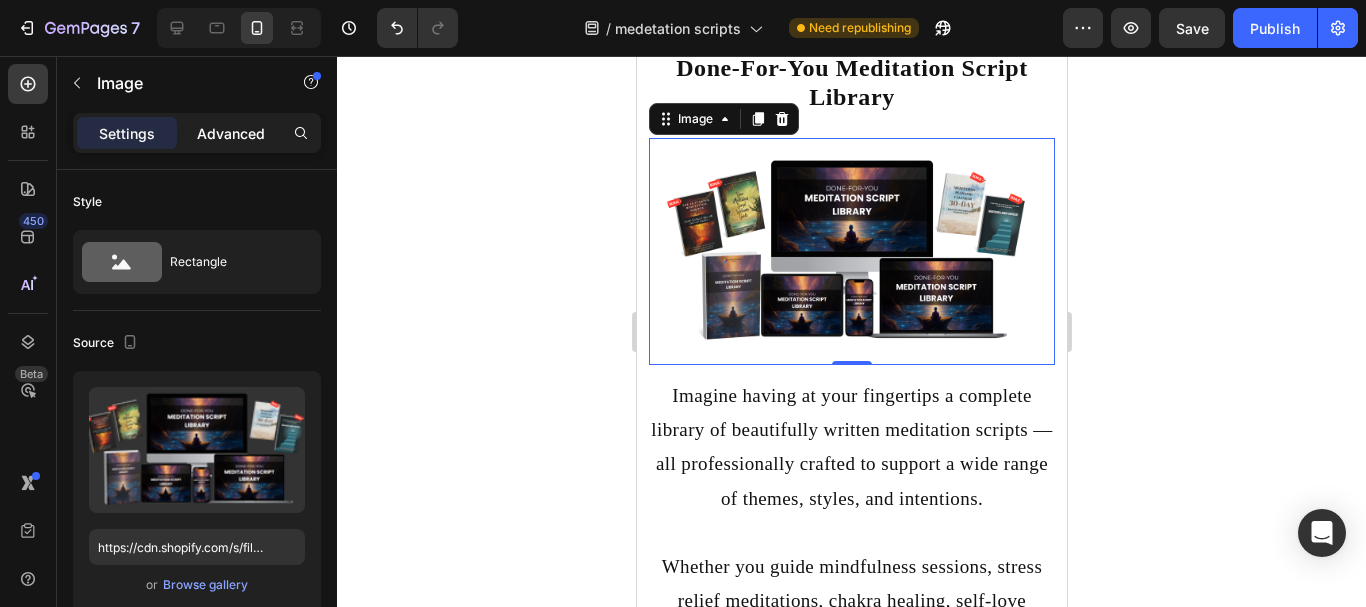 click on "Advanced" at bounding box center (231, 133) 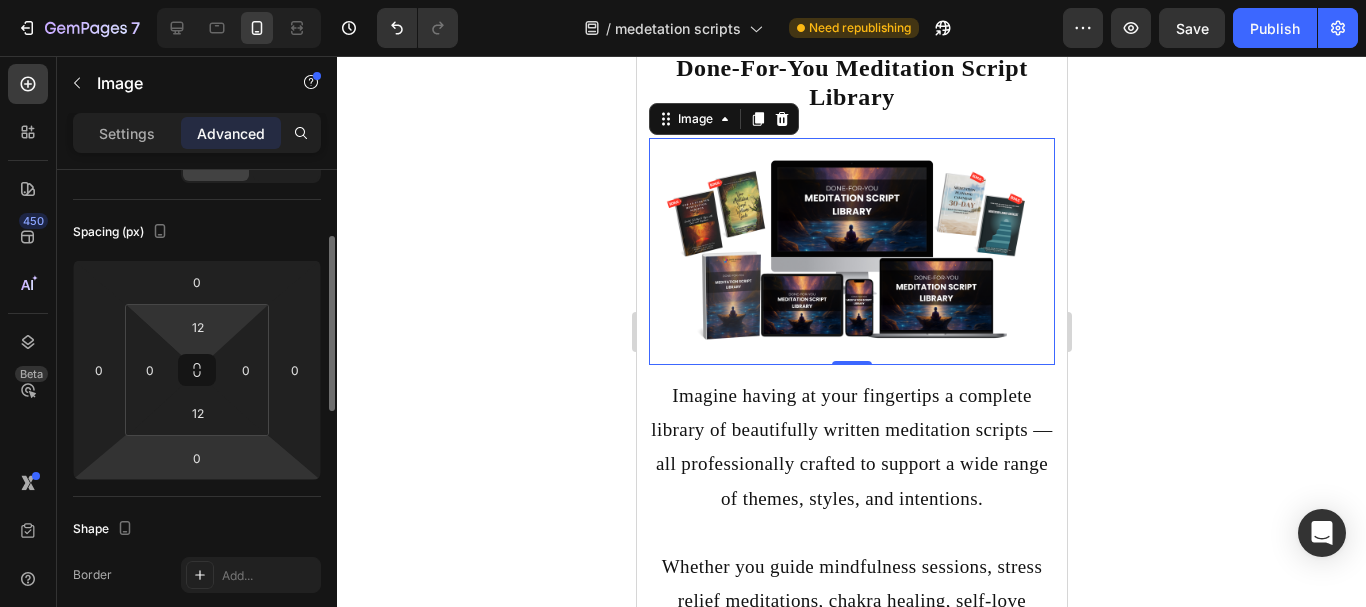 scroll, scrollTop: 192, scrollLeft: 0, axis: vertical 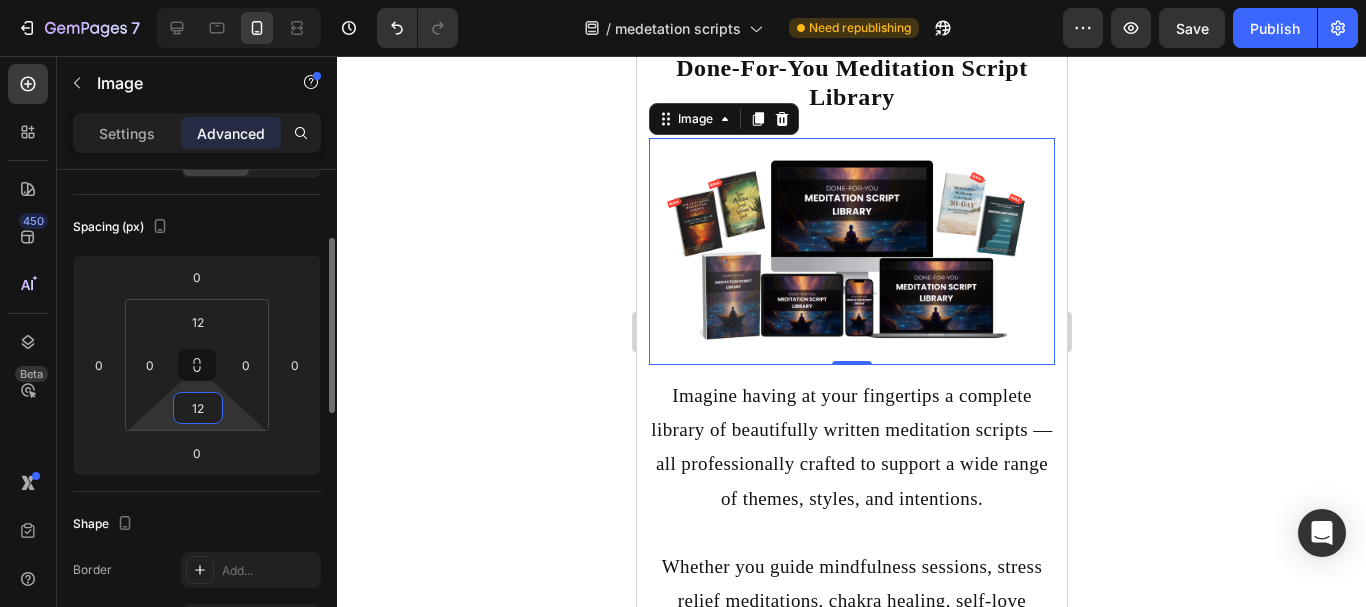 click on "12" at bounding box center (198, 408) 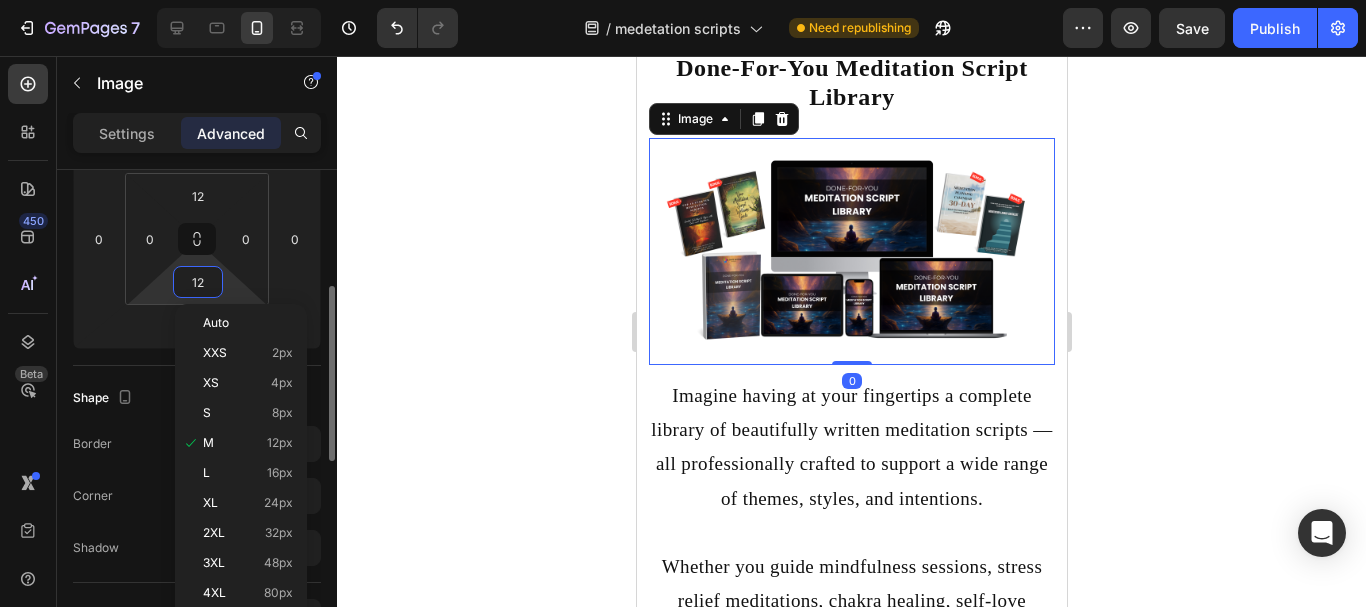 scroll, scrollTop: 320, scrollLeft: 0, axis: vertical 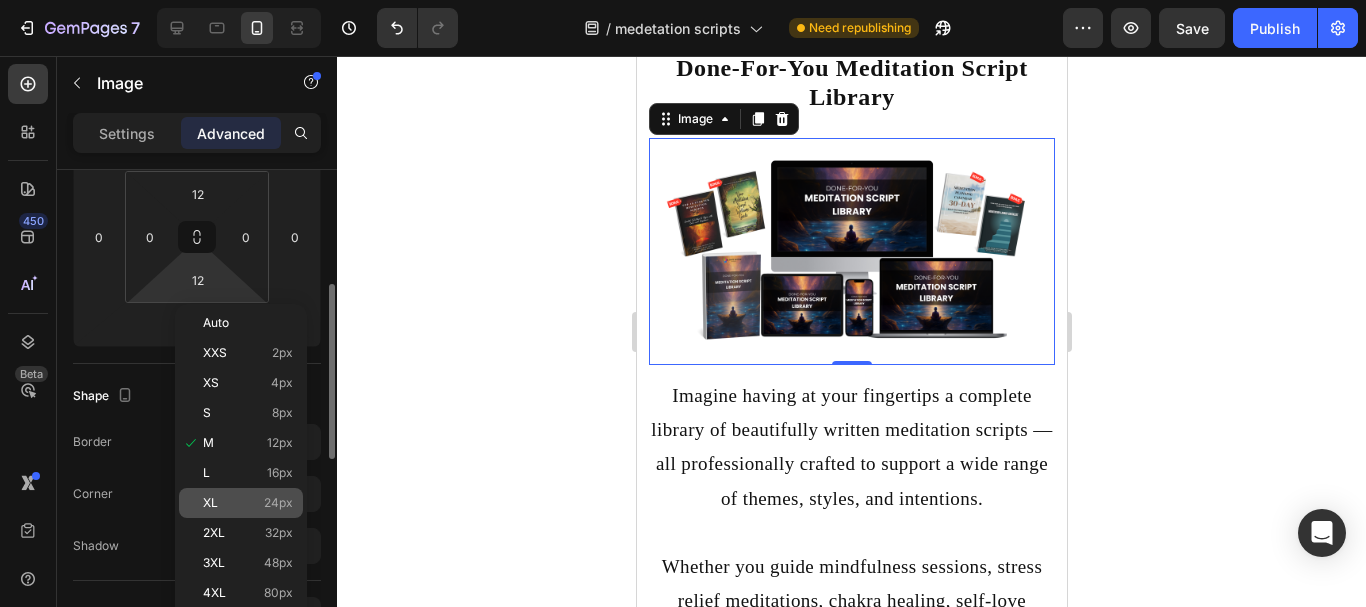 click on "XL 24px" 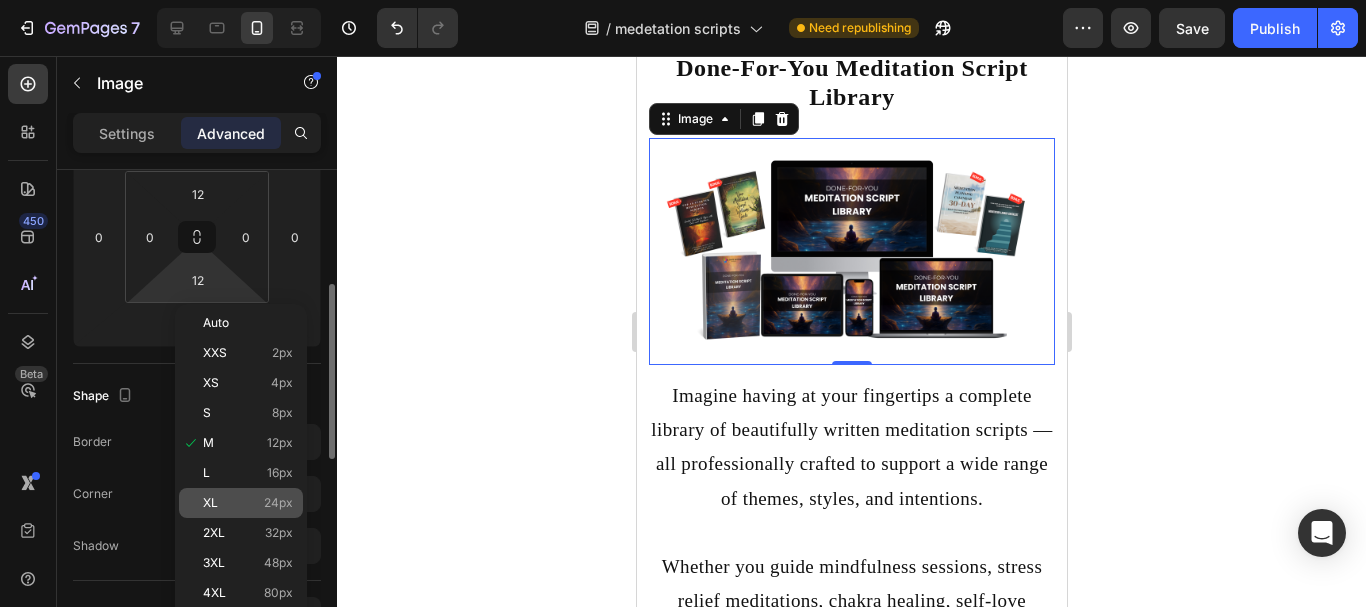 type on "24" 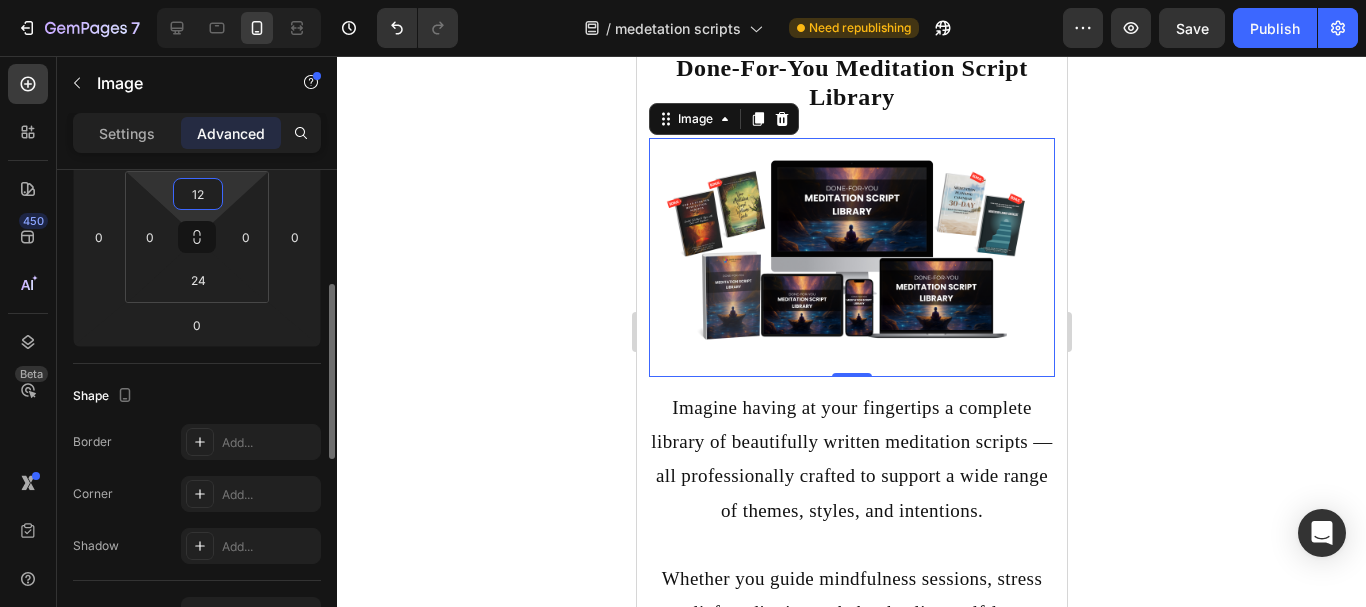 click on "12" at bounding box center [198, 194] 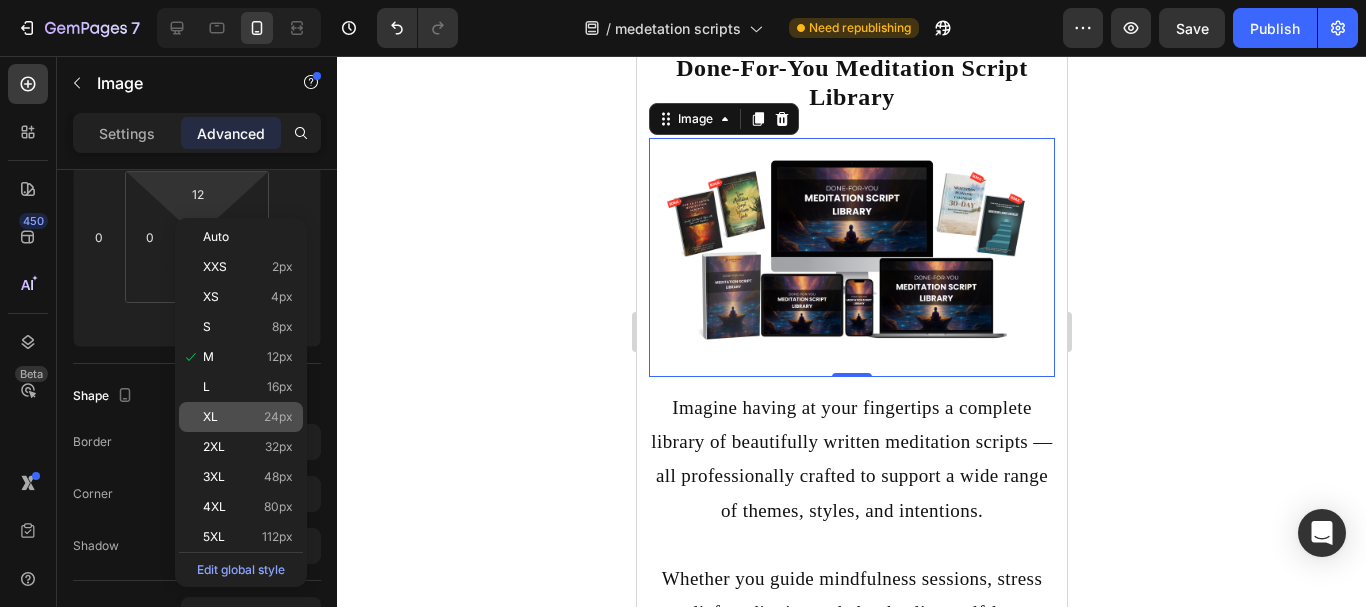 click on "XL 24px" at bounding box center (248, 417) 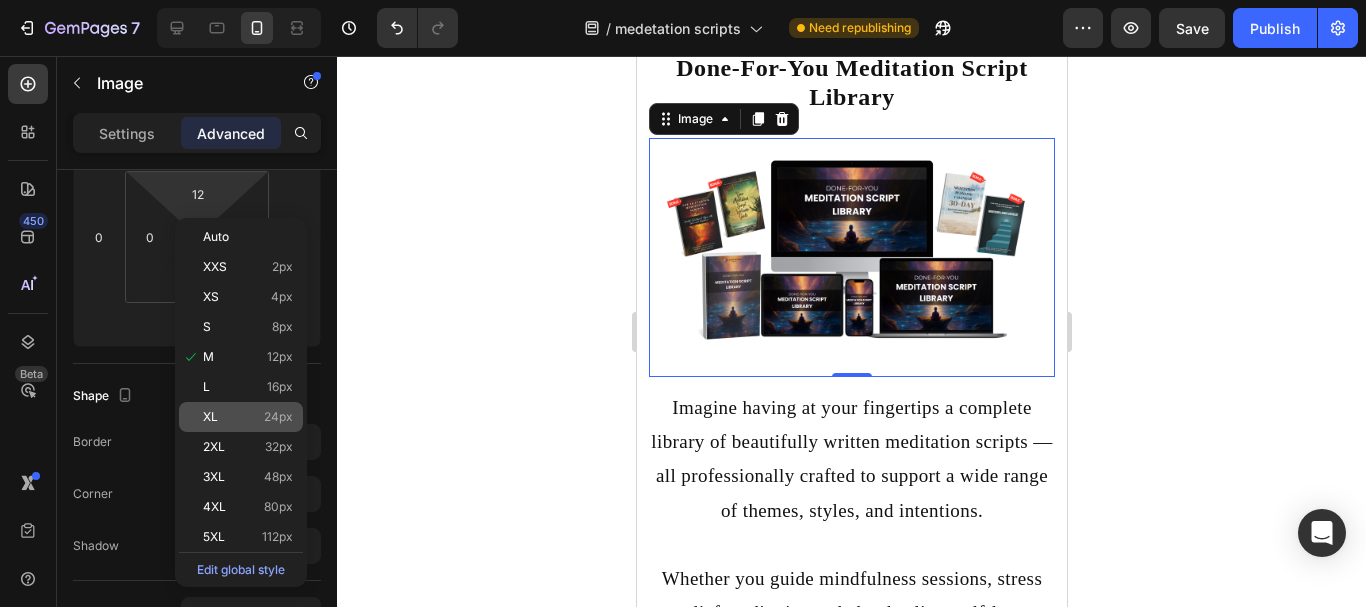 type on "24" 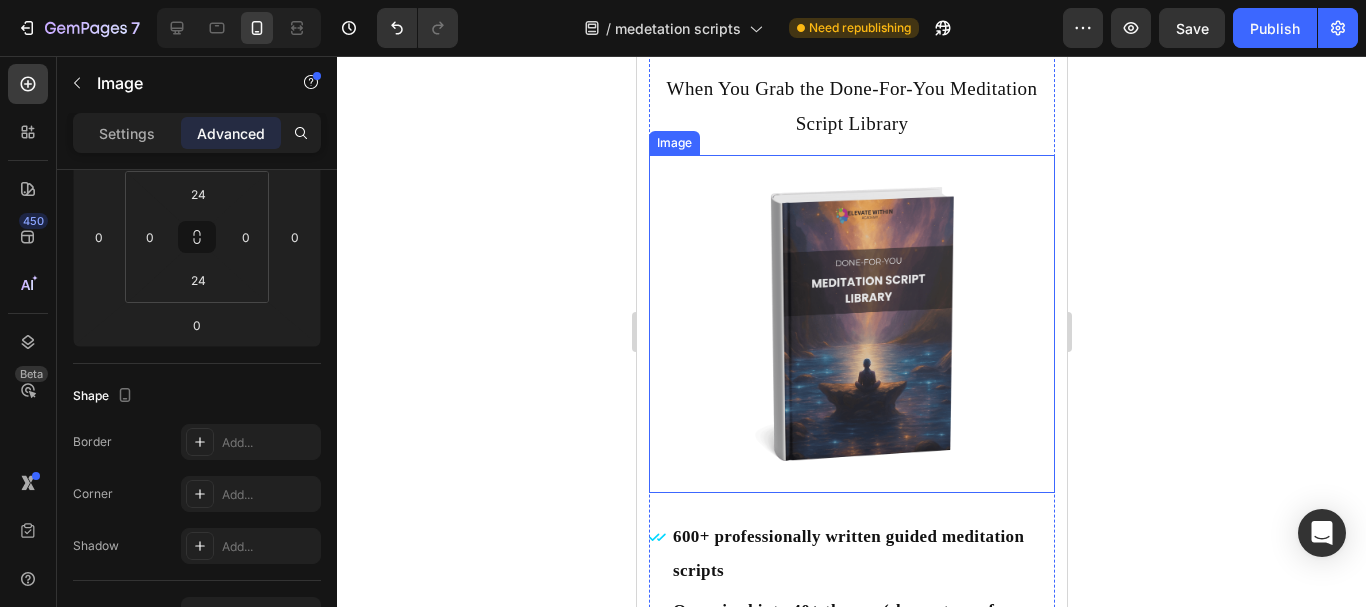 scroll, scrollTop: 9743, scrollLeft: 0, axis: vertical 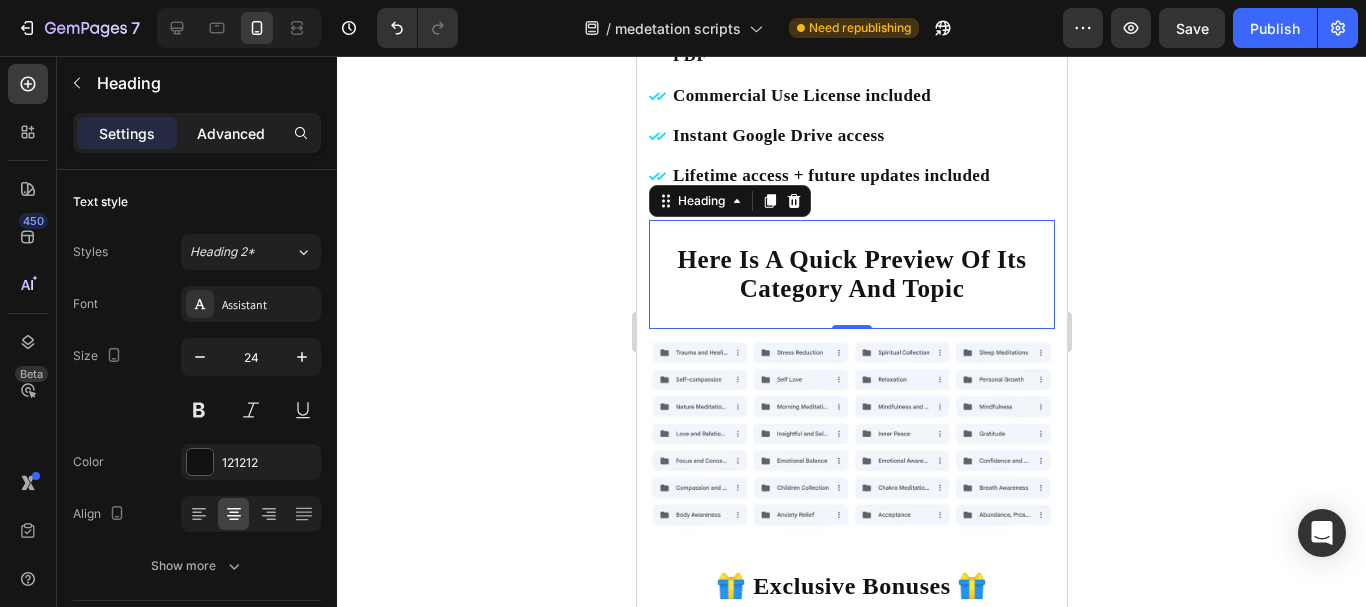 click on "Advanced" at bounding box center (231, 133) 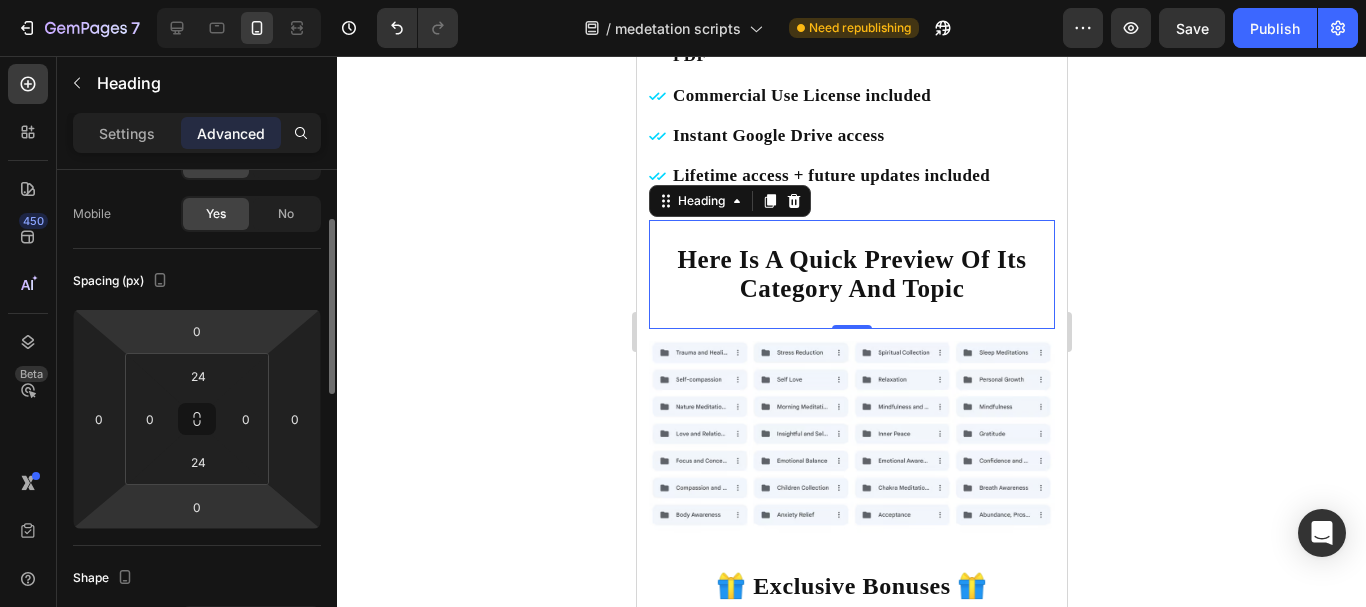 scroll, scrollTop: 147, scrollLeft: 0, axis: vertical 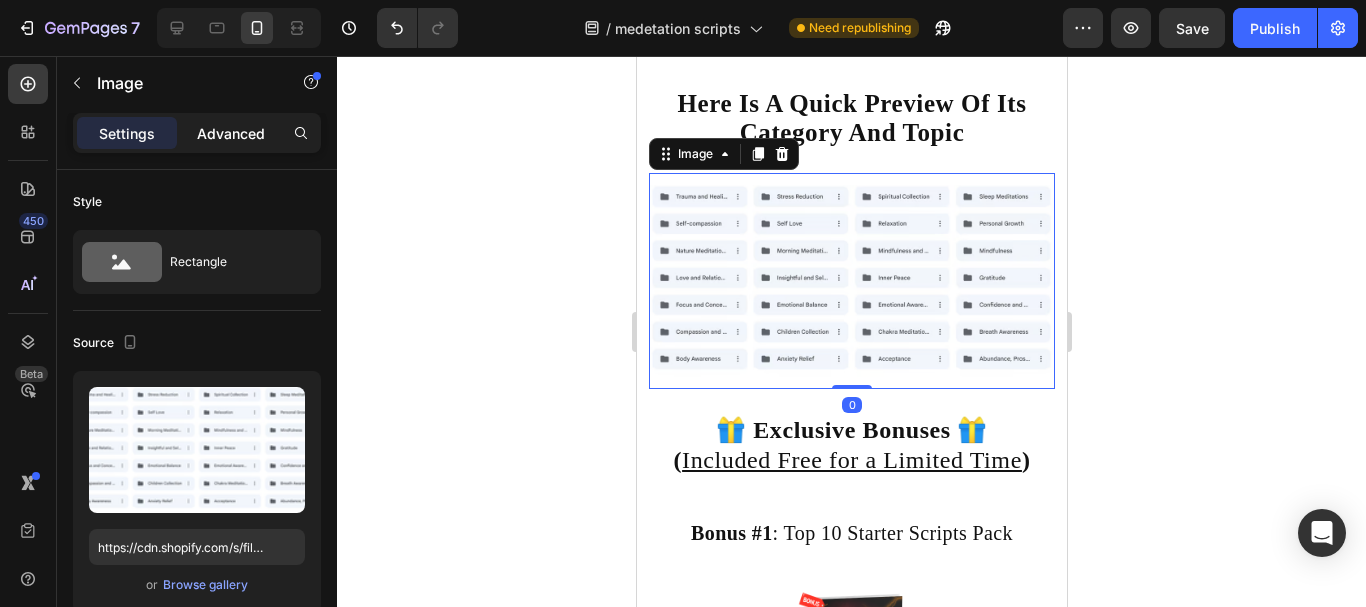 click on "Advanced" at bounding box center (231, 133) 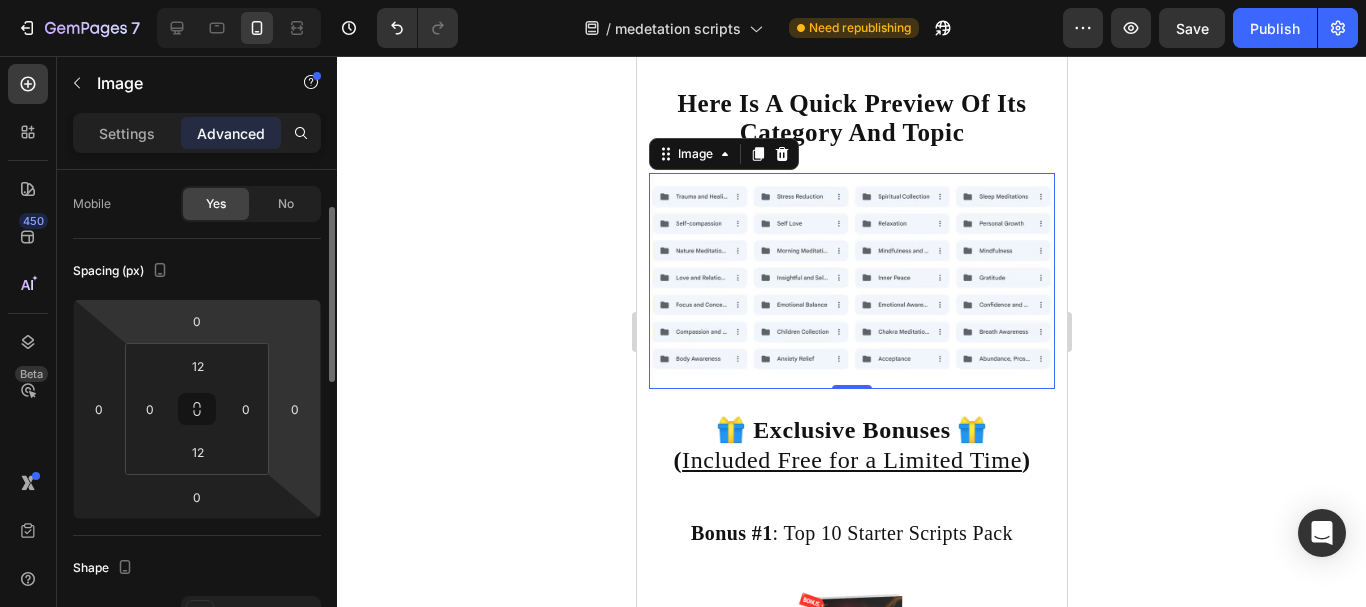 scroll, scrollTop: 149, scrollLeft: 0, axis: vertical 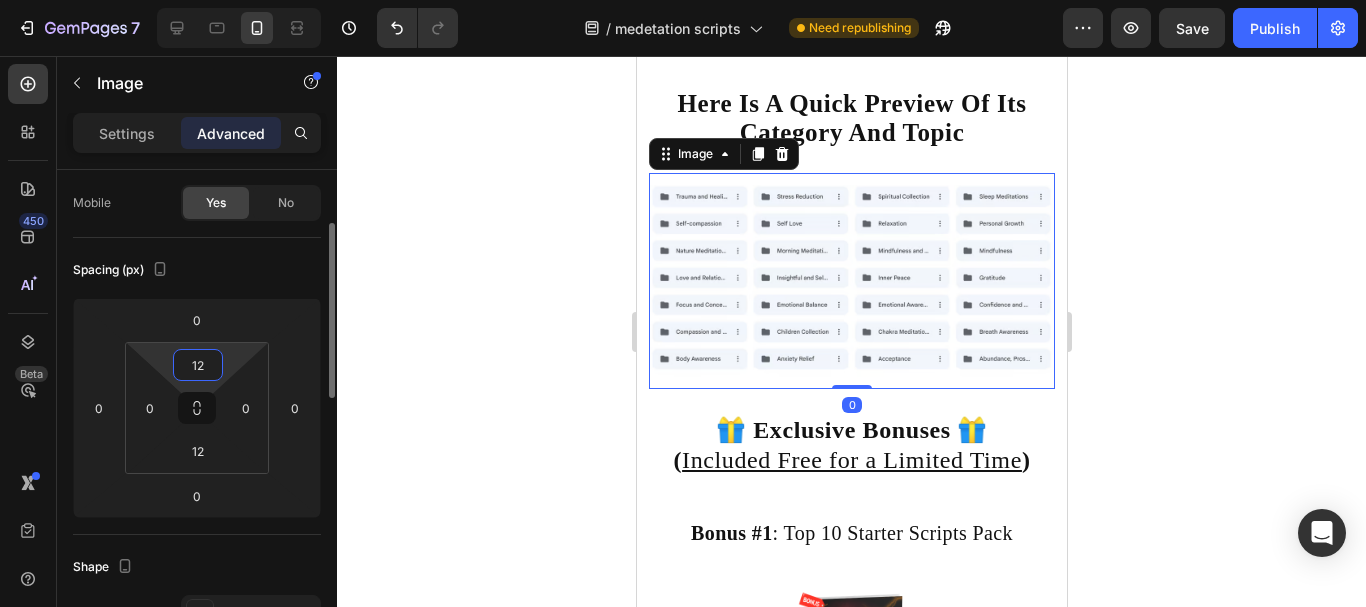 click on "12" at bounding box center [198, 365] 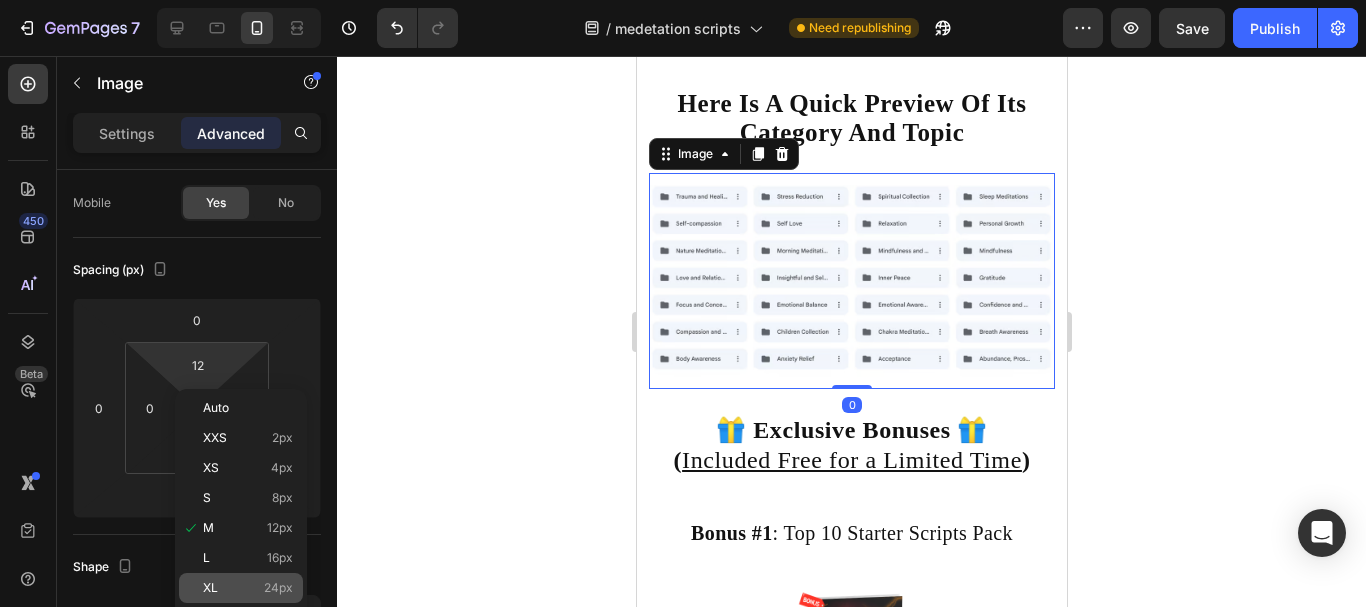 click on "XL 24px" at bounding box center [248, 588] 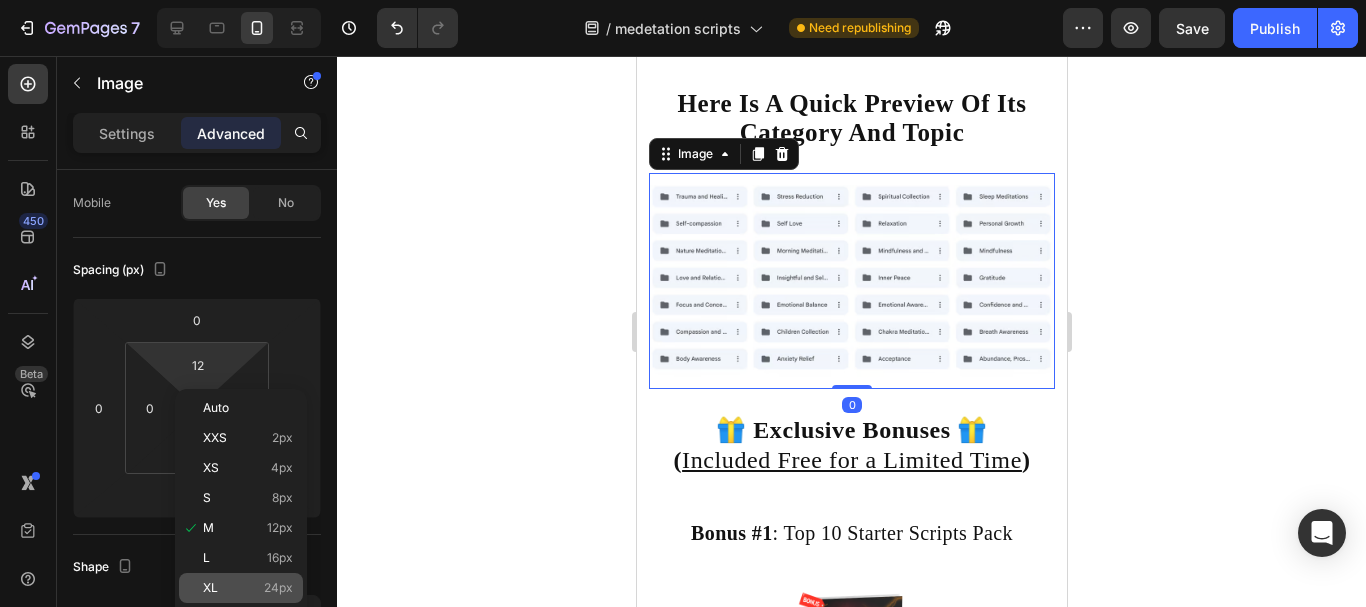 type on "24" 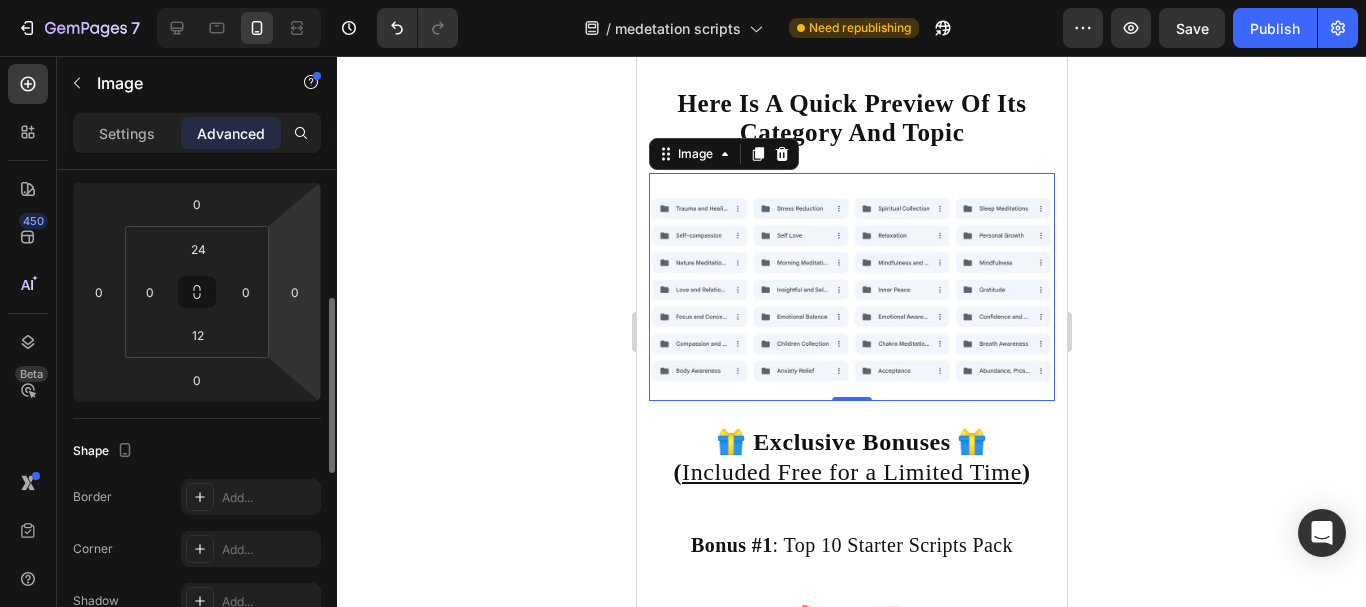 scroll, scrollTop: 300, scrollLeft: 0, axis: vertical 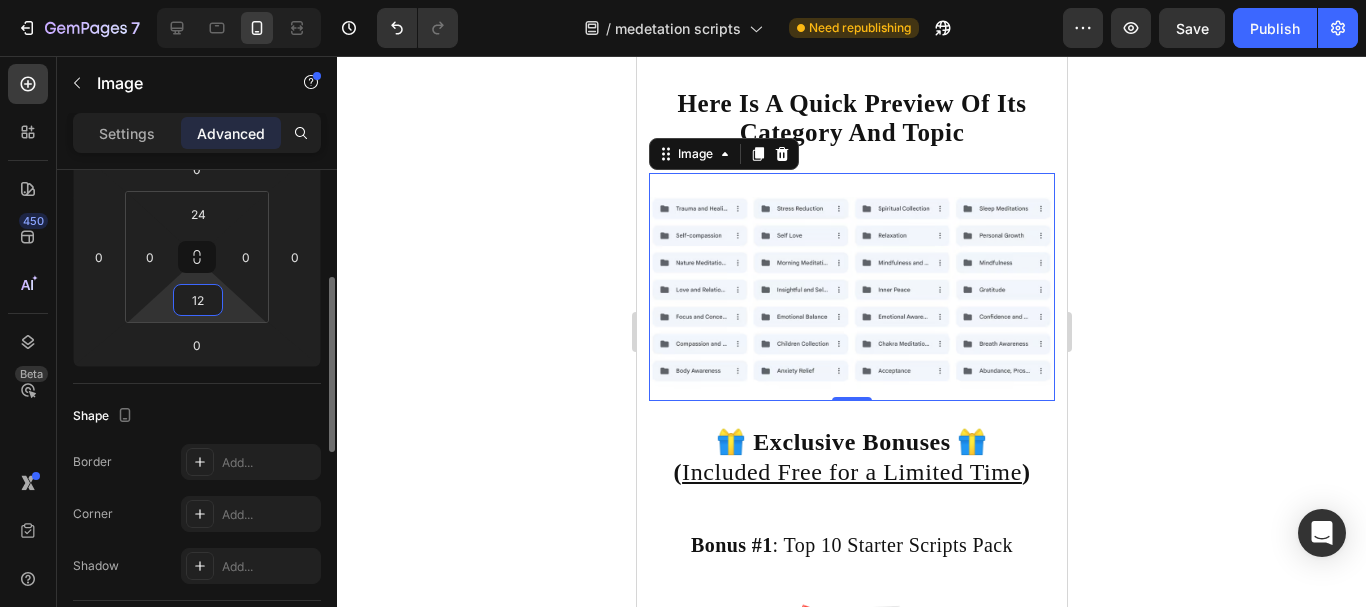 click on "12" at bounding box center (198, 300) 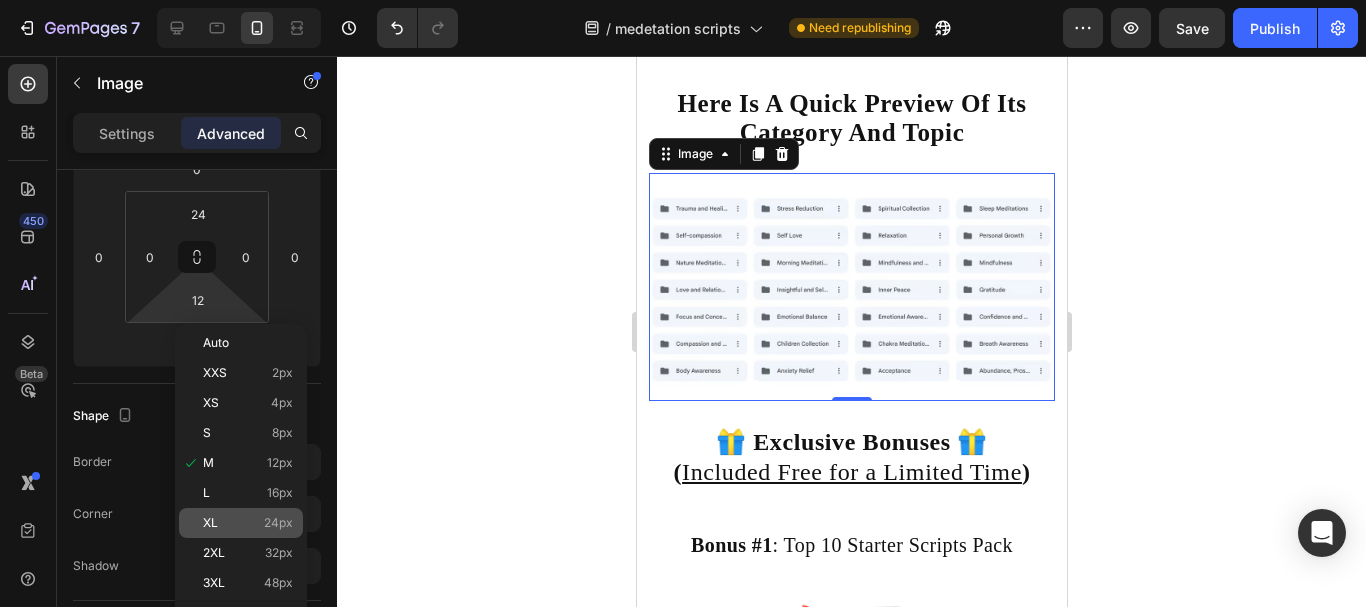 click on "XL 24px" 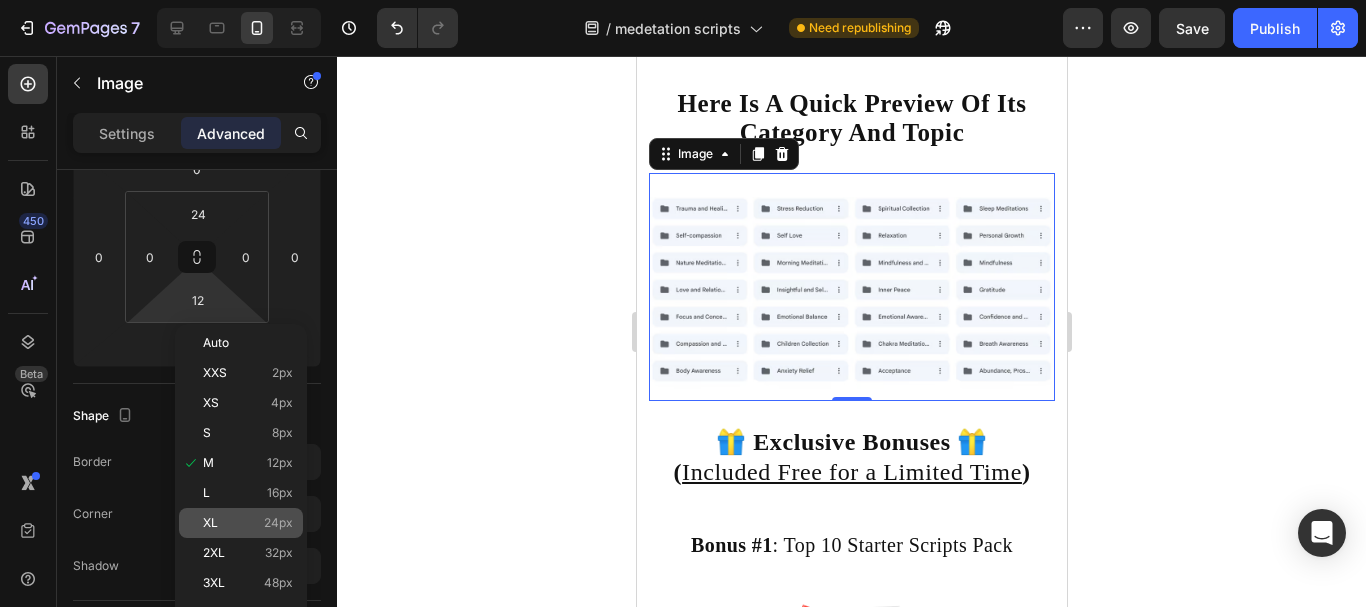 type on "24" 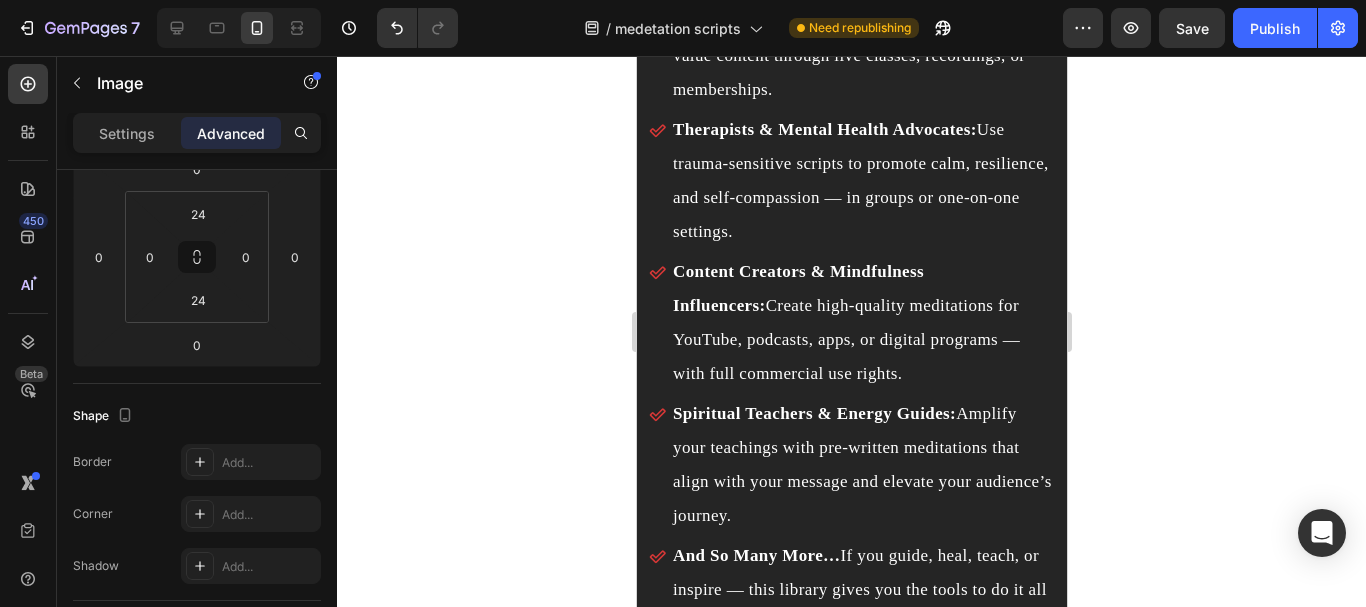 scroll, scrollTop: 13136, scrollLeft: 0, axis: vertical 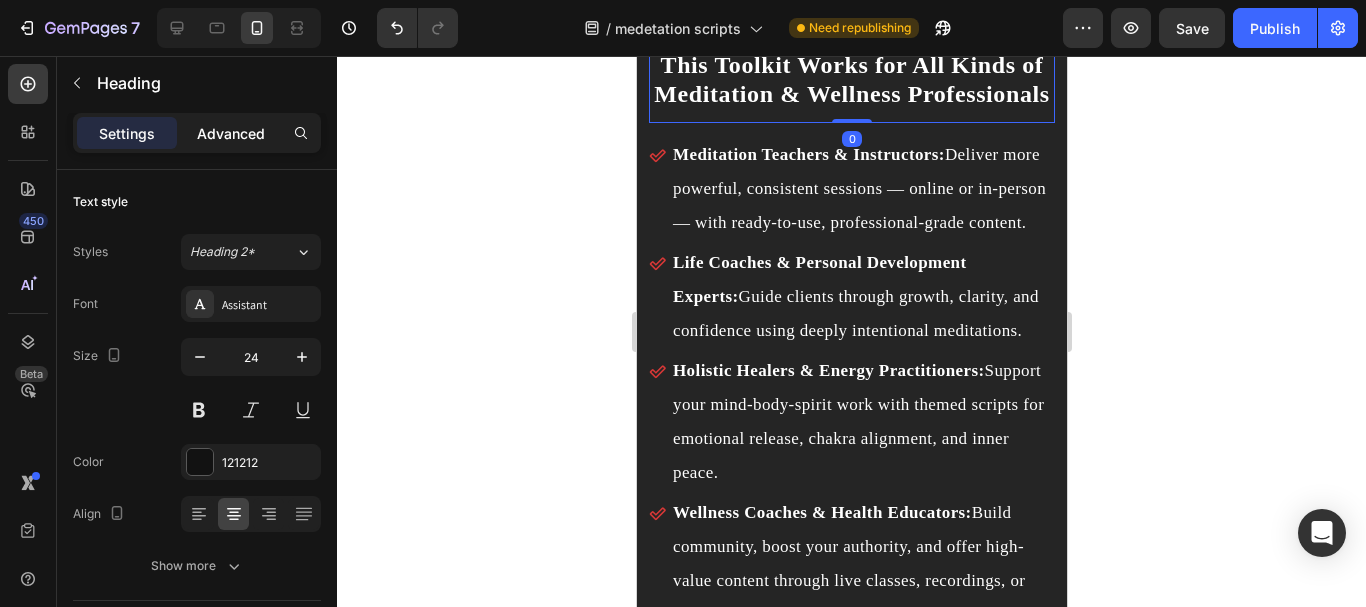 click on "Advanced" 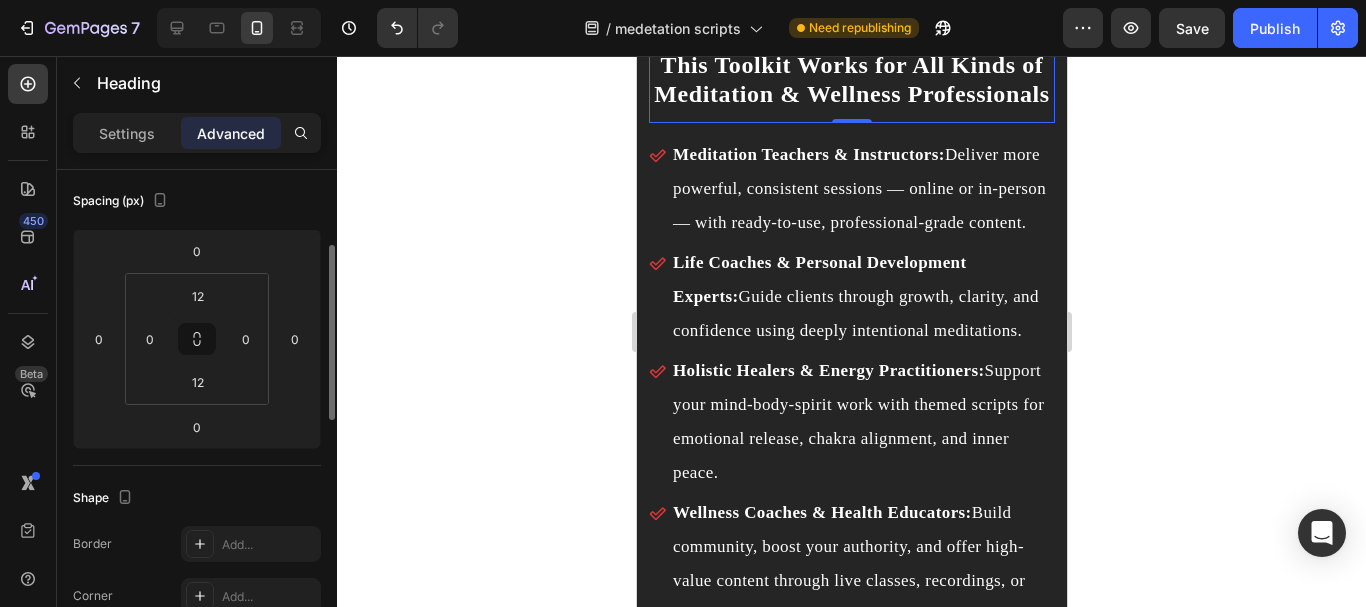 scroll, scrollTop: 219, scrollLeft: 0, axis: vertical 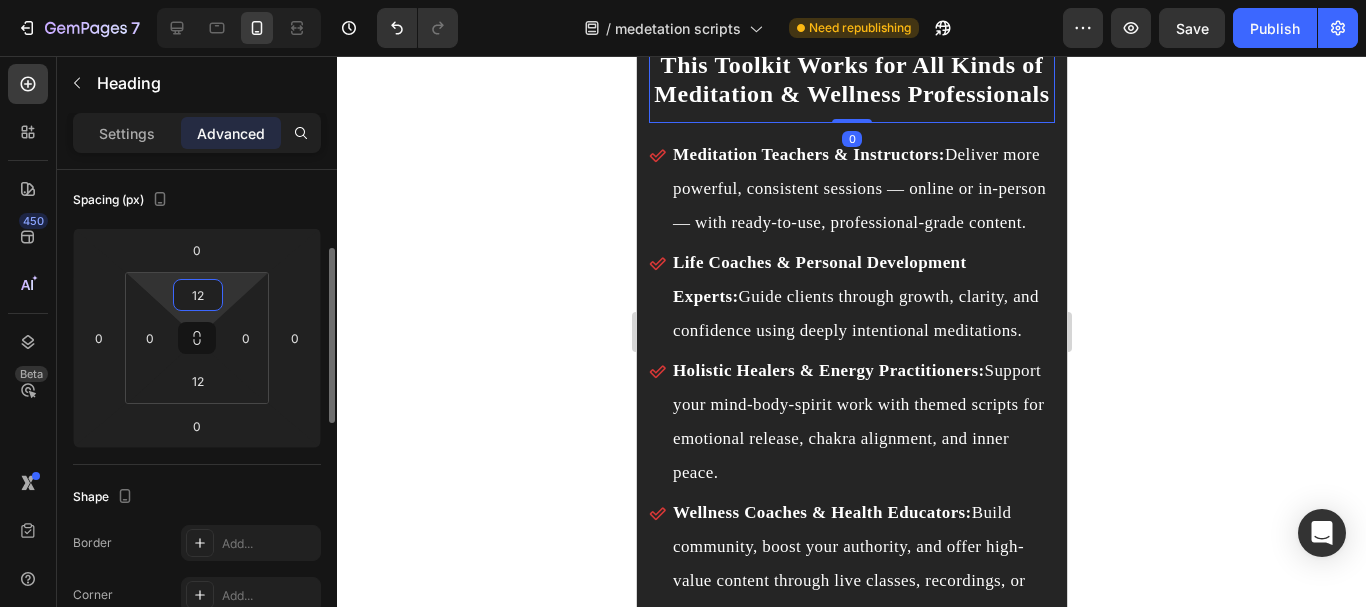 click on "12" at bounding box center [198, 295] 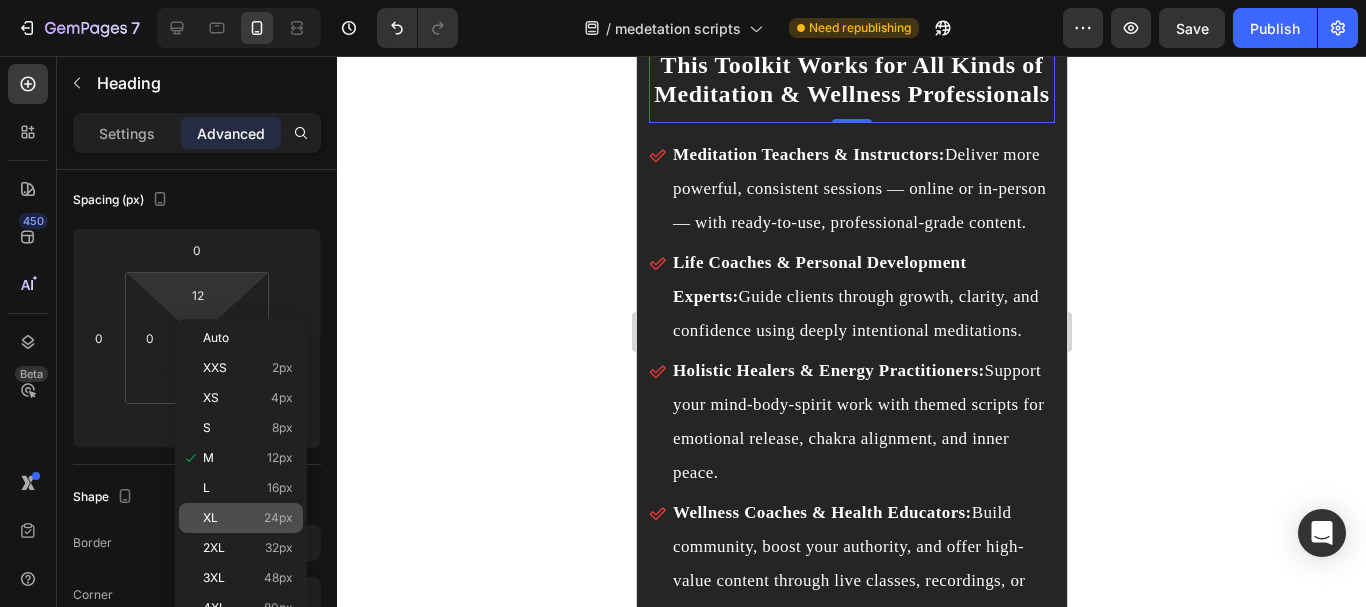 click on "XL 24px" 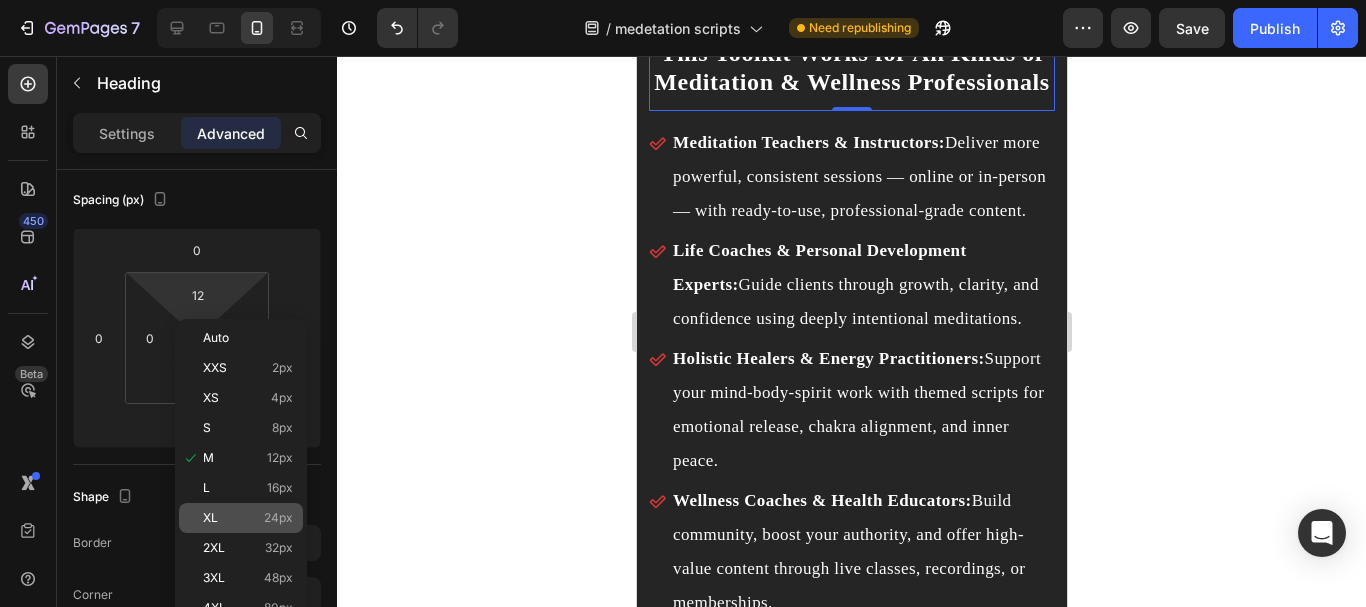 type on "24" 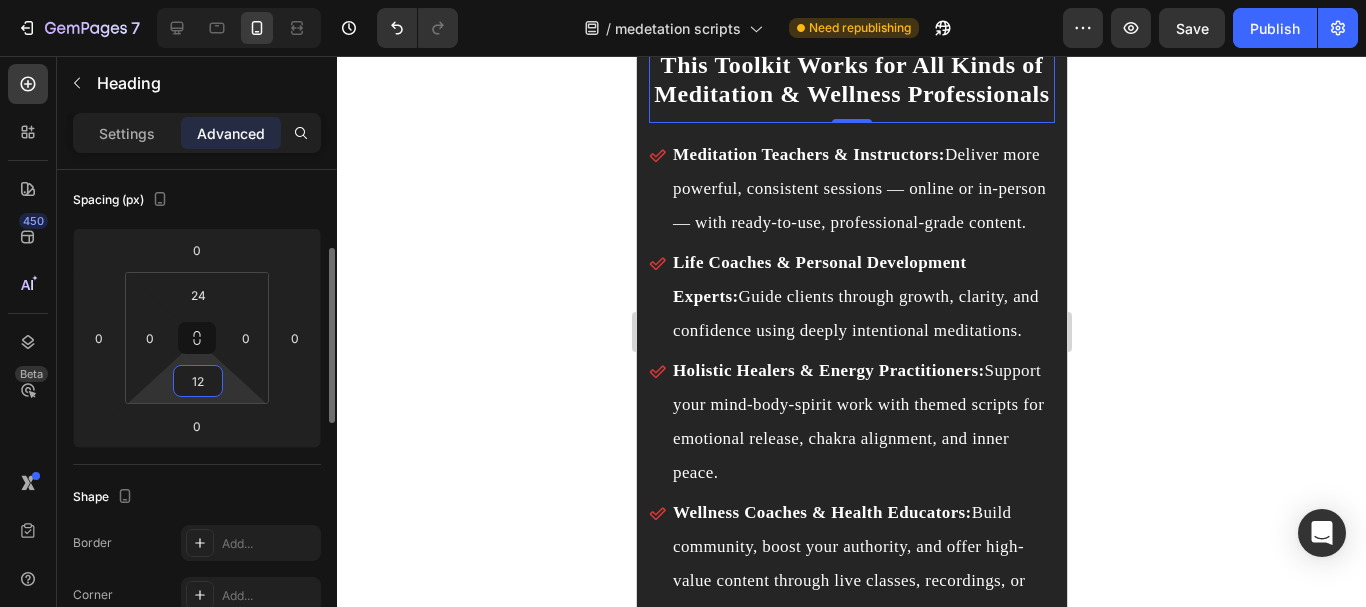 click on "12" at bounding box center (198, 381) 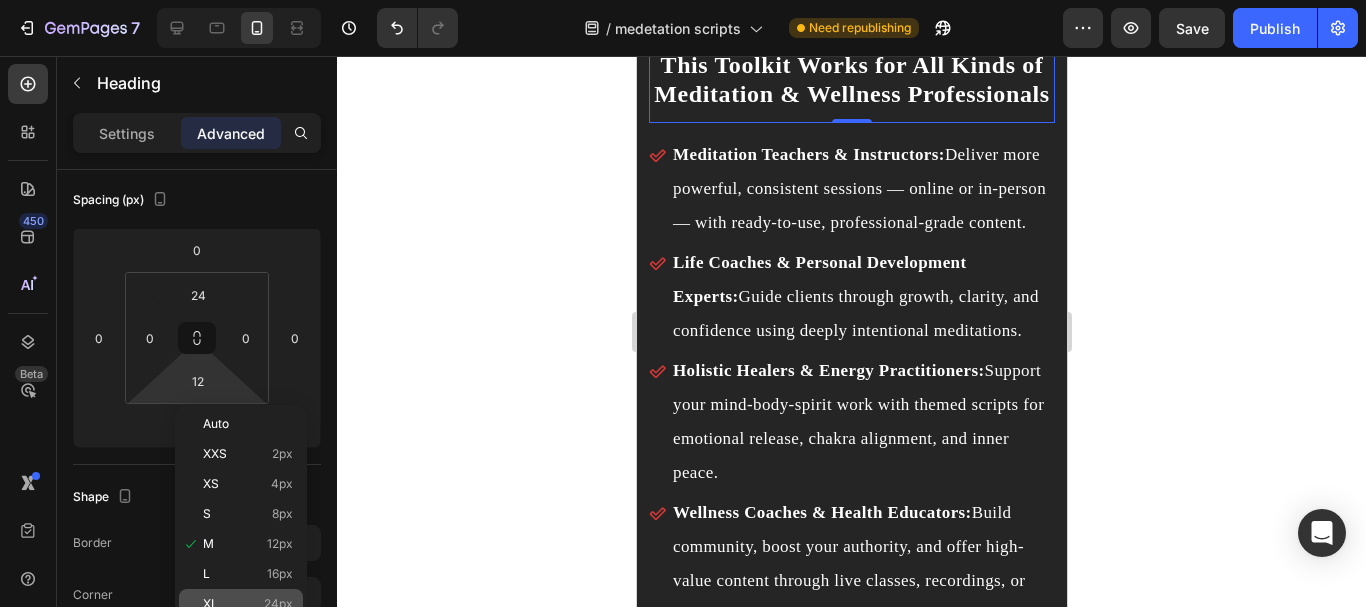 click on "XL 24px" 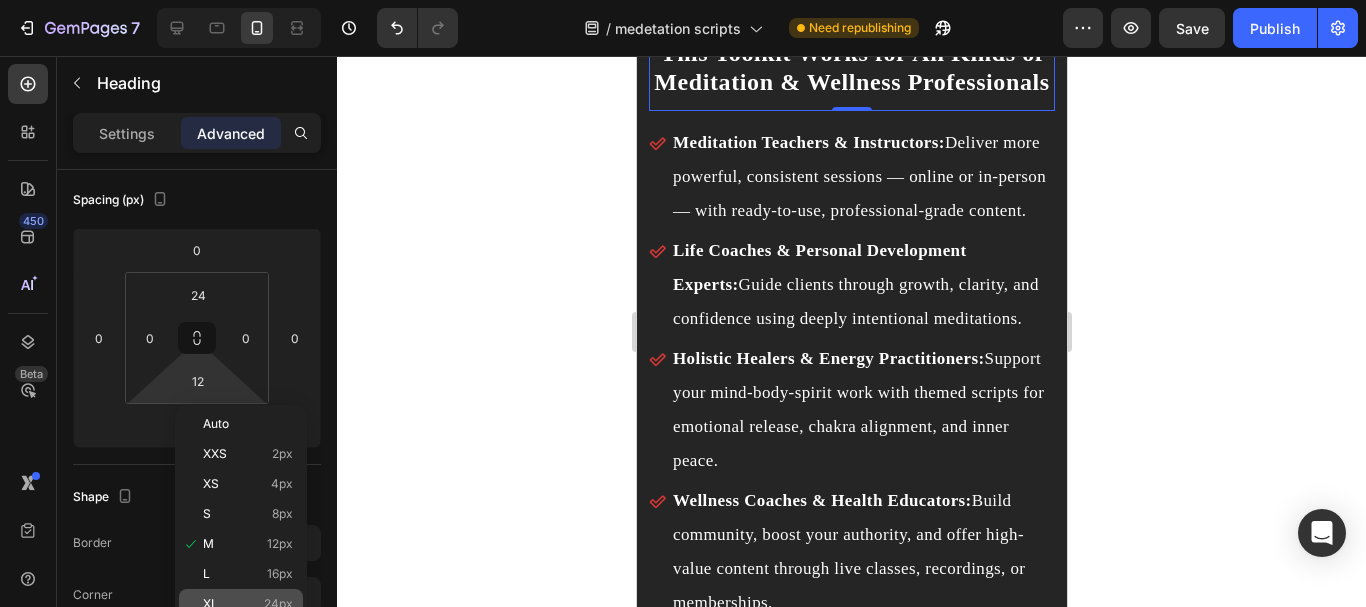 type on "24" 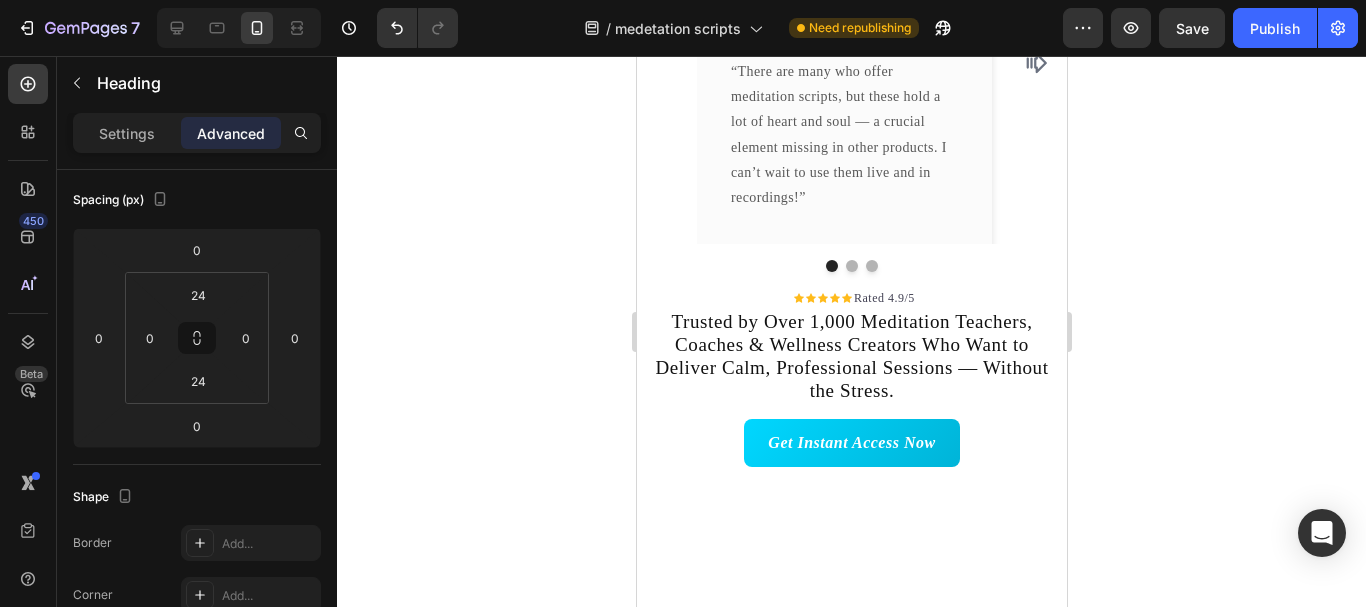 scroll, scrollTop: 14690, scrollLeft: 0, axis: vertical 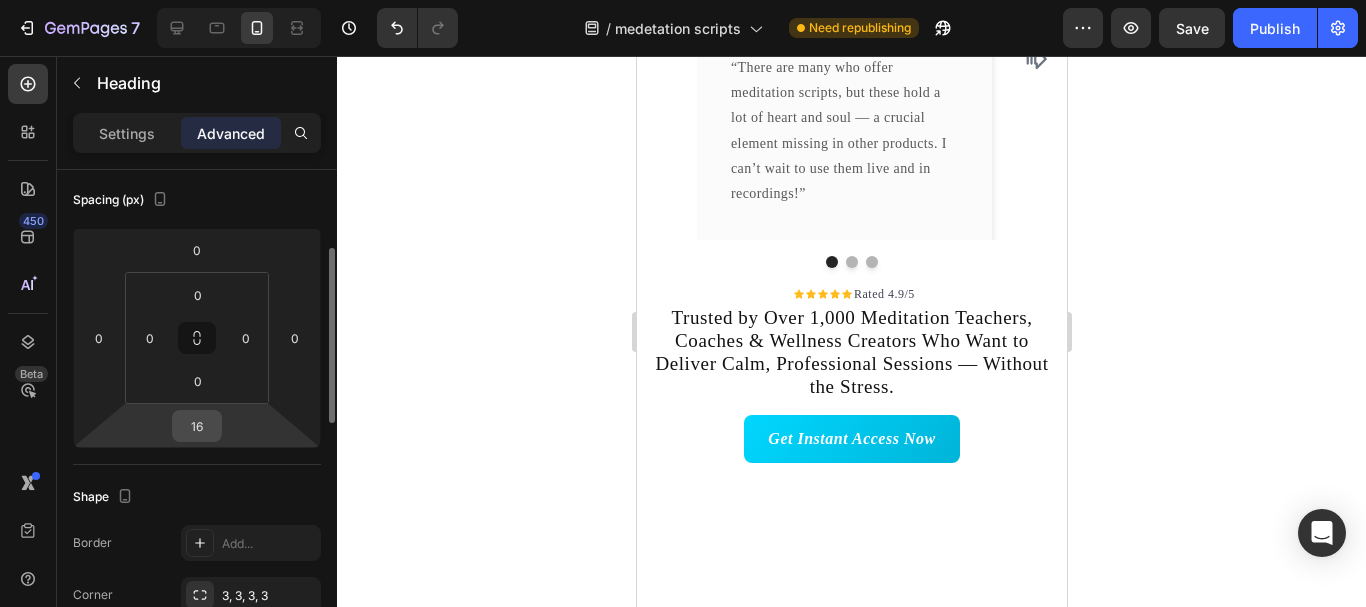click on "16" at bounding box center [197, 426] 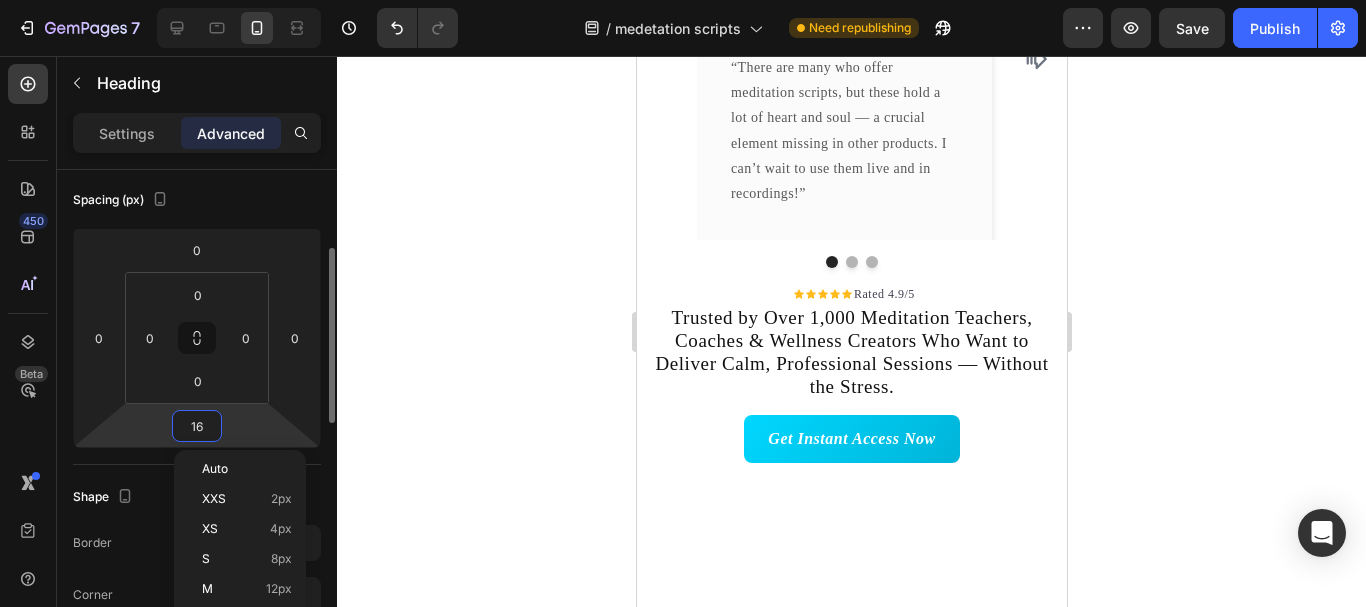 click on "16" at bounding box center (197, 426) 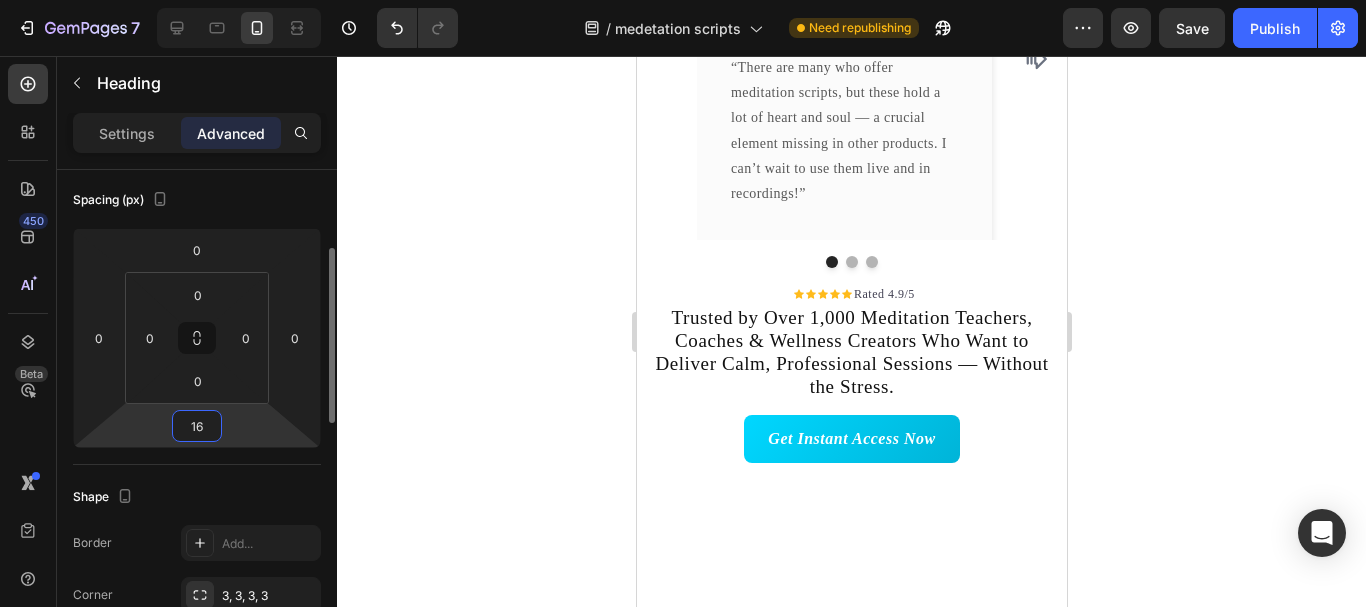 click on "16" at bounding box center (197, 426) 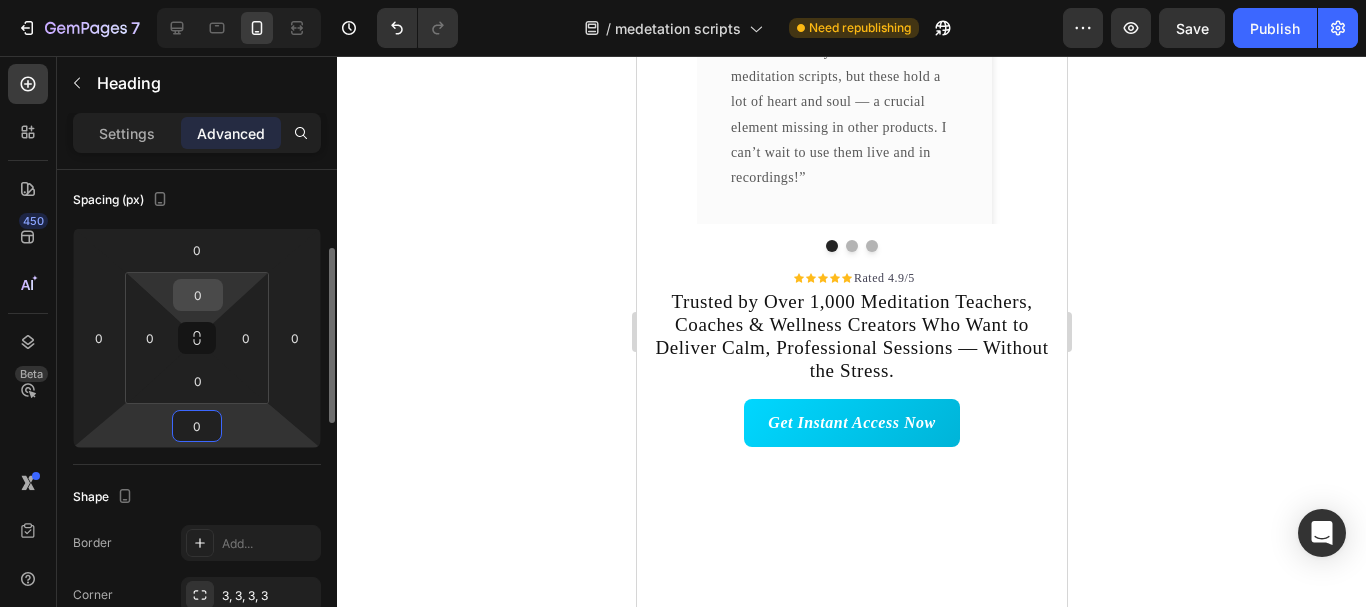 type on "0" 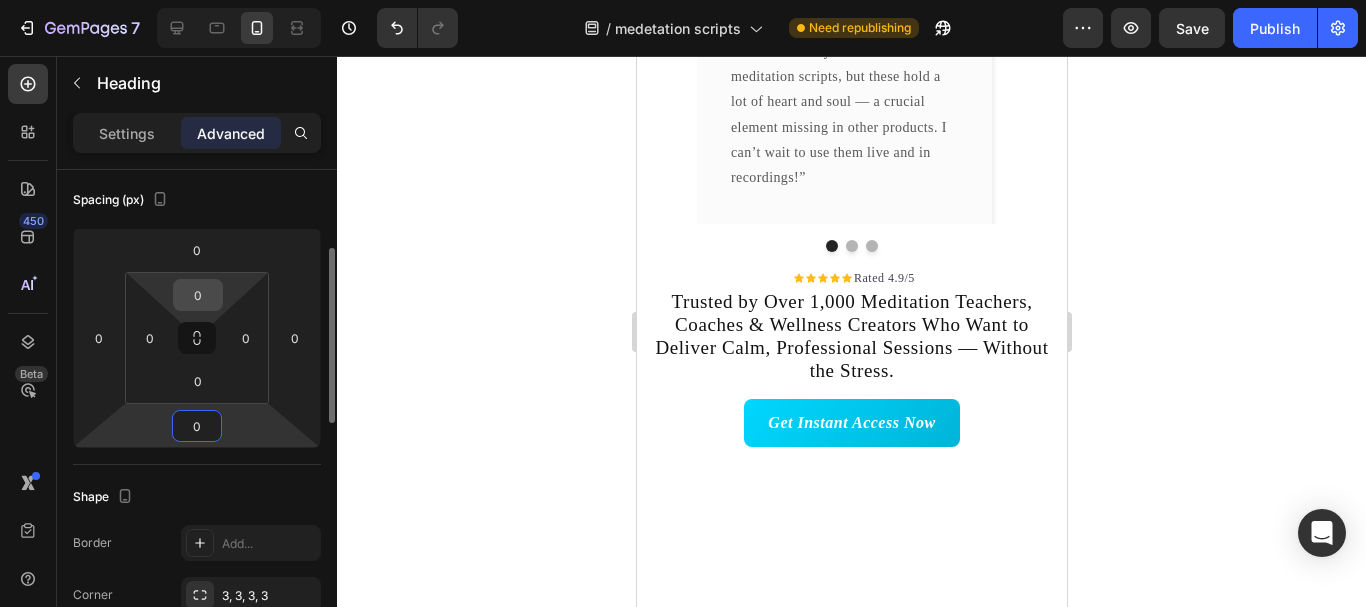 click on "0" at bounding box center [198, 295] 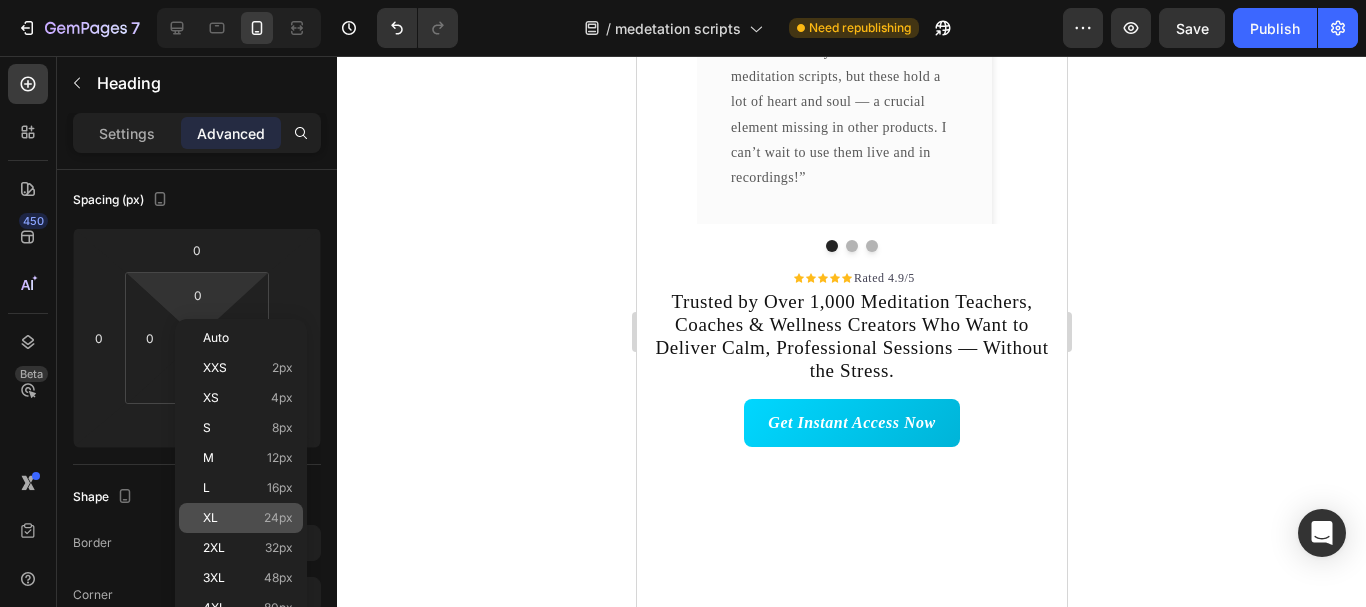 click on "XL 24px" at bounding box center (248, 518) 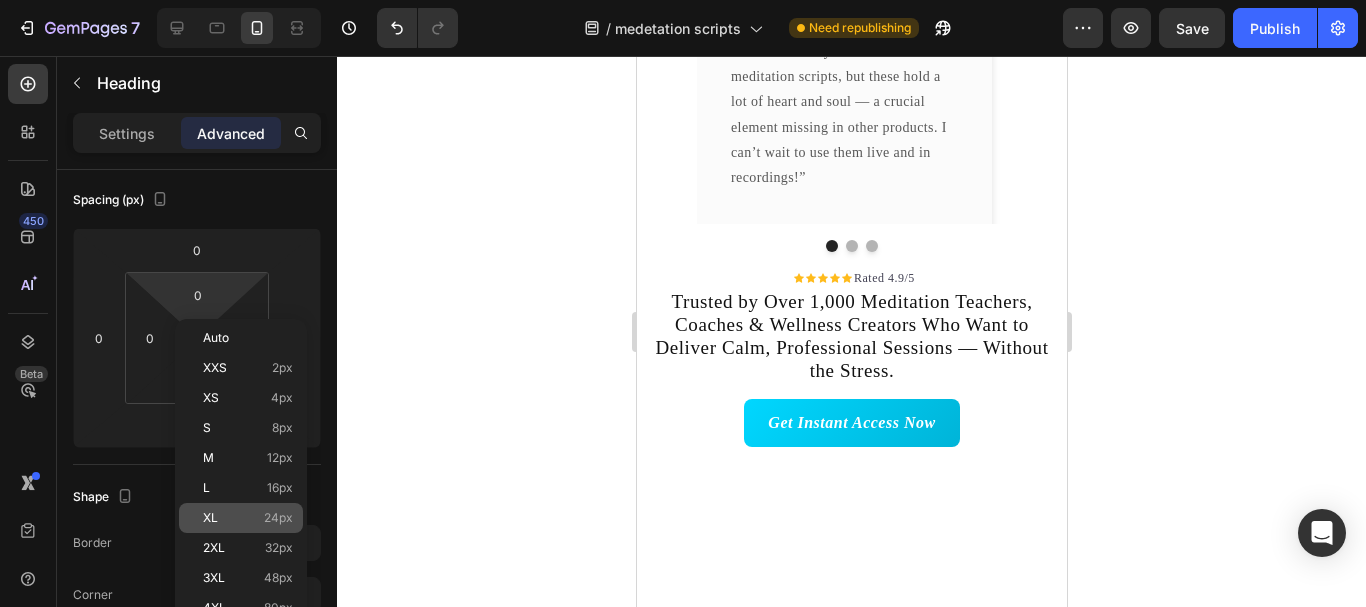 type on "24" 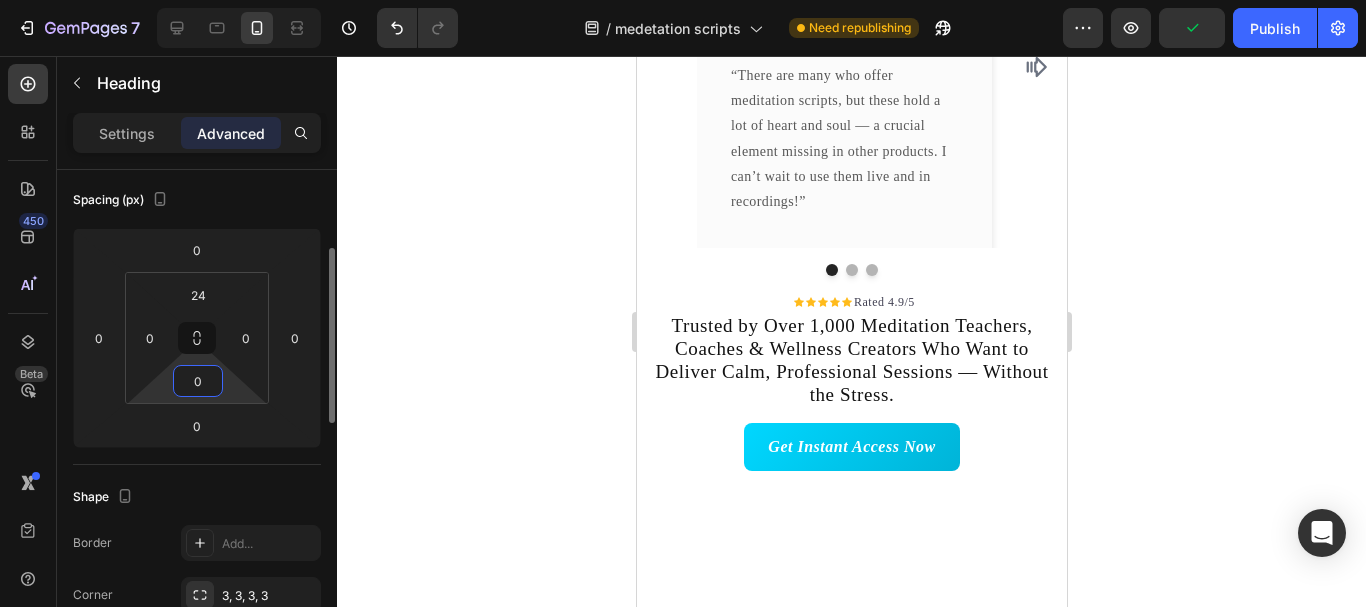 click on "0" at bounding box center [198, 381] 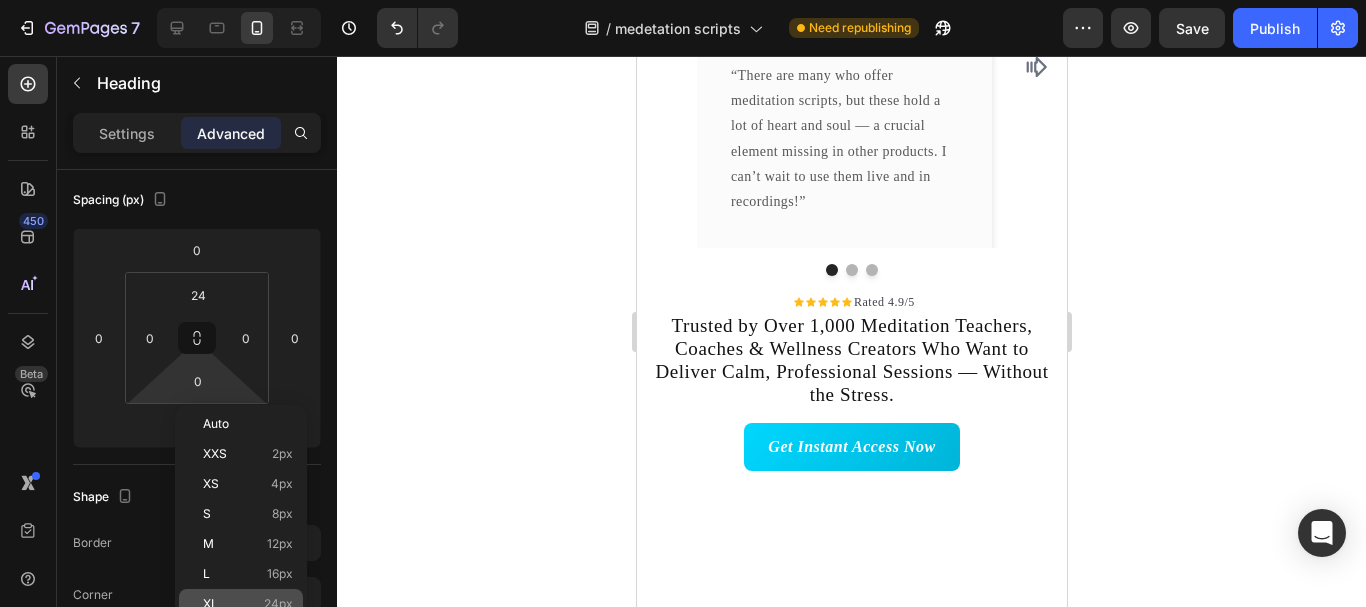 click on "XL 24px" 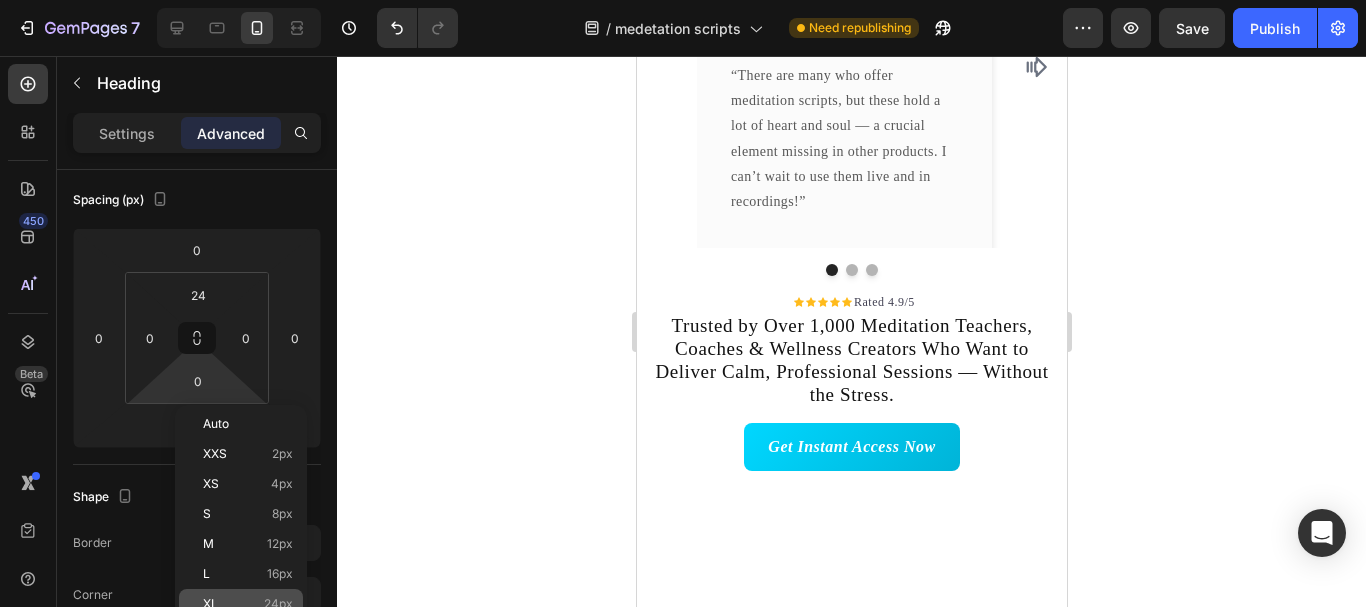 type on "24" 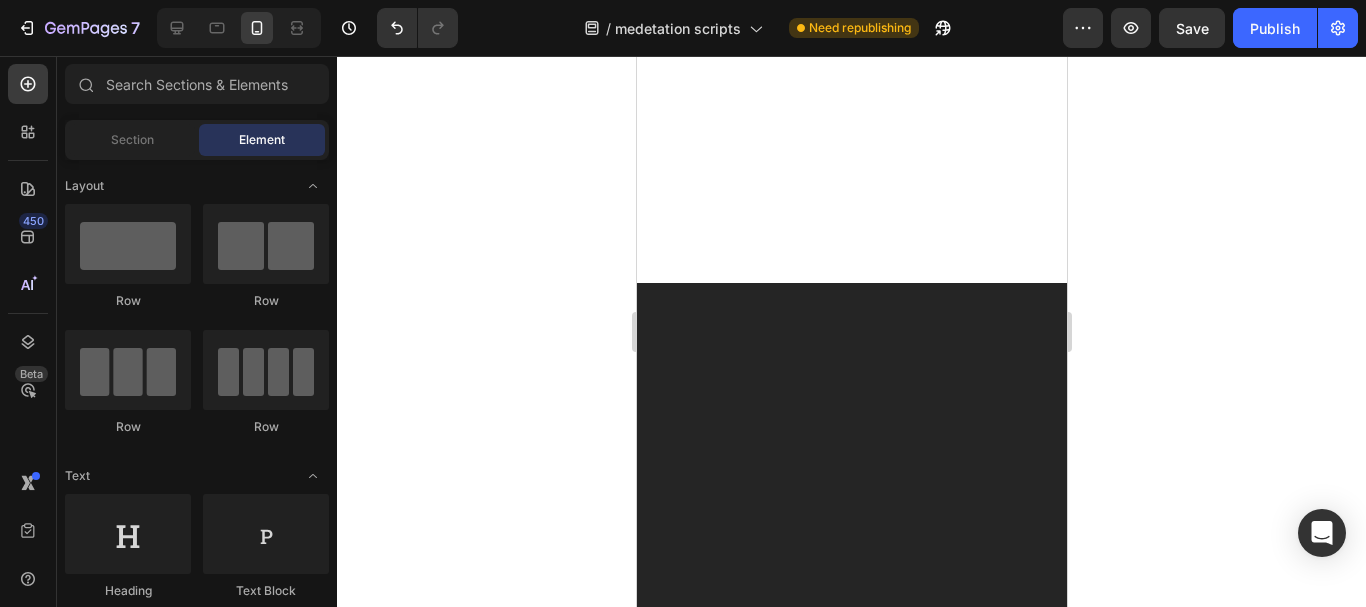 scroll, scrollTop: 0, scrollLeft: 0, axis: both 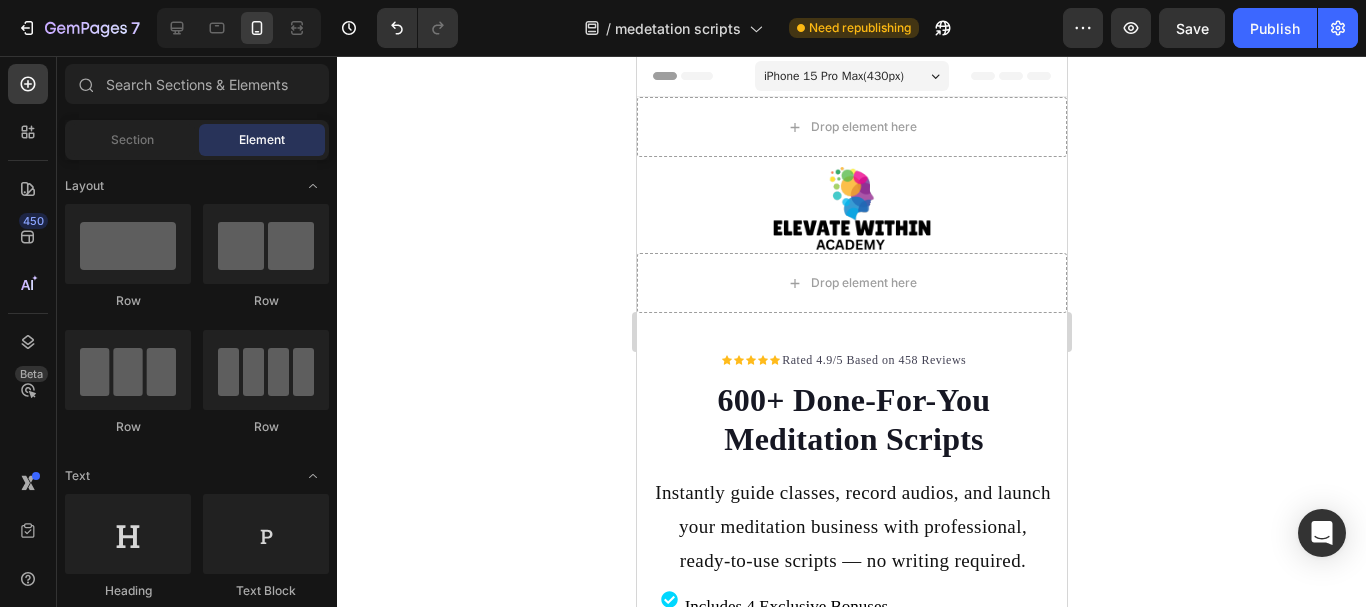 drag, startPoint x: 1057, startPoint y: 313, endPoint x: 1692, endPoint y: 99, distance: 670.0903 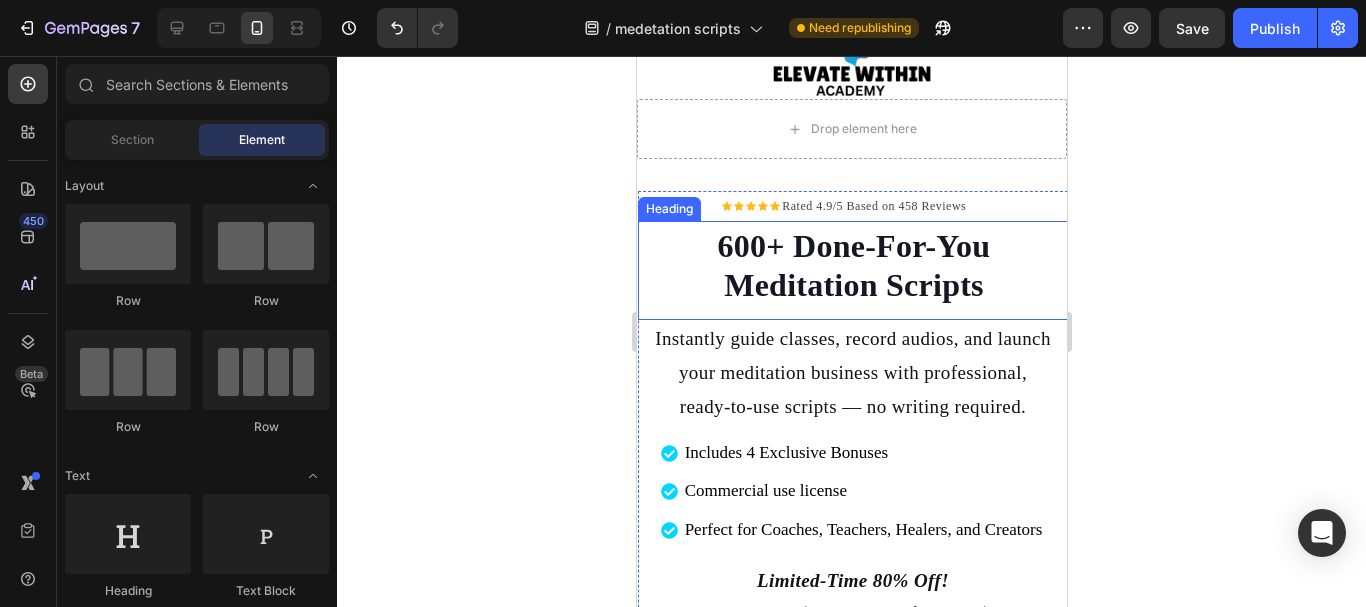 scroll, scrollTop: 155, scrollLeft: 0, axis: vertical 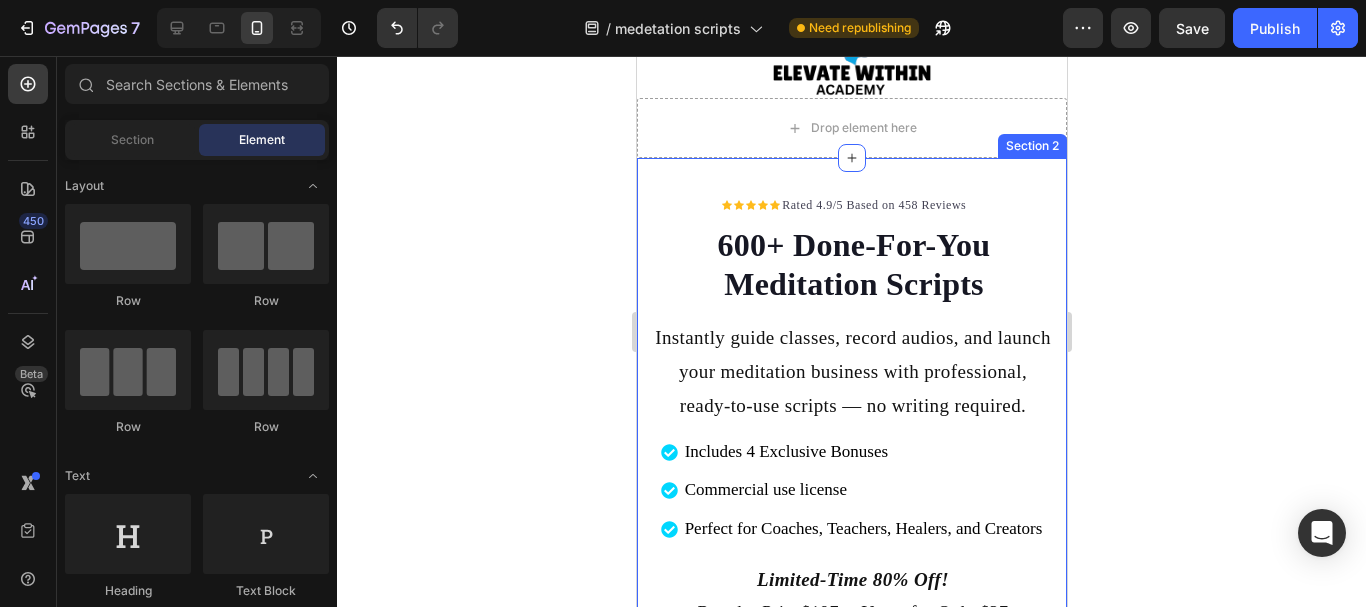 click on "Icon Icon Icon Icon Icon Icon List Hoz Rated 4.9/5 Based on 458 Reviews Text block Row 600+ Done-For-You Meditation Scripts Heading Instantly guide classes, record audios, and launch your meditation business with professional, ready-to-use scripts — no writing required. Text Block Includes 4 Exclusive Bonuses Commercial use license Perfect for Coaches, Teachers, Healers, and Creators Item list Limited-Time 80% Off! Regular Price  $197  — Yours for Only $37 Limited to the First 100 Customers Only Text Block Get Instant Access Now Button
30-day money back guarantee Item list Image Row Row Image Row Row Section 2" at bounding box center (851, 632) 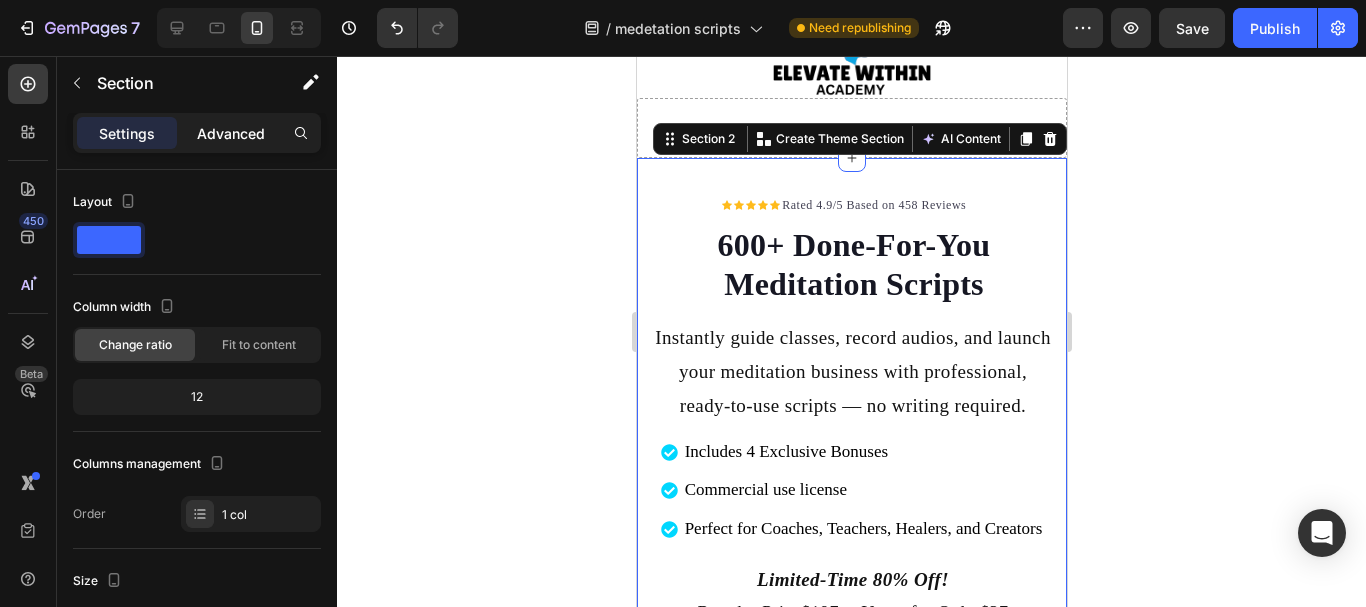 click on "Advanced" at bounding box center (231, 133) 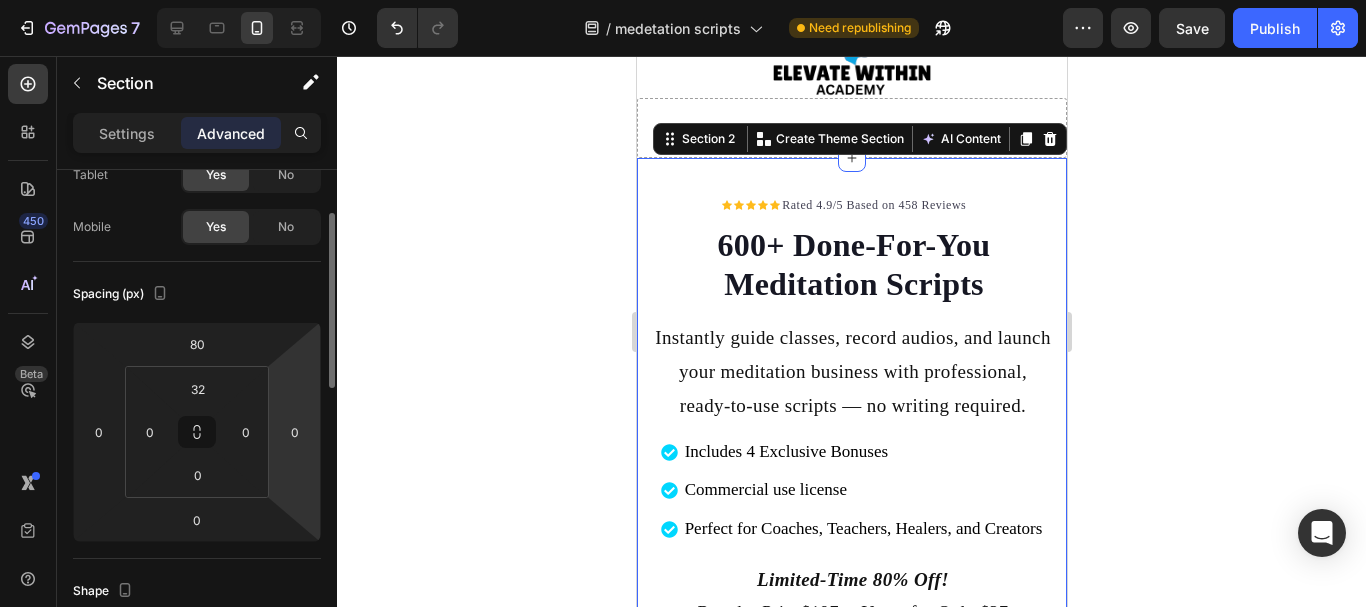 scroll, scrollTop: 124, scrollLeft: 0, axis: vertical 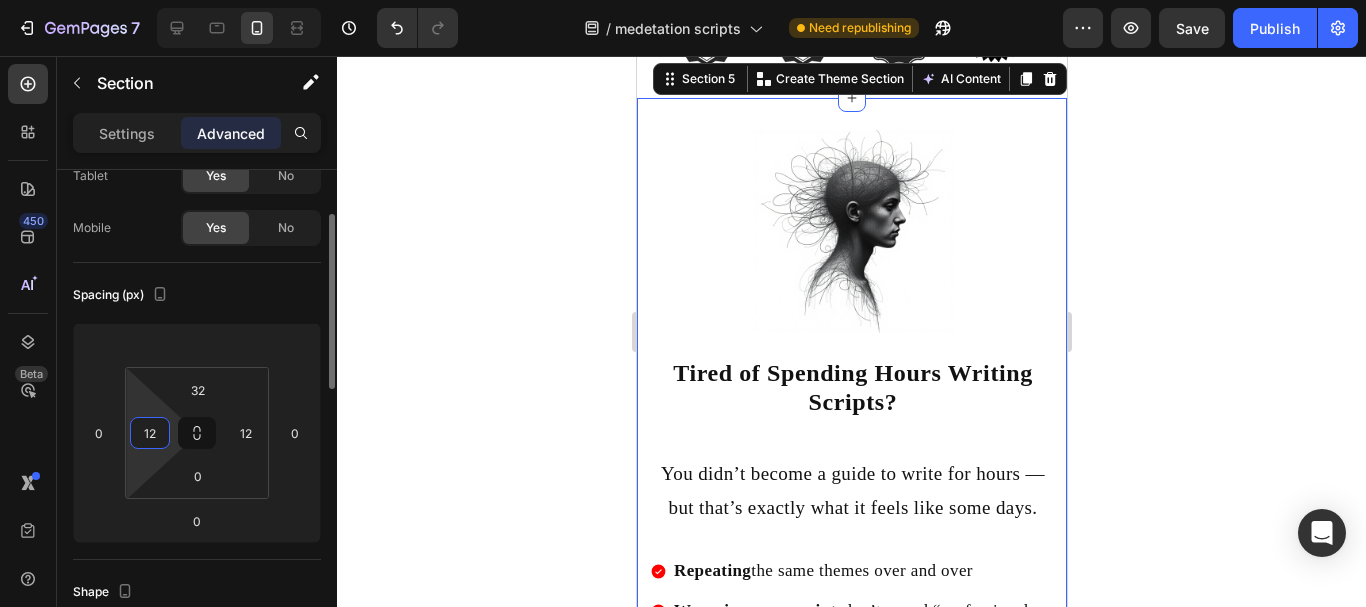 click on "12" at bounding box center [150, 433] 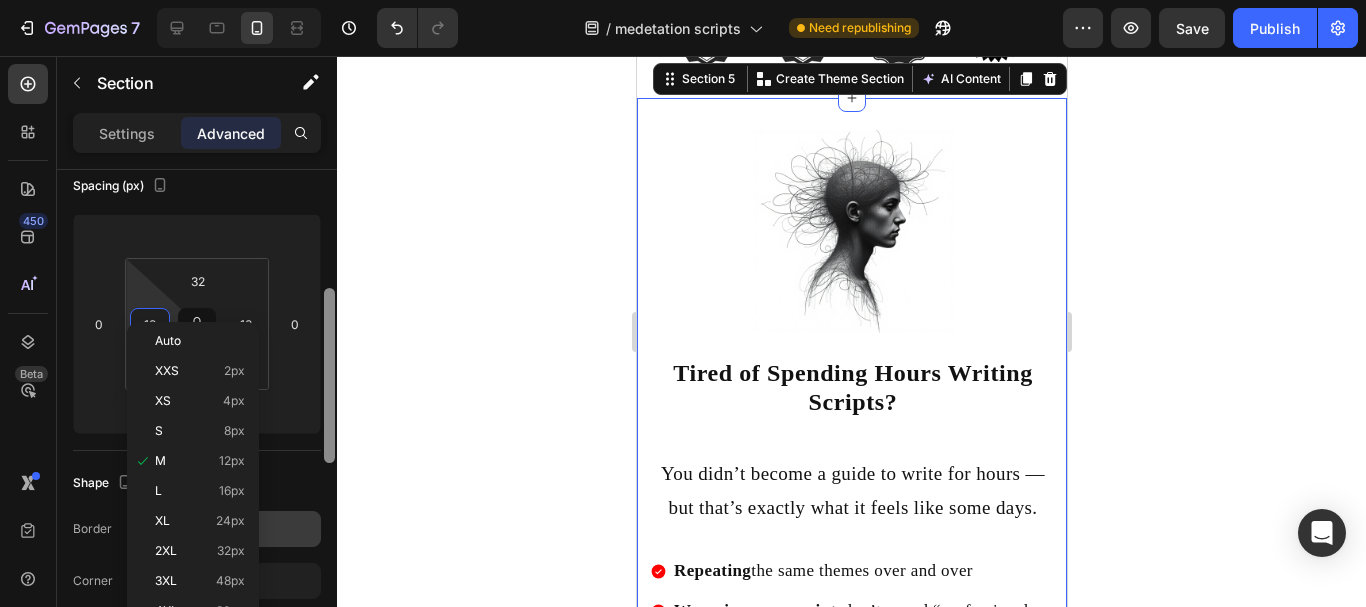 scroll, scrollTop: 334, scrollLeft: 0, axis: vertical 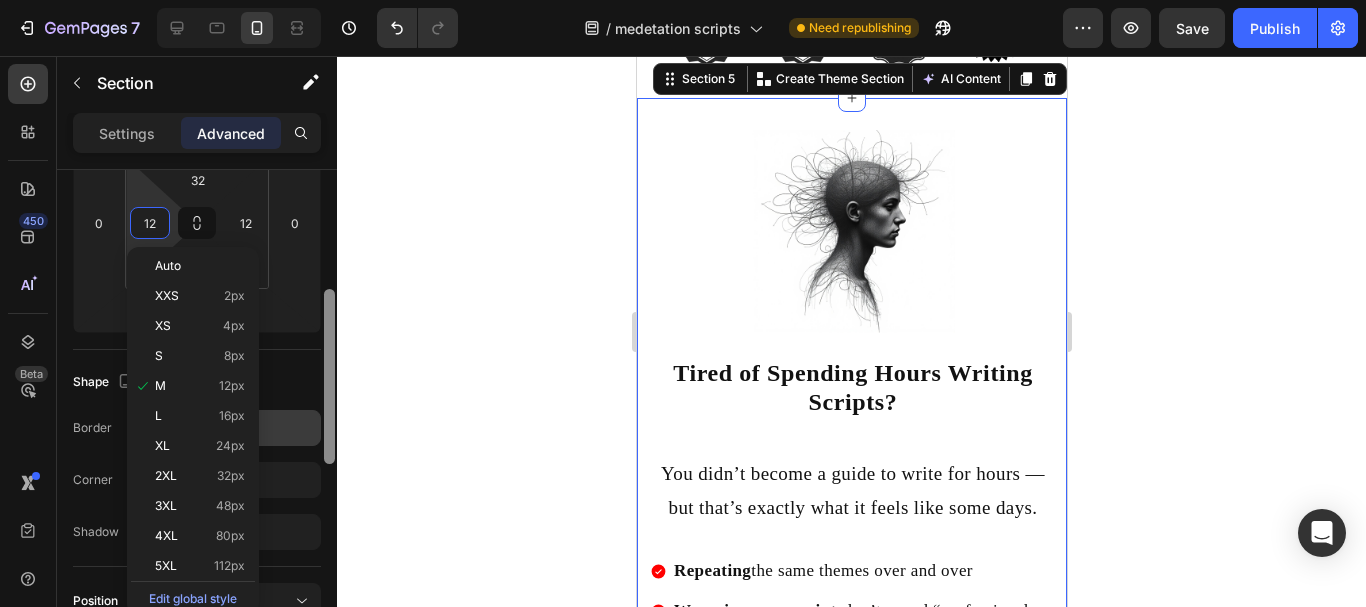 drag, startPoint x: 331, startPoint y: 368, endPoint x: 318, endPoint y: 443, distance: 76.11833 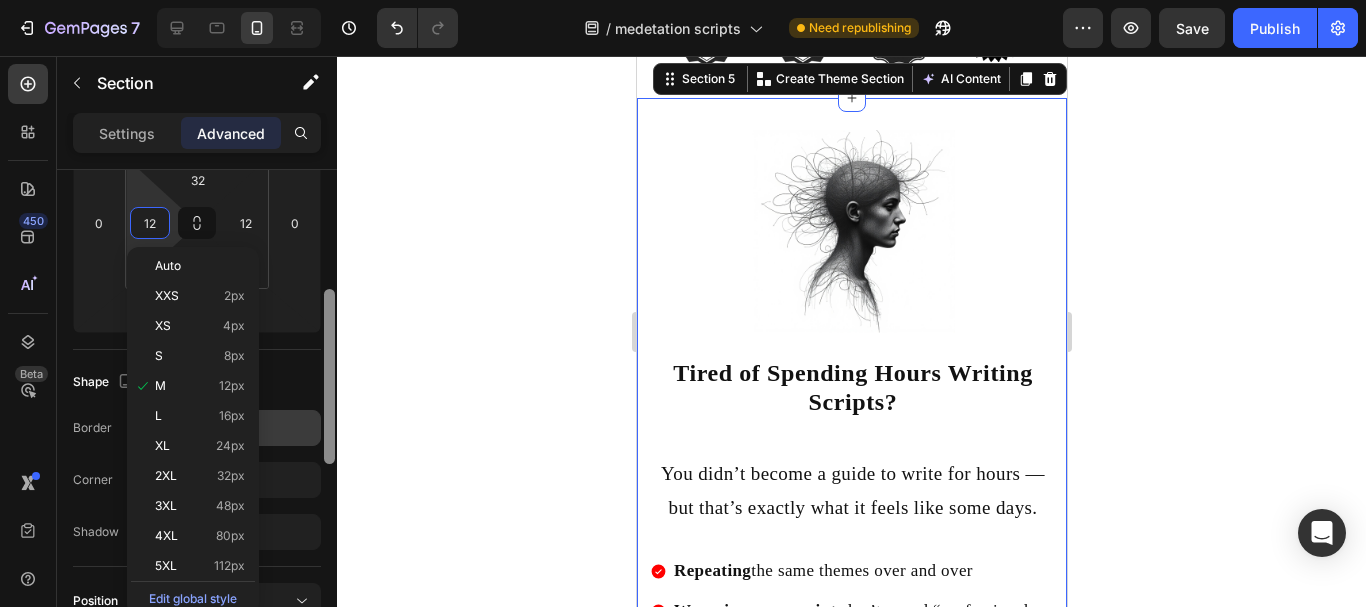 click on "Display on Desktop Yes No Tablet Yes No Mobile Yes No Spacing (px) 0 0 0 32 12 0 12 Shape Border Add... Corner Add... Shadow Add... Position Static Opacity 100% Animation Upgrade to Build plan  to unlock Animation & other premium features. Interaction Upgrade to Optimize plan  to unlock Interaction & other premium features. CSS class Delete element" at bounding box center (197, 417) 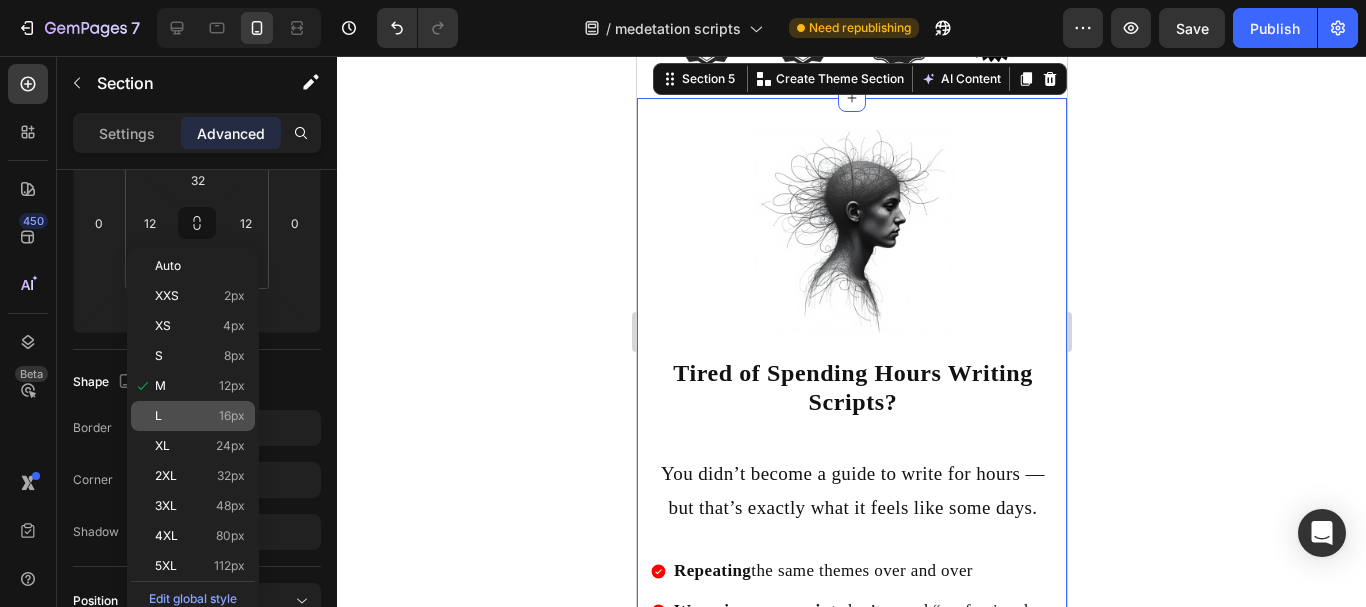 click on "L" at bounding box center (158, 416) 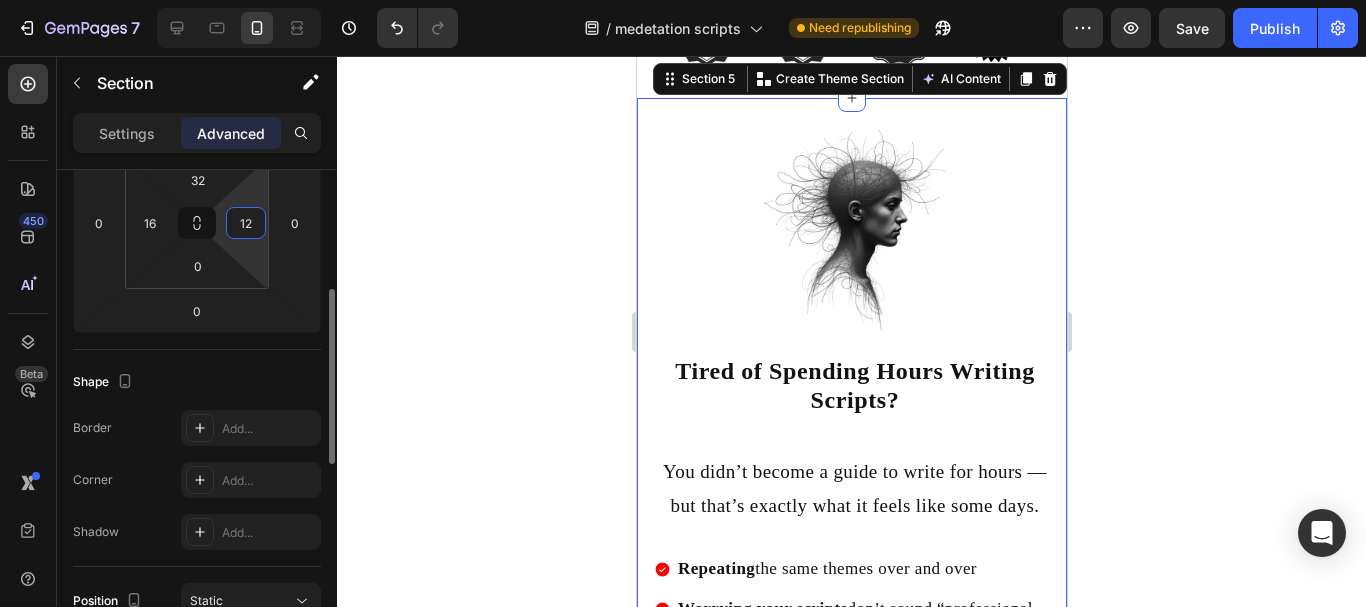 click on "12" at bounding box center [246, 223] 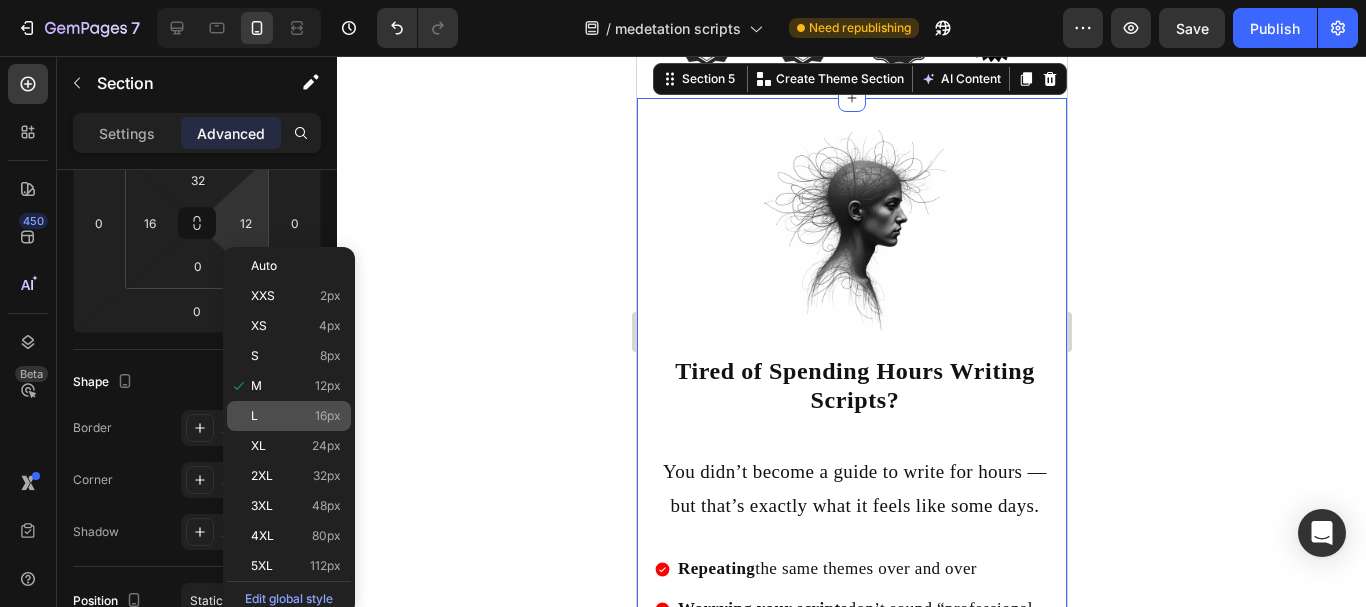 click on "L 16px" 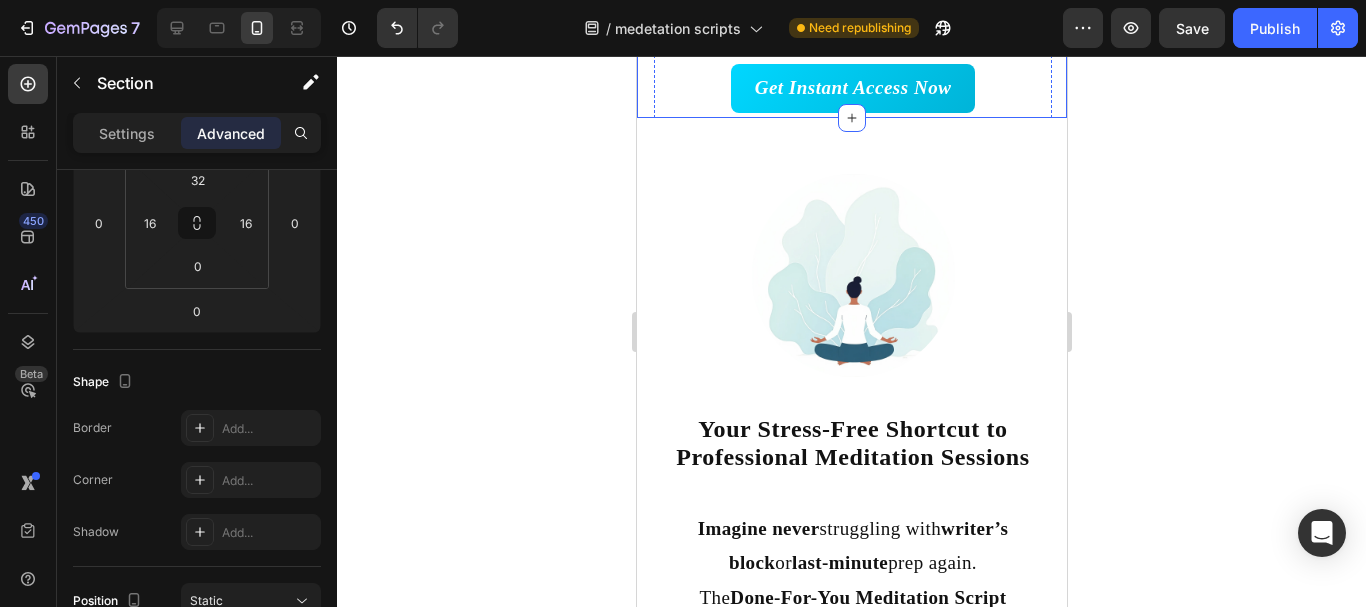 scroll, scrollTop: 2188, scrollLeft: 0, axis: vertical 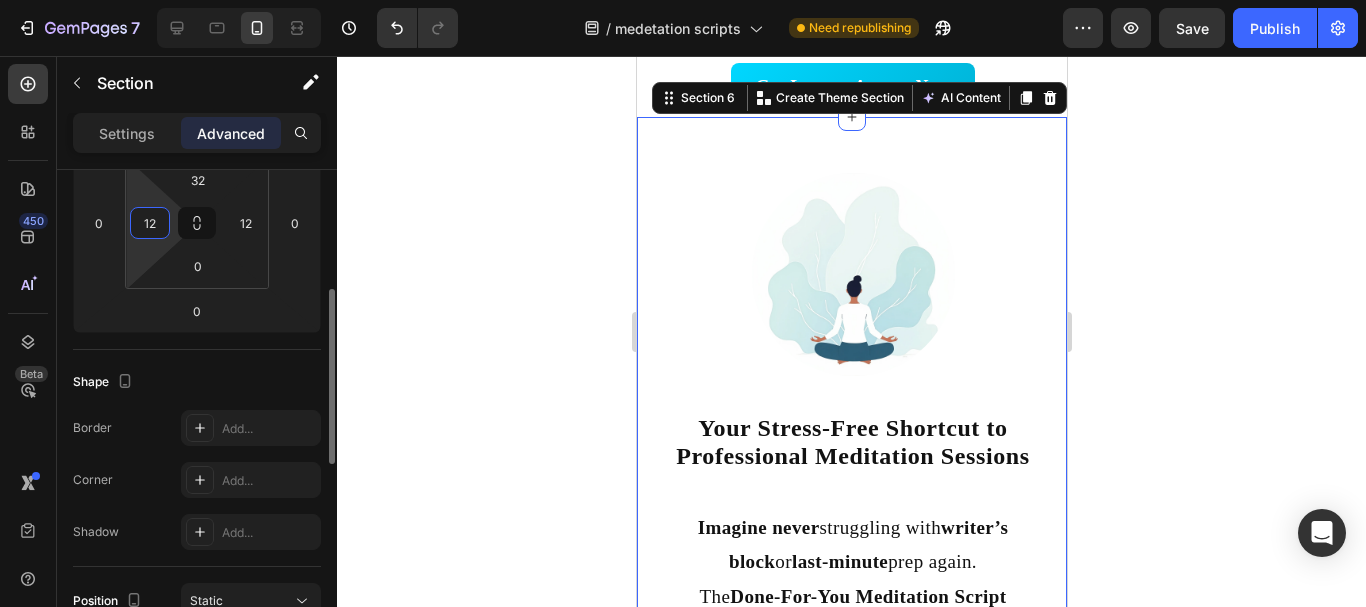 click on "12" at bounding box center (150, 223) 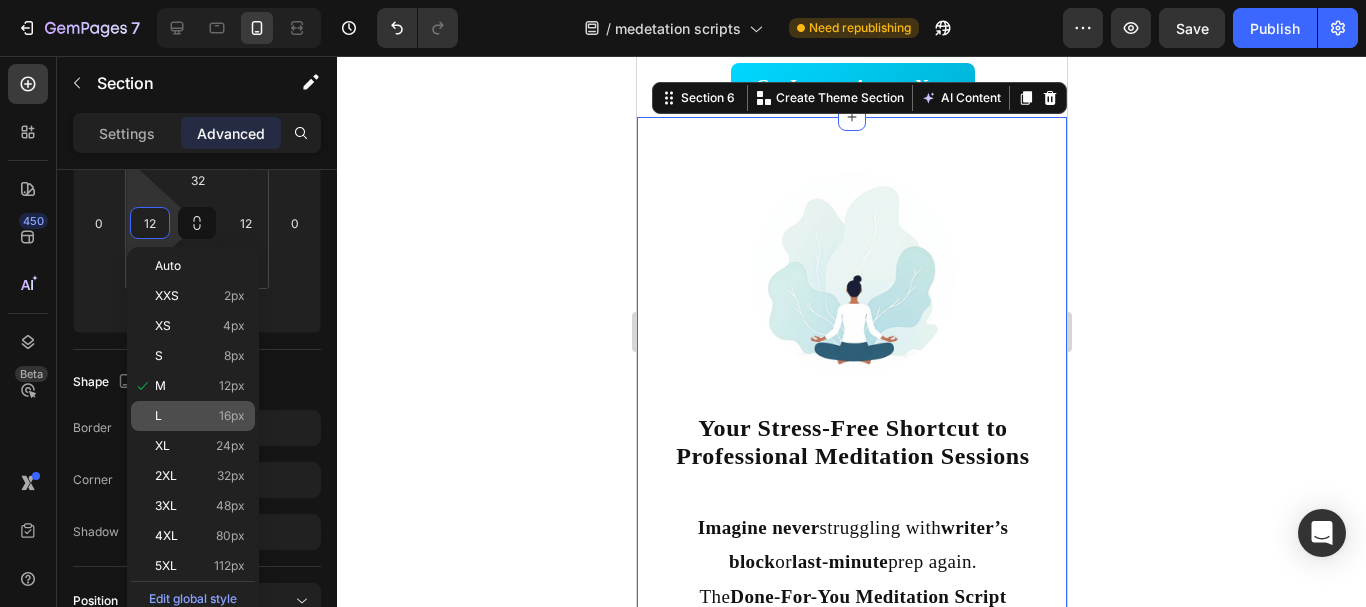 click on "L 16px" at bounding box center (200, 416) 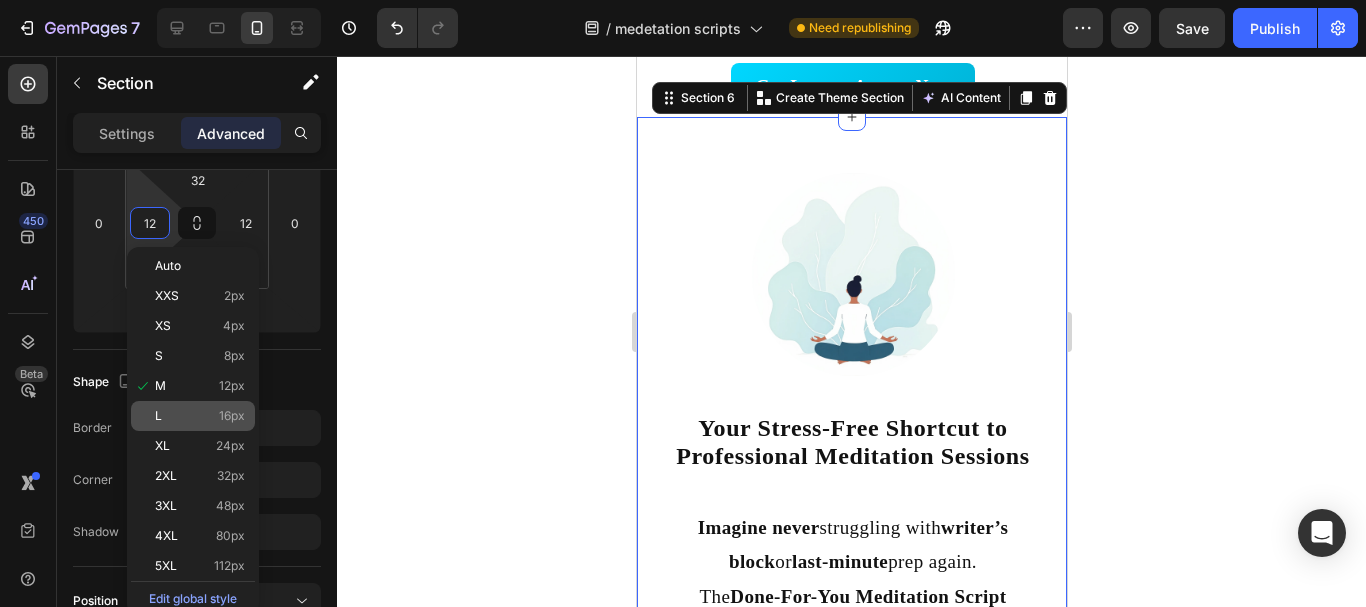 type on "16" 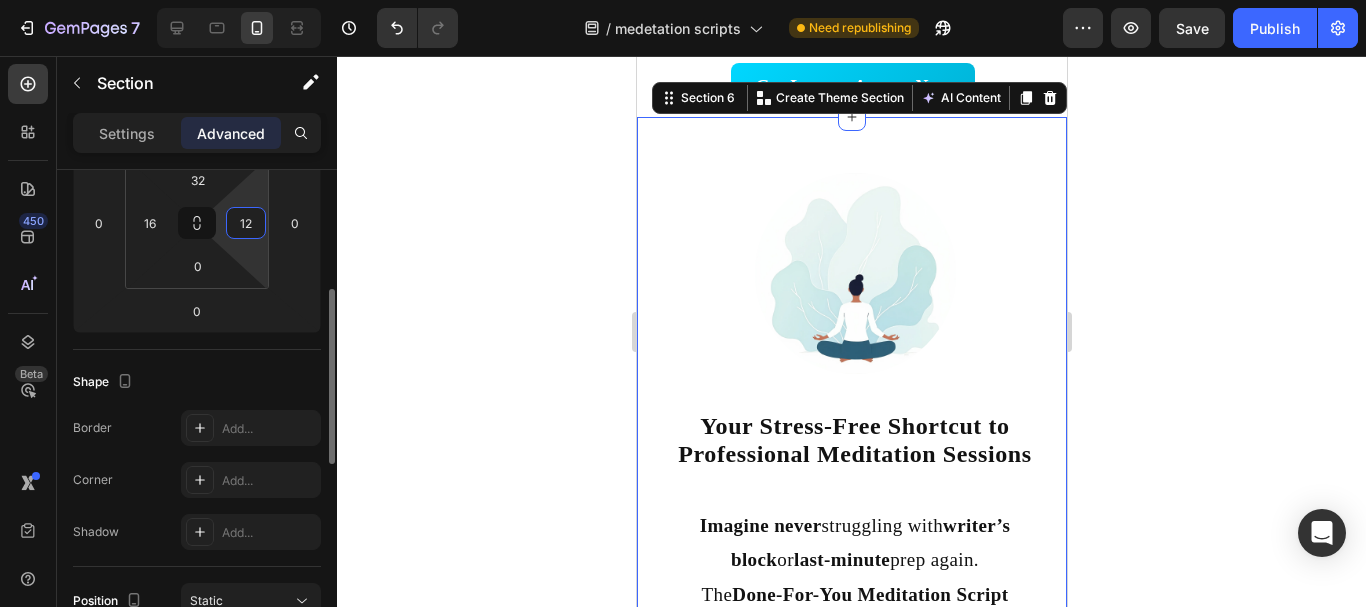 click on "12" at bounding box center [246, 223] 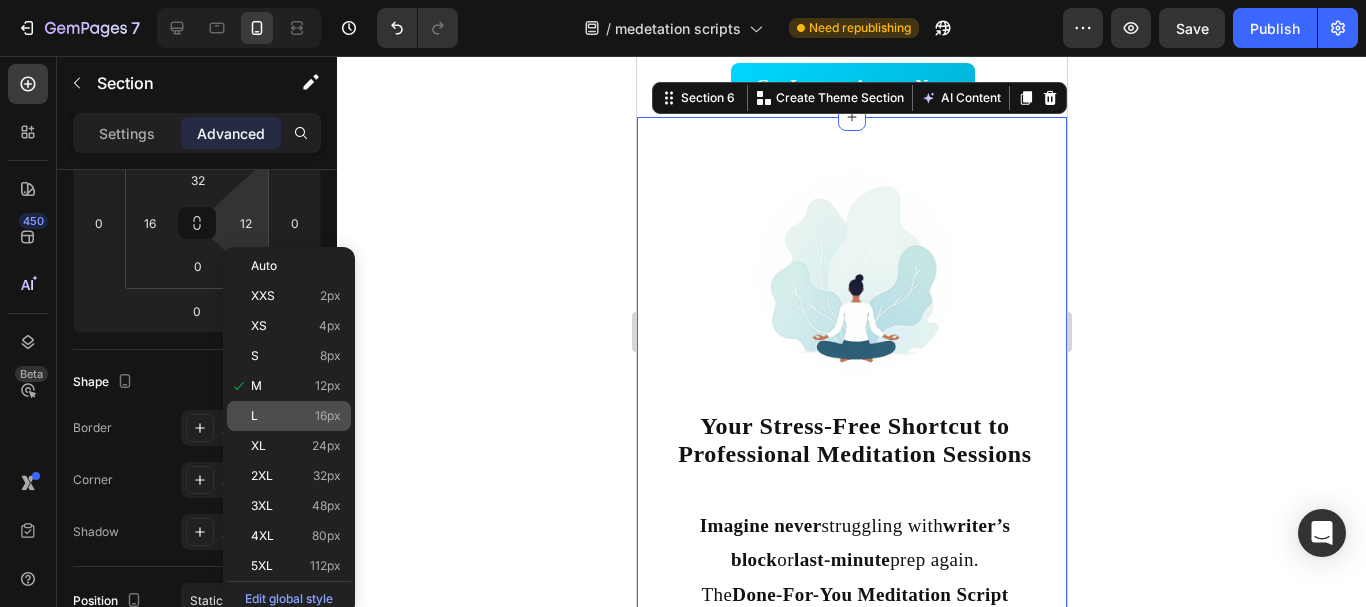 click on "L" at bounding box center (254, 416) 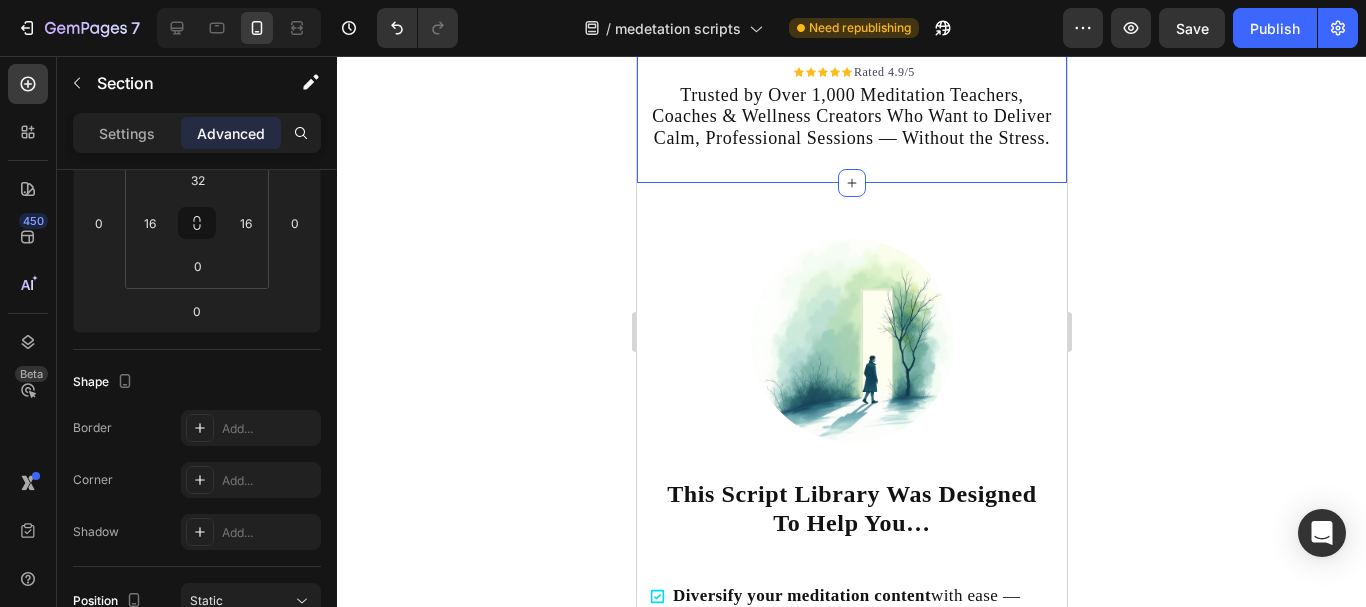scroll, scrollTop: 3595, scrollLeft: 0, axis: vertical 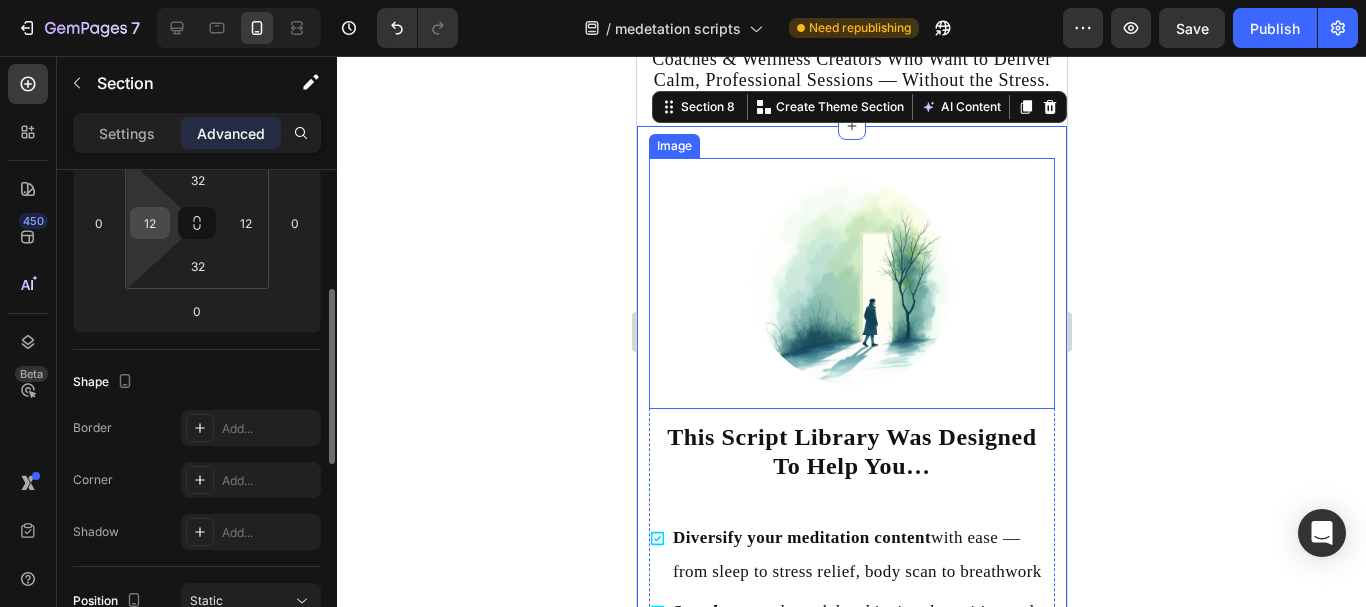 click on "12" at bounding box center (150, 223) 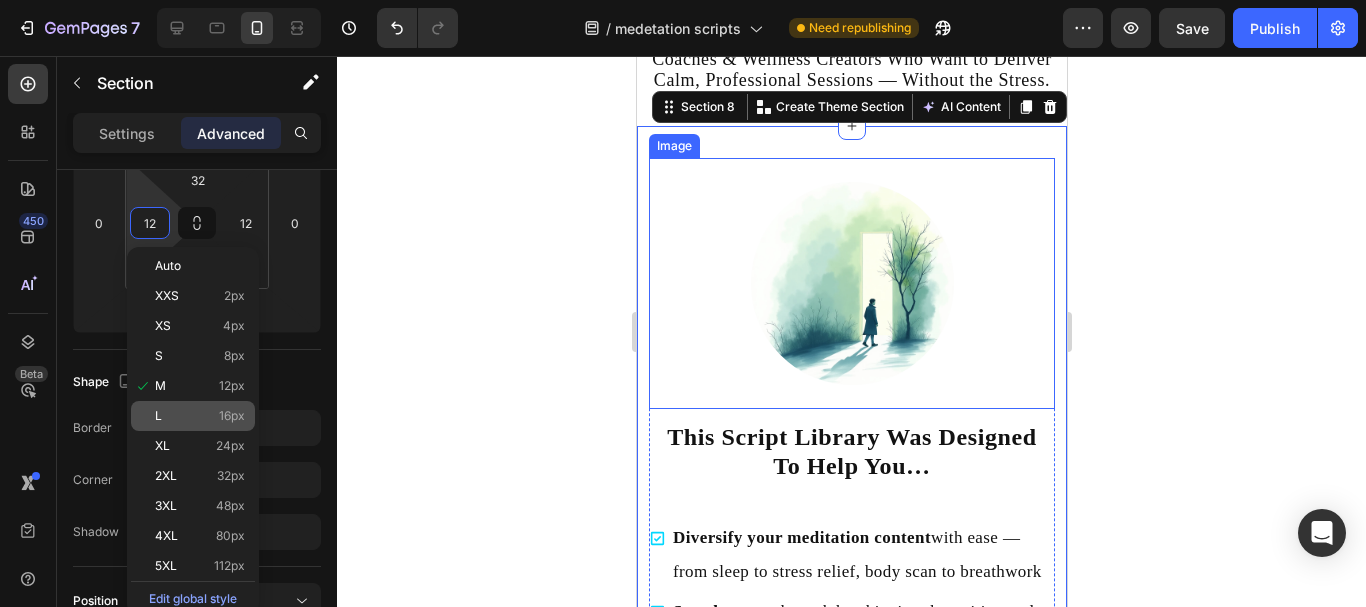 click on "L 16px" at bounding box center [200, 416] 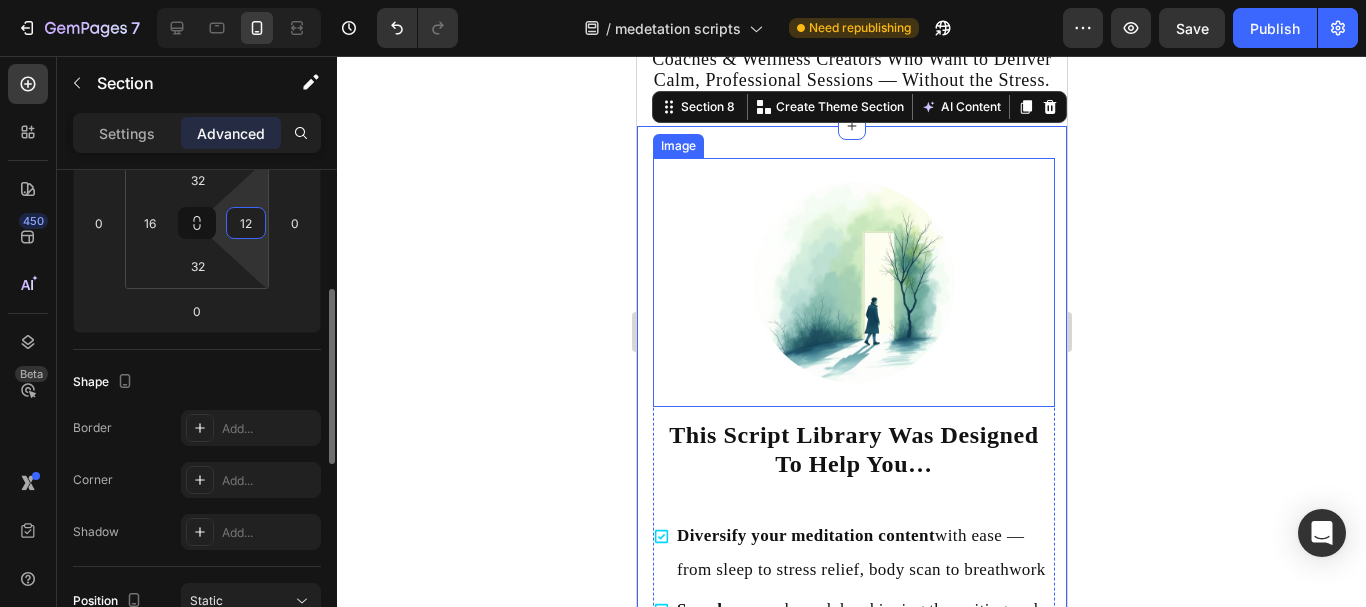 click on "12" at bounding box center [246, 223] 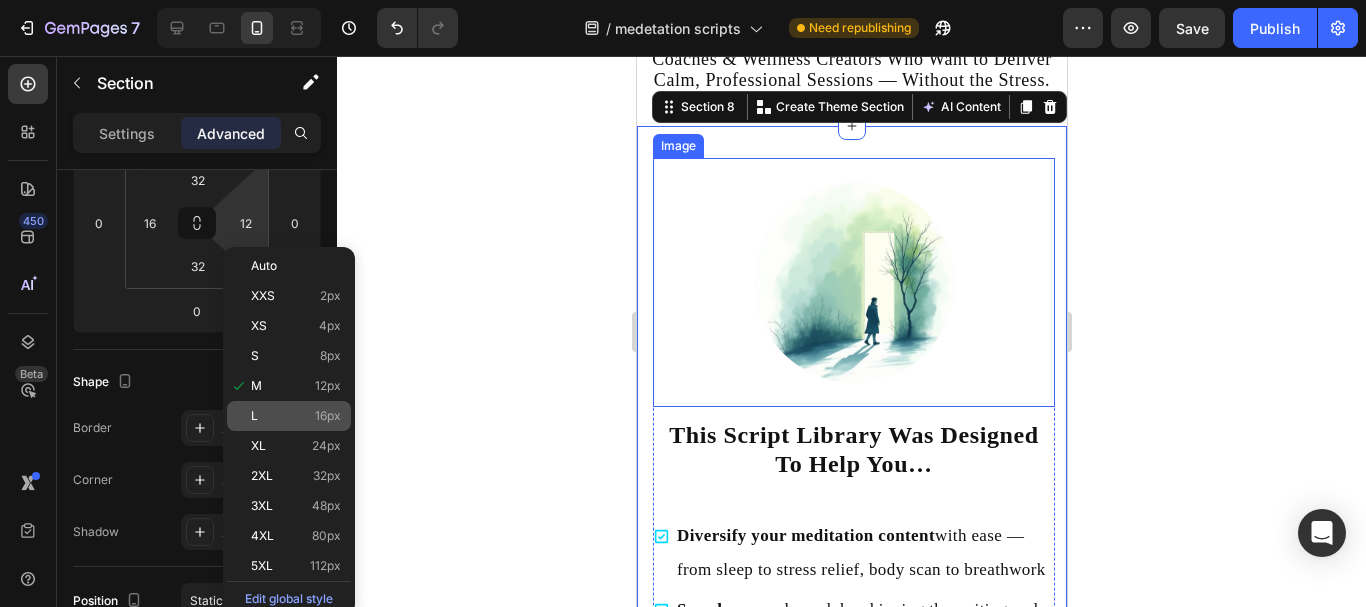 click on "L 16px" at bounding box center [296, 416] 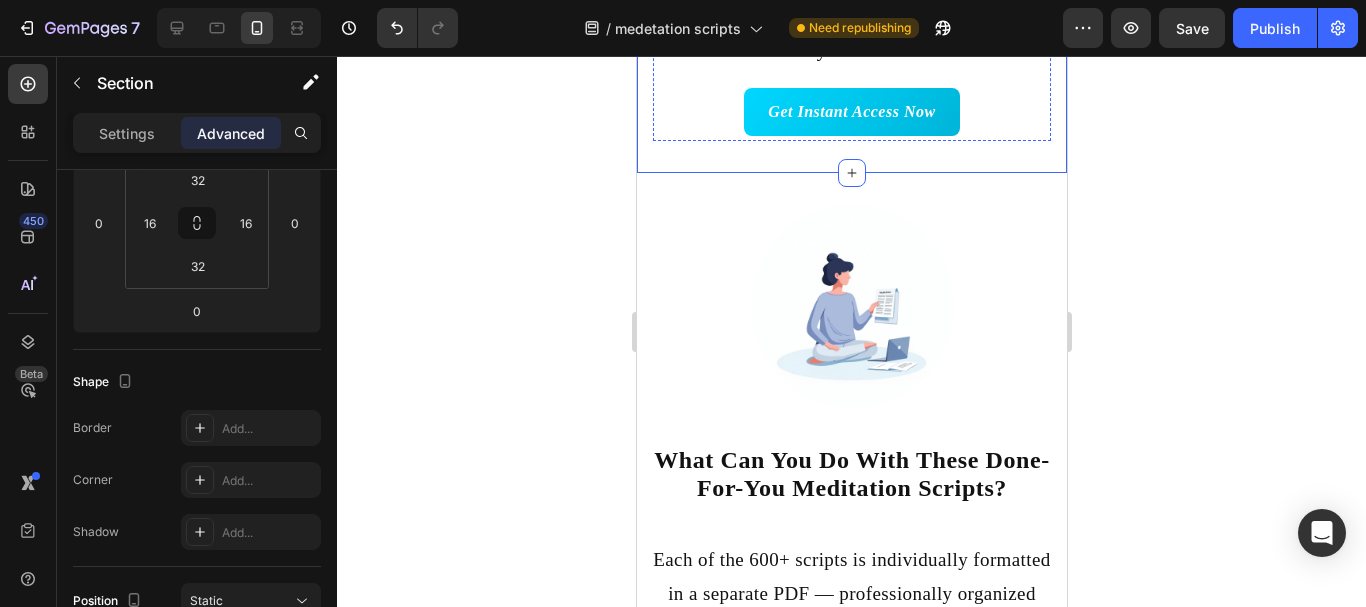 scroll, scrollTop: 4861, scrollLeft: 0, axis: vertical 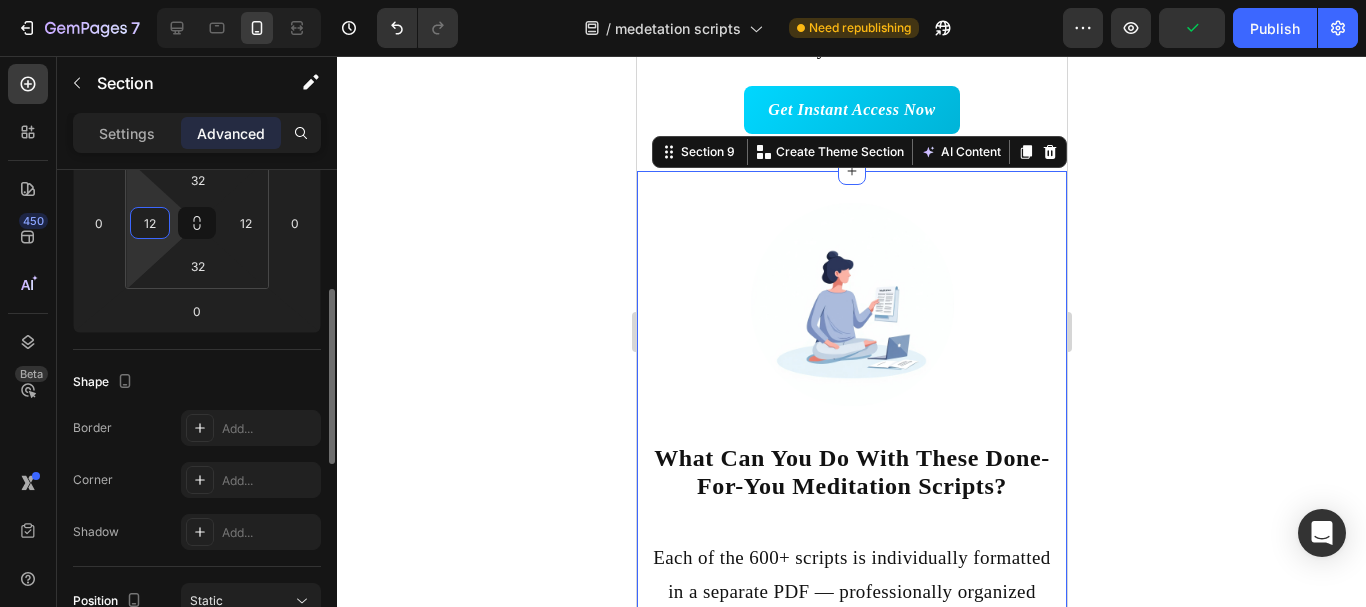 click on "12" at bounding box center [150, 223] 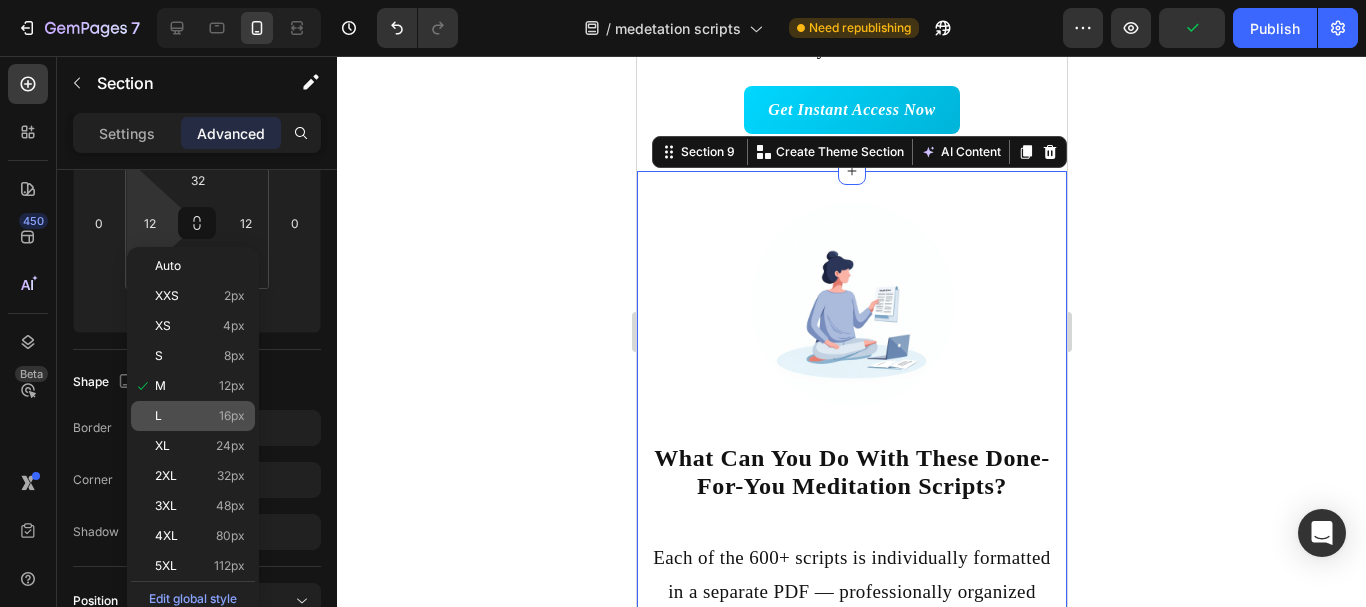 click on "L 16px" at bounding box center (200, 416) 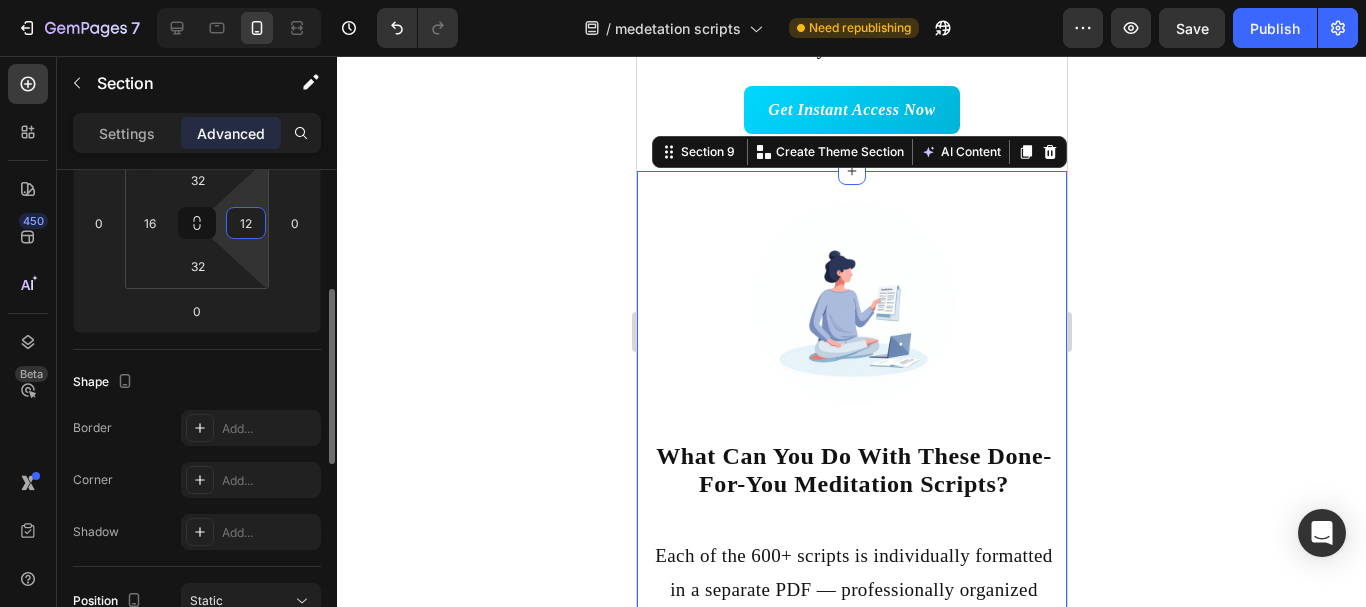 click on "12" at bounding box center (246, 223) 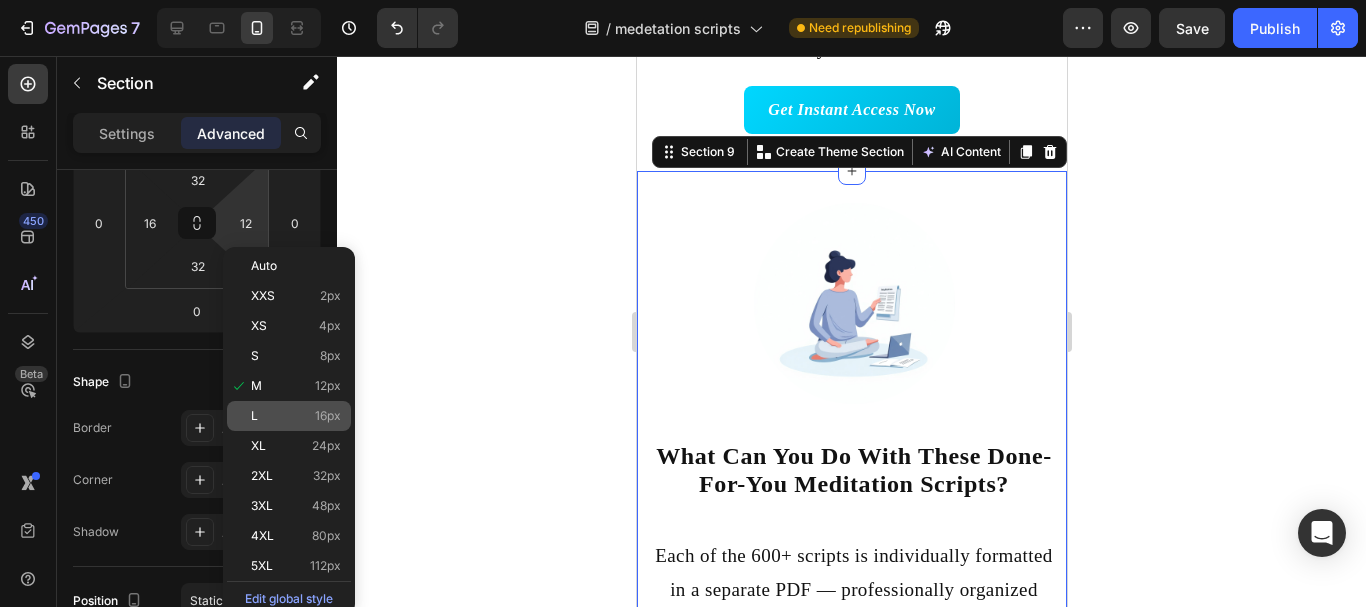 click on "L" at bounding box center [254, 416] 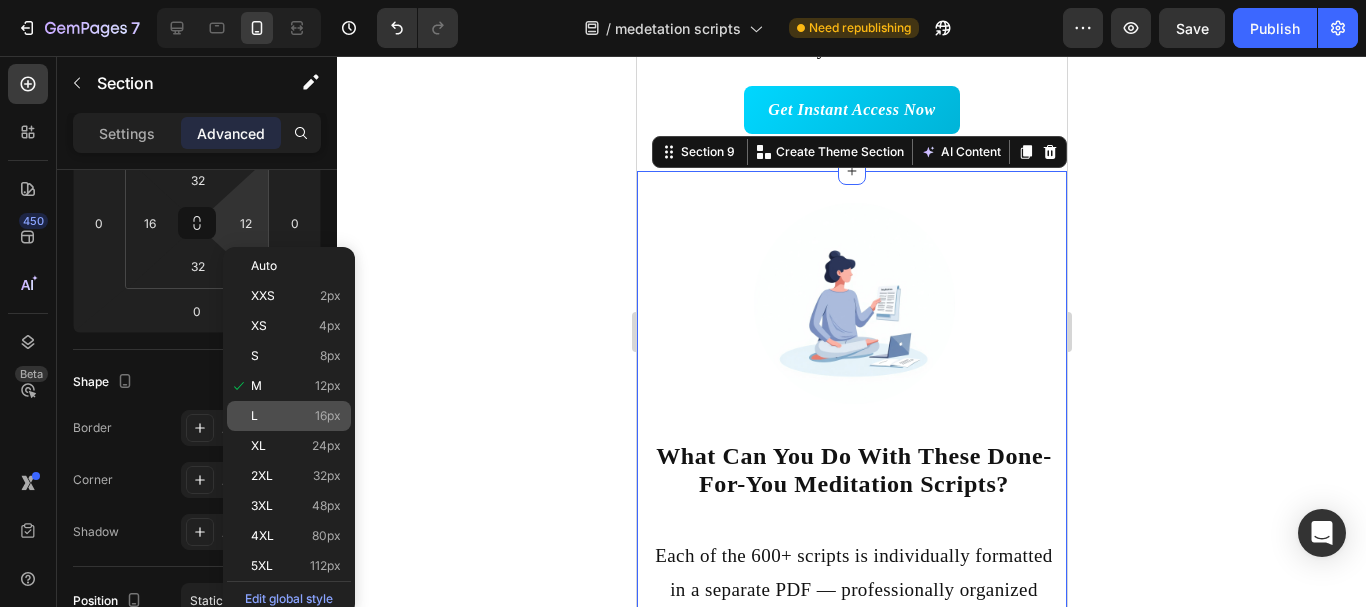 type on "16" 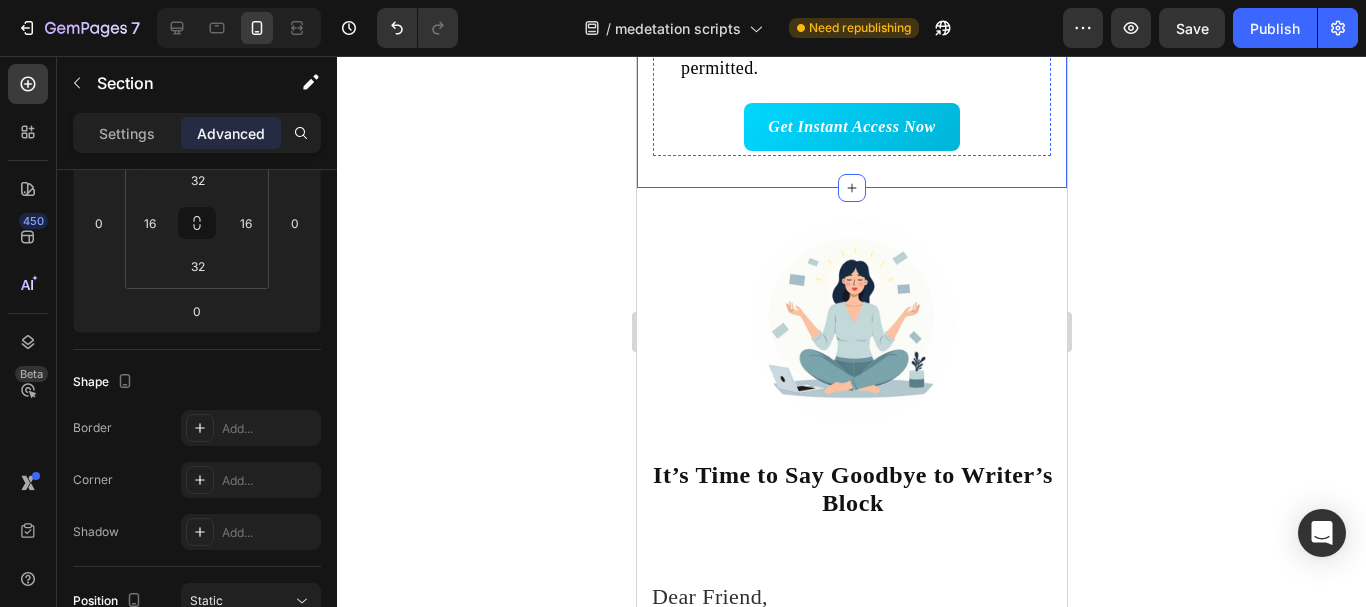 scroll, scrollTop: 6118, scrollLeft: 0, axis: vertical 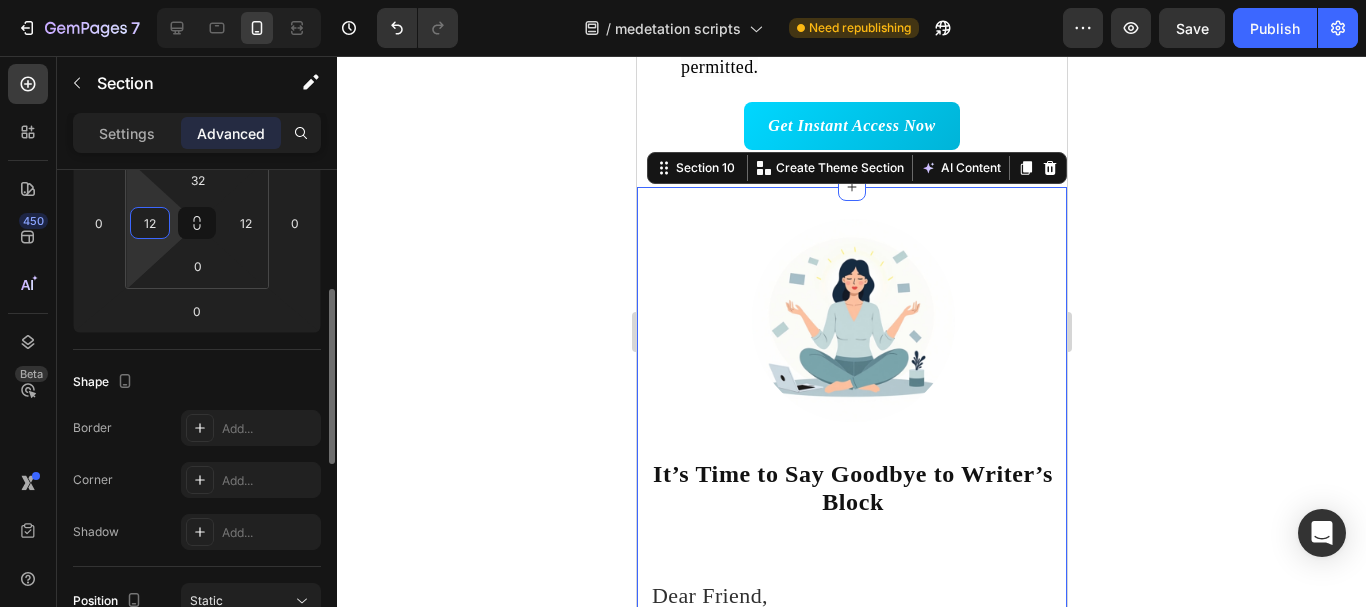 click on "12" at bounding box center (150, 223) 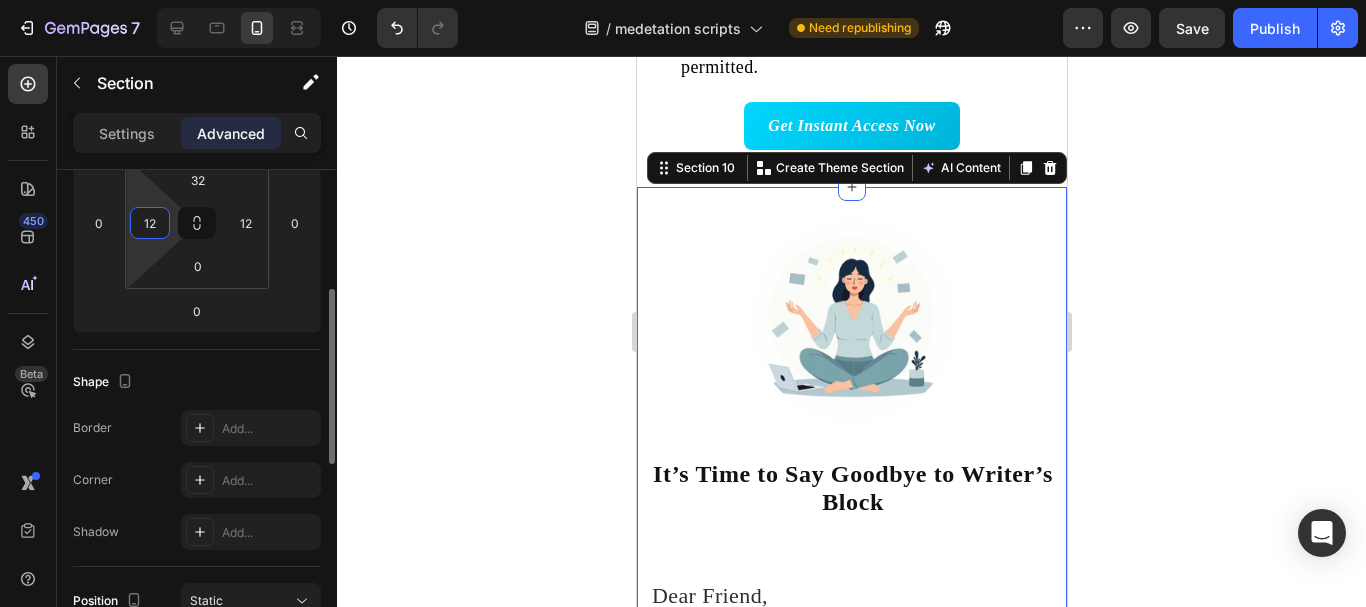 type 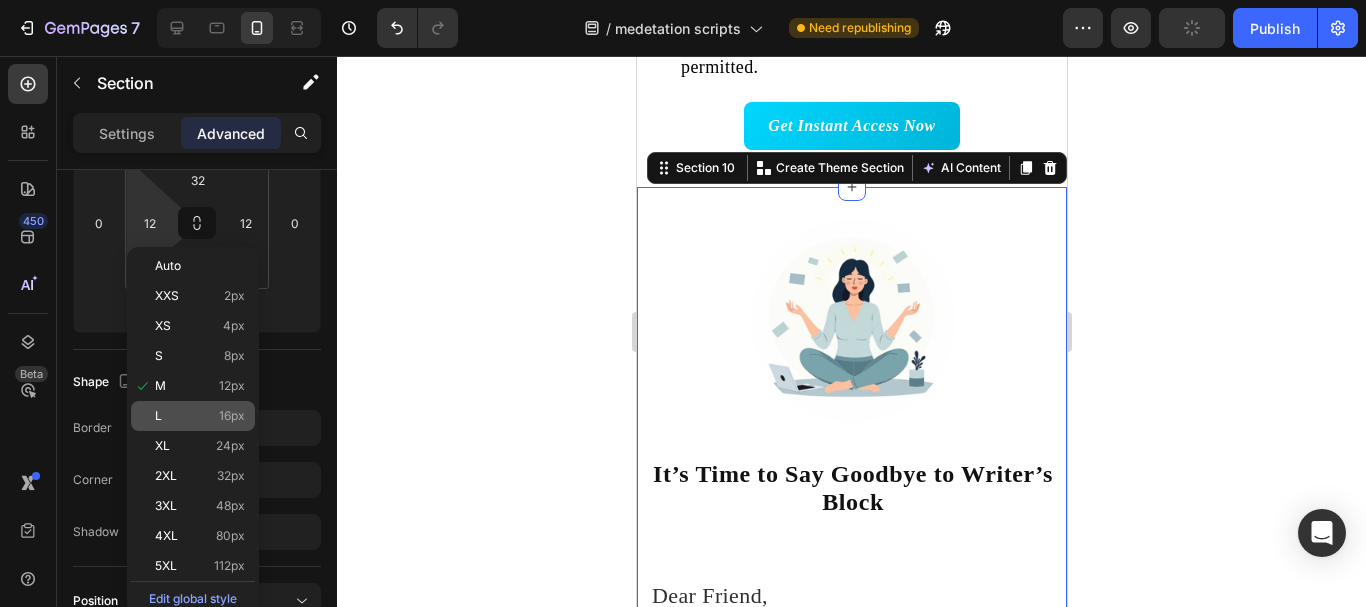 click on "L 16px" at bounding box center (200, 416) 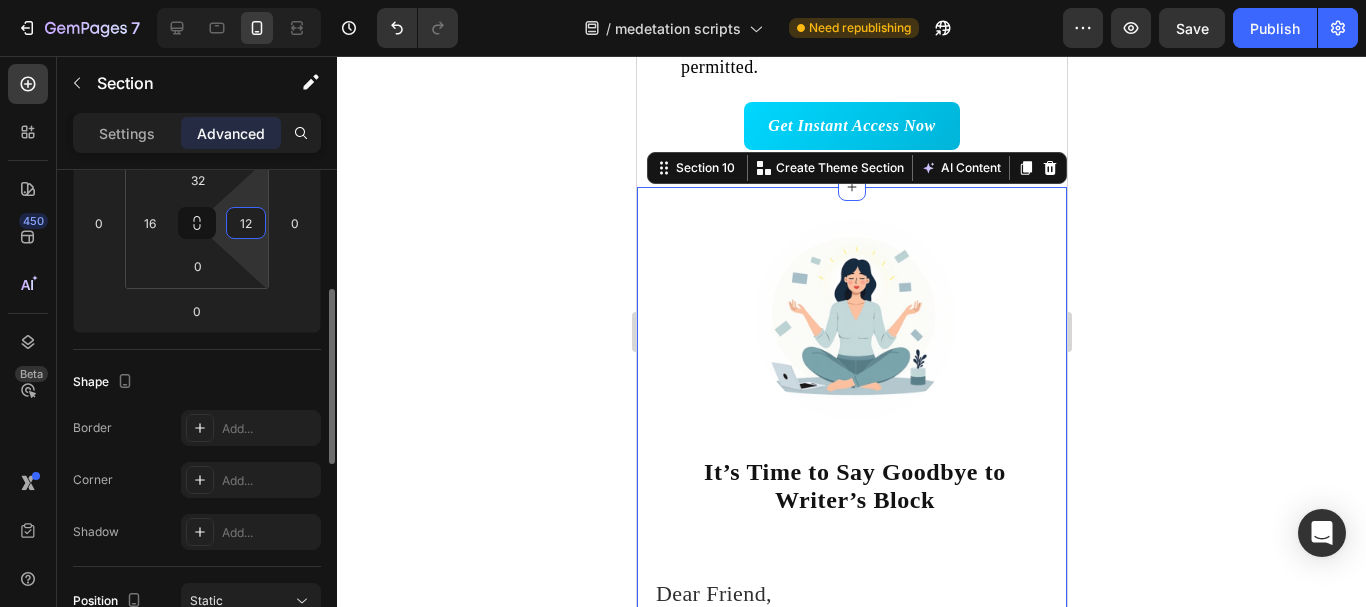 click on "12" at bounding box center (246, 223) 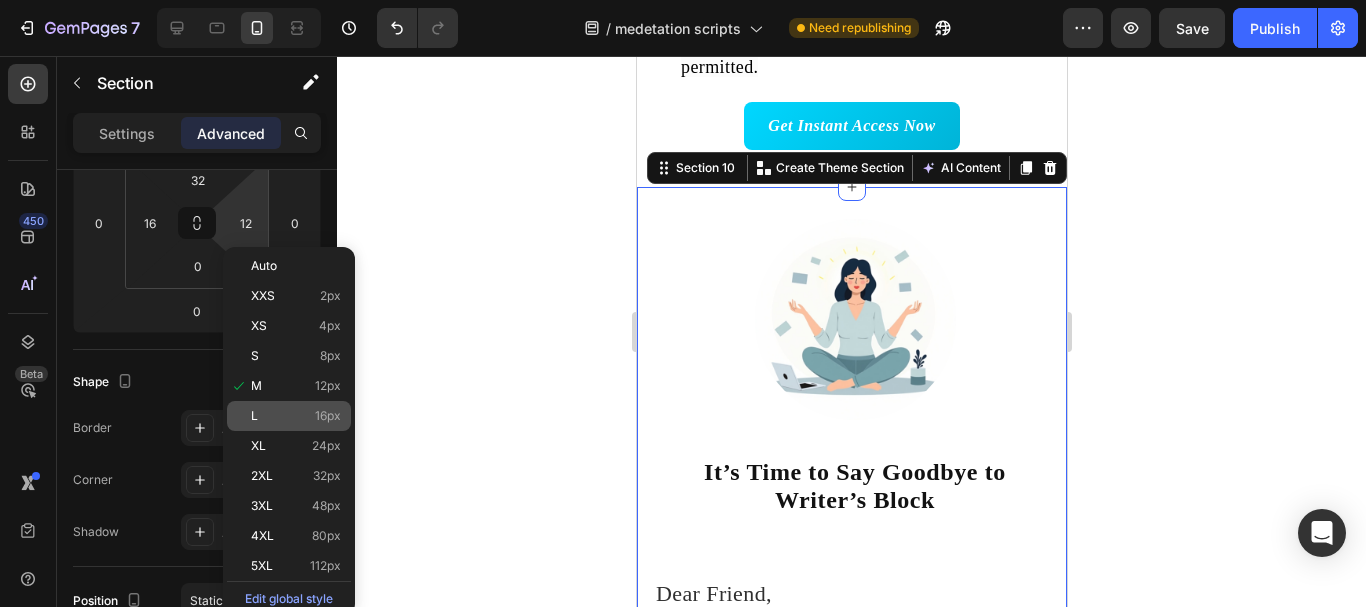 click on "L 16px" at bounding box center (296, 416) 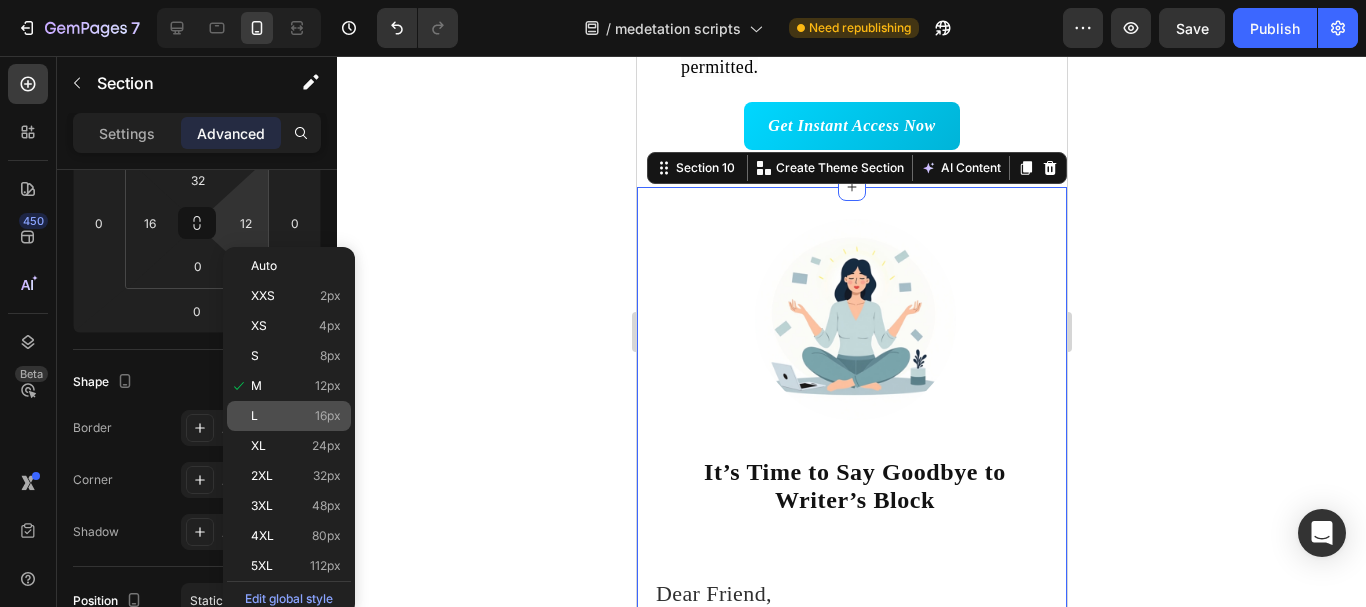 type on "16" 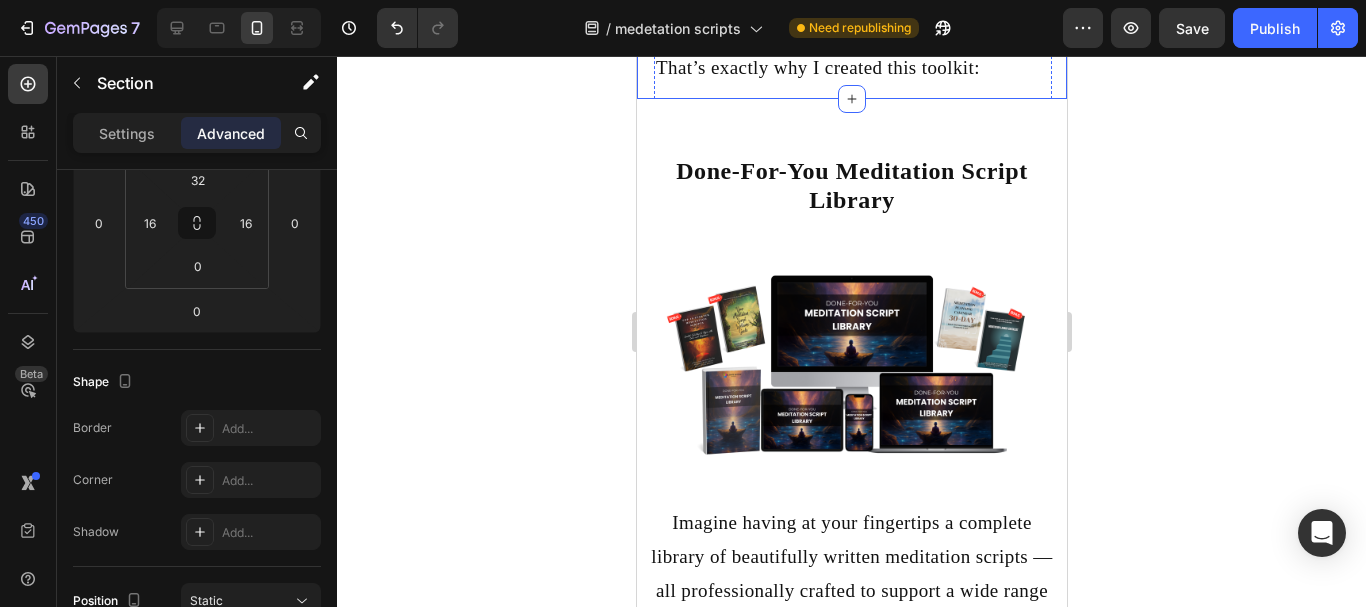 scroll, scrollTop: 7523, scrollLeft: 0, axis: vertical 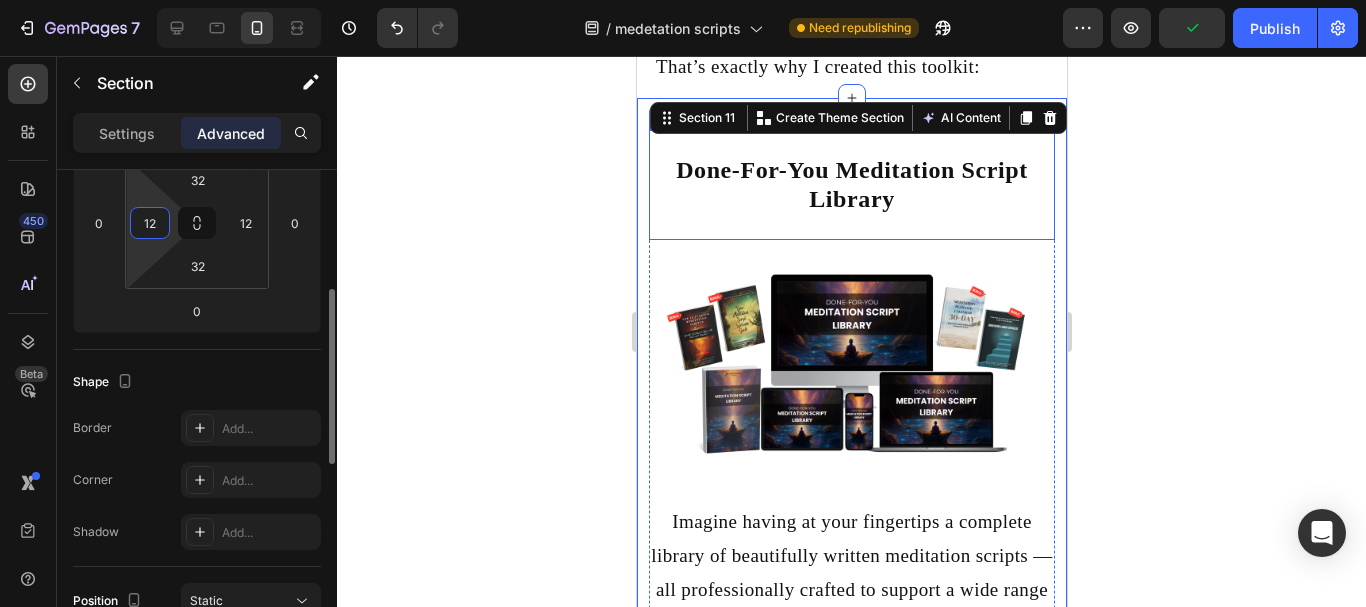 click on "12" at bounding box center [150, 223] 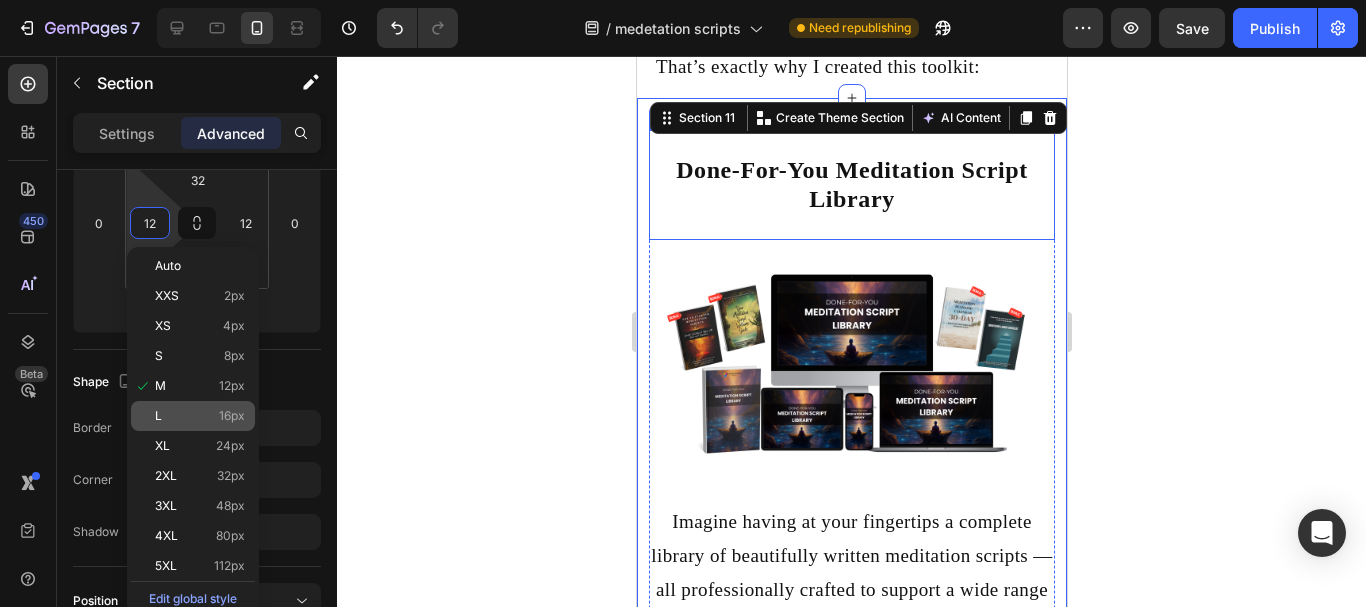 click on "L 16px" 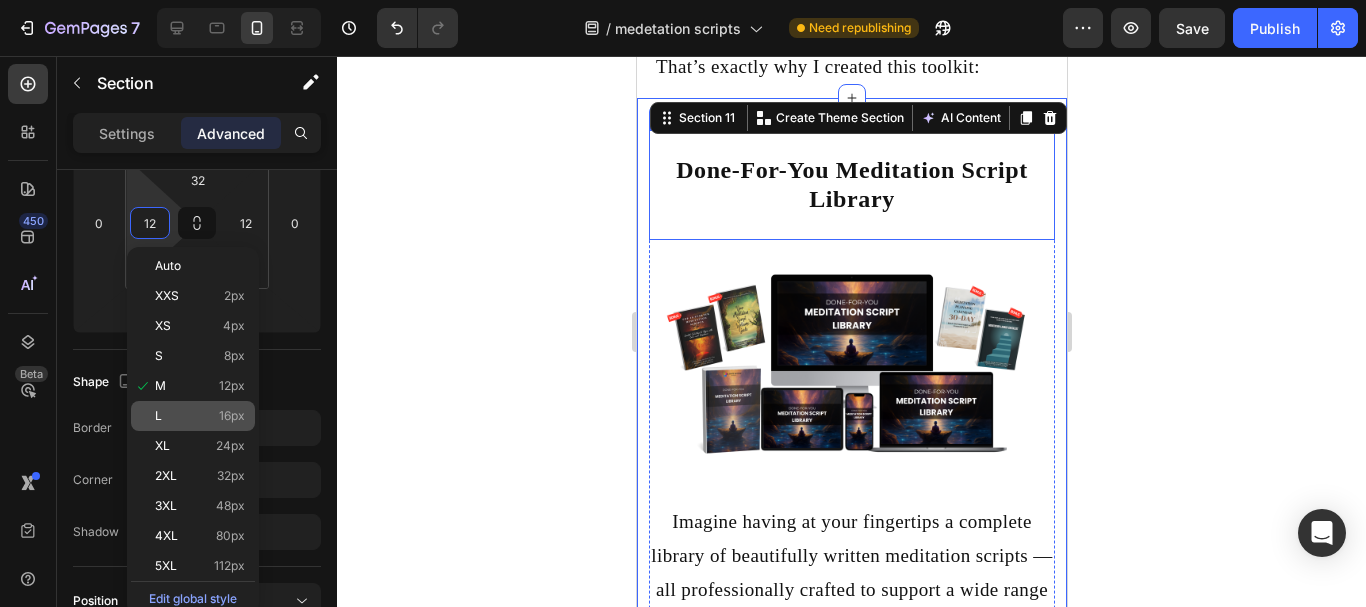type on "16" 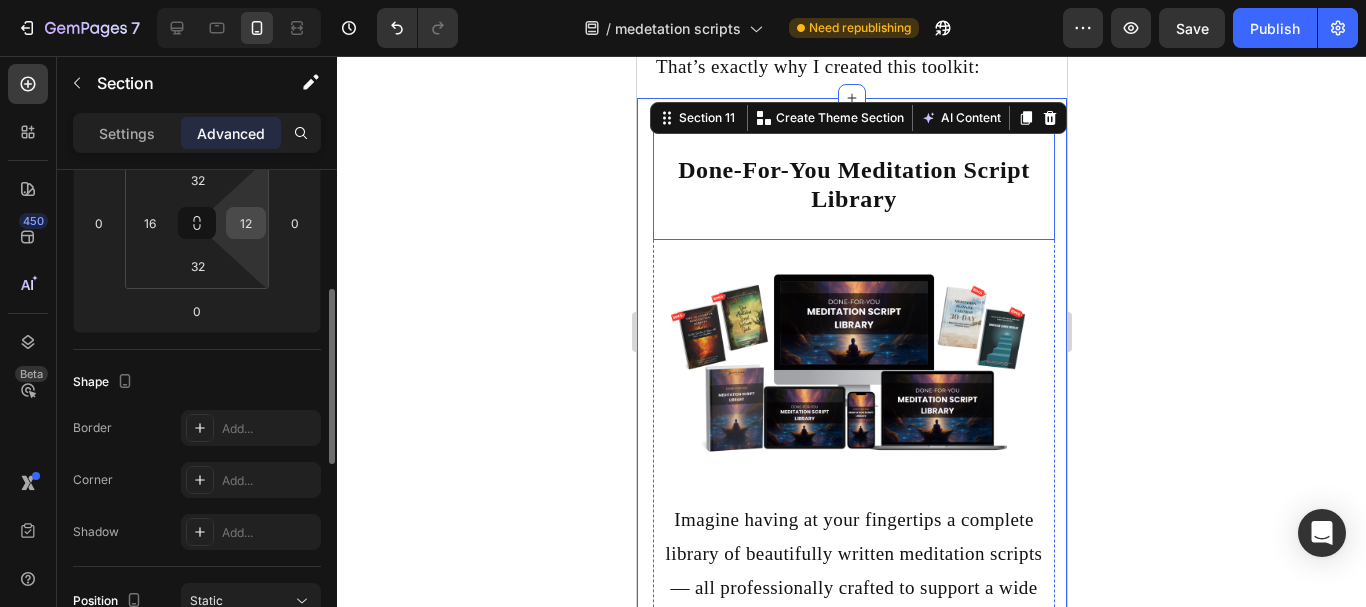 click on "12" at bounding box center (246, 223) 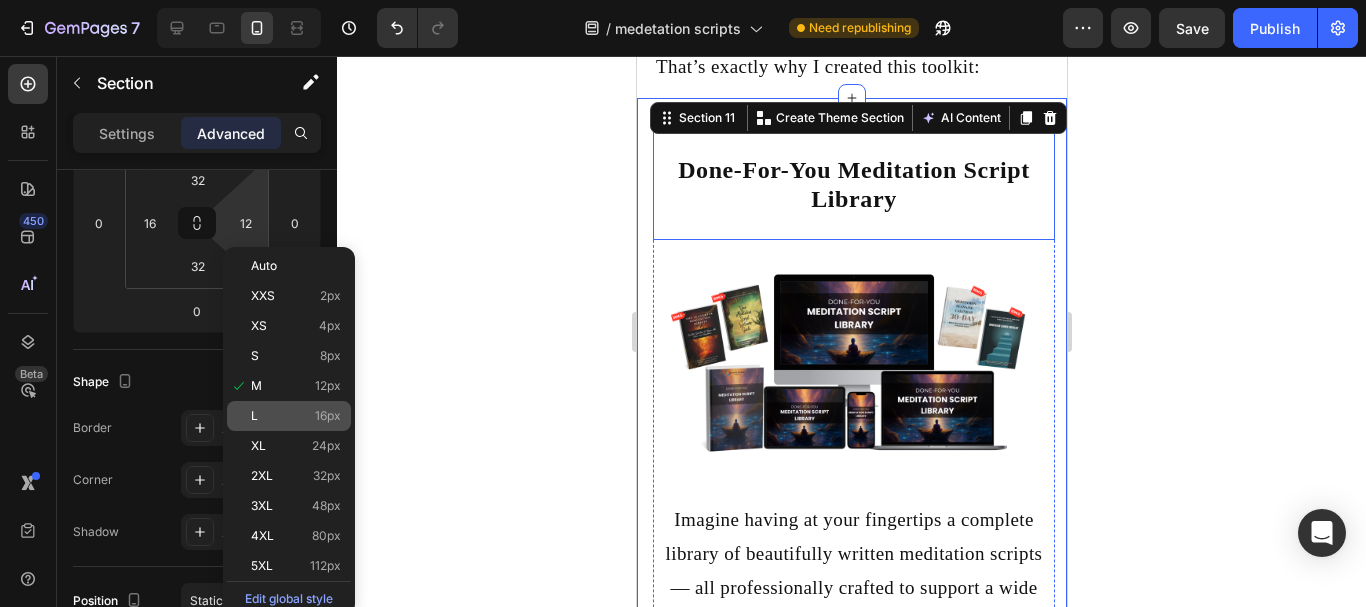 click on "L 16px" 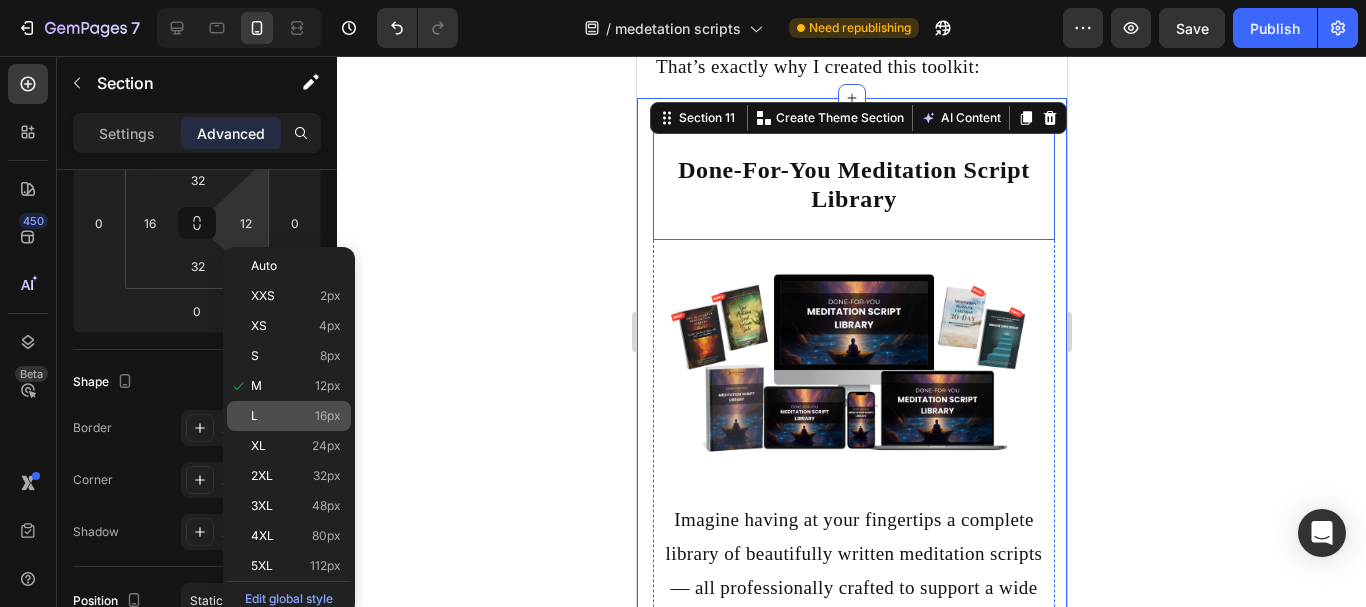 type on "16" 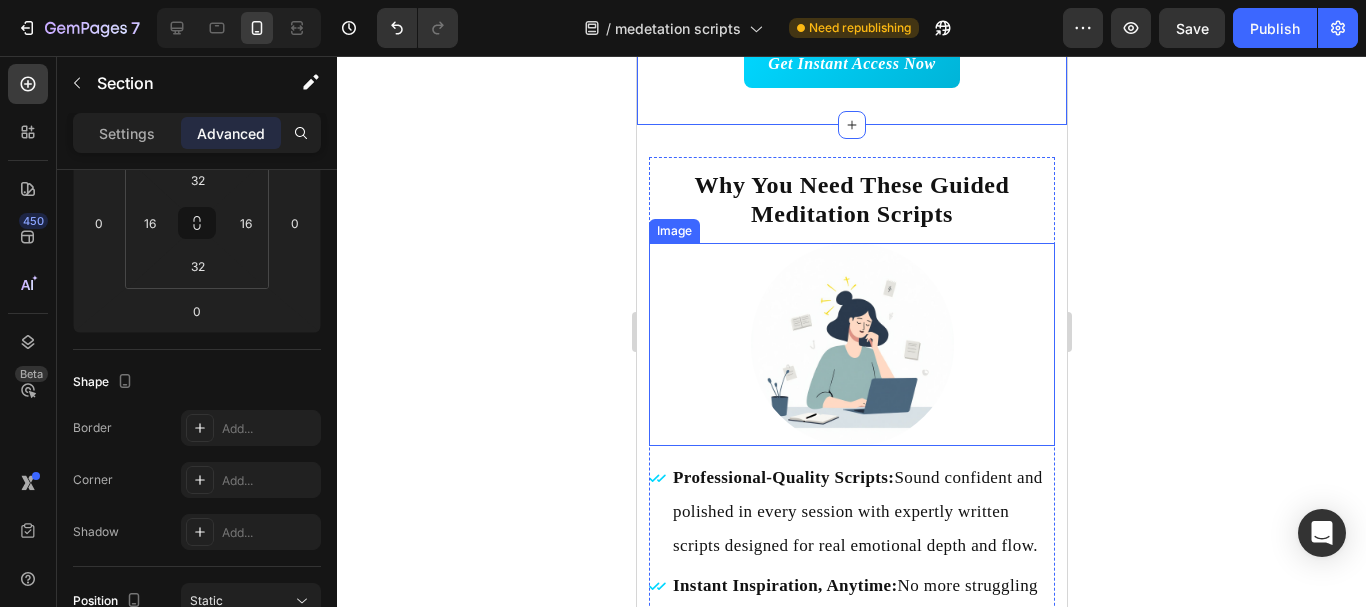 scroll, scrollTop: 8338, scrollLeft: 0, axis: vertical 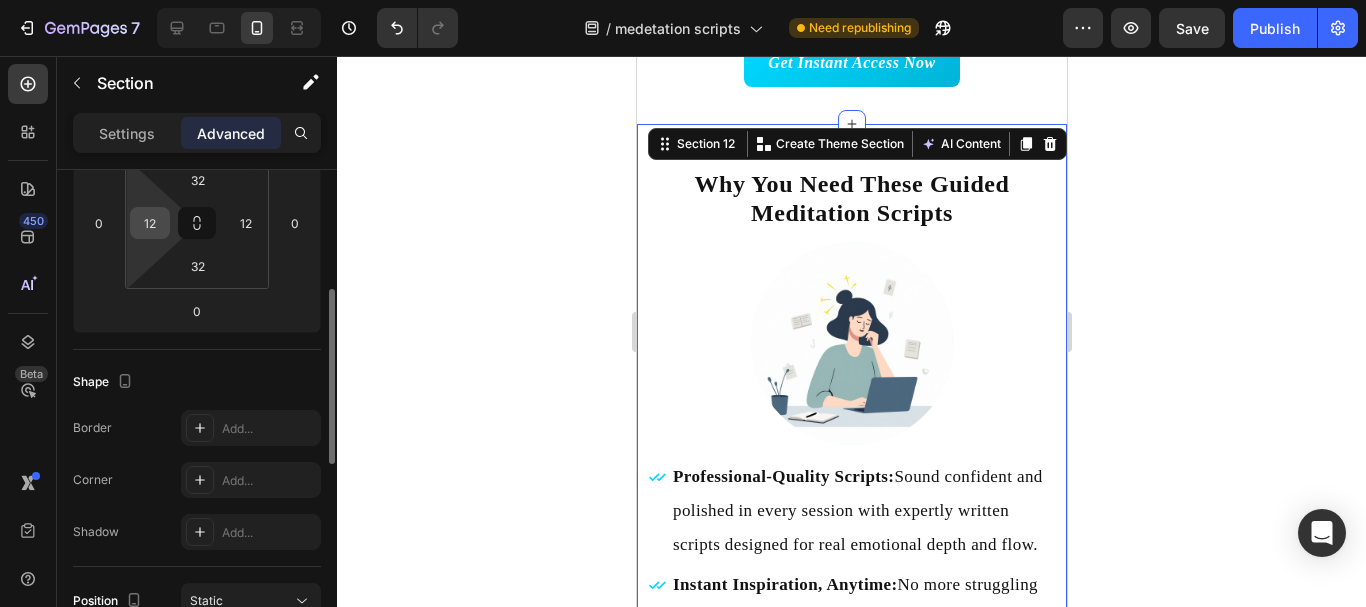 click on "12" at bounding box center [150, 223] 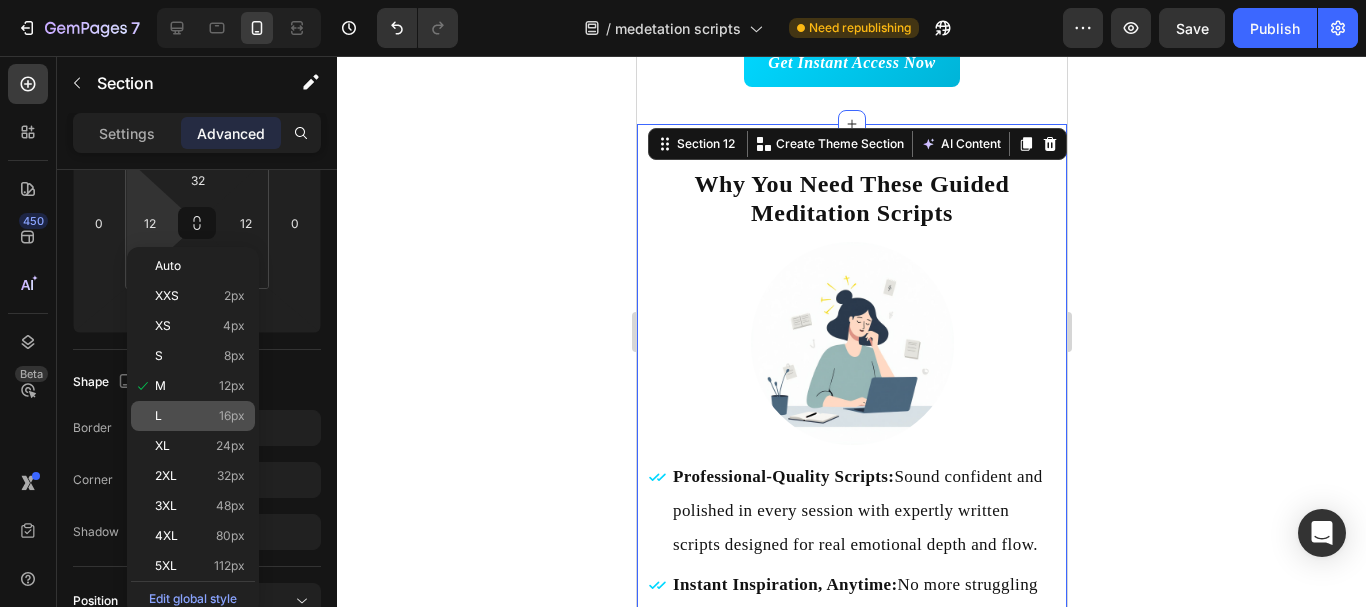click on "L 16px" at bounding box center [200, 416] 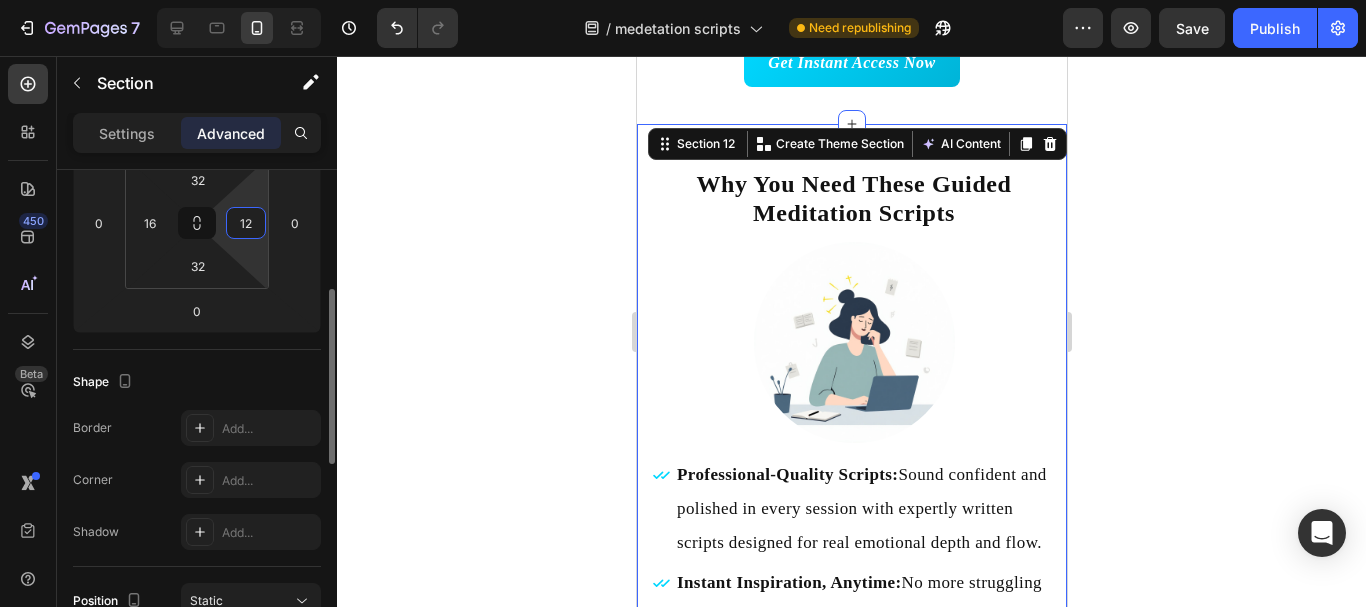 click on "12" at bounding box center (246, 223) 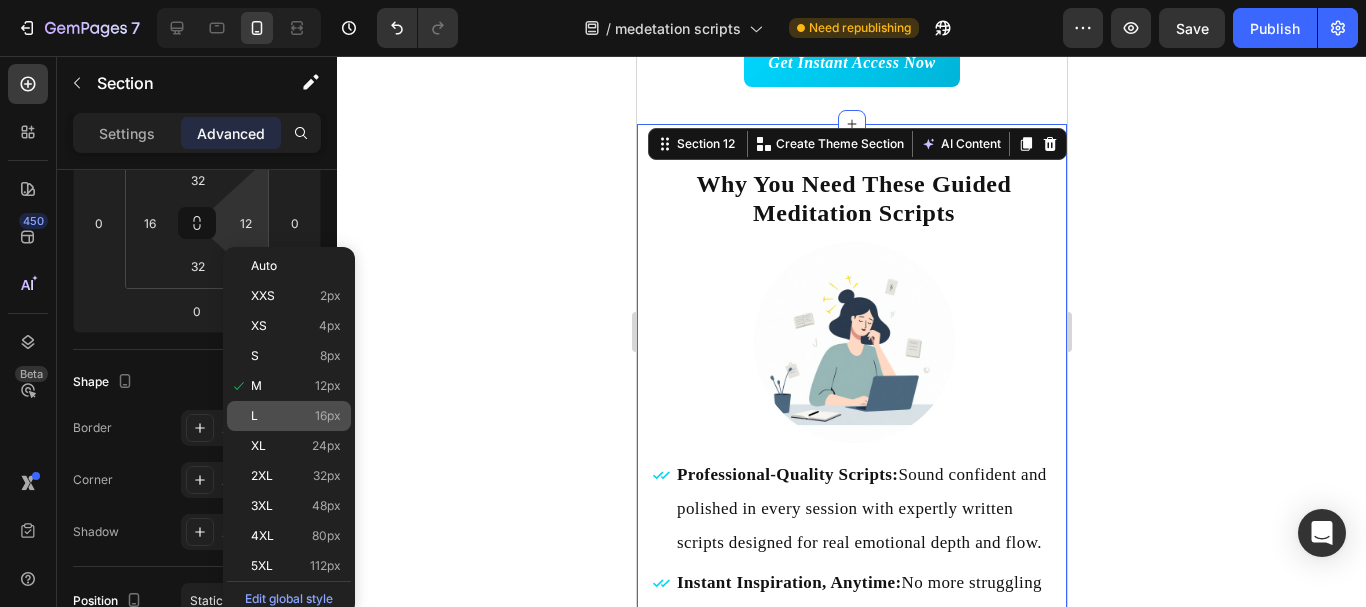click on "L 16px" 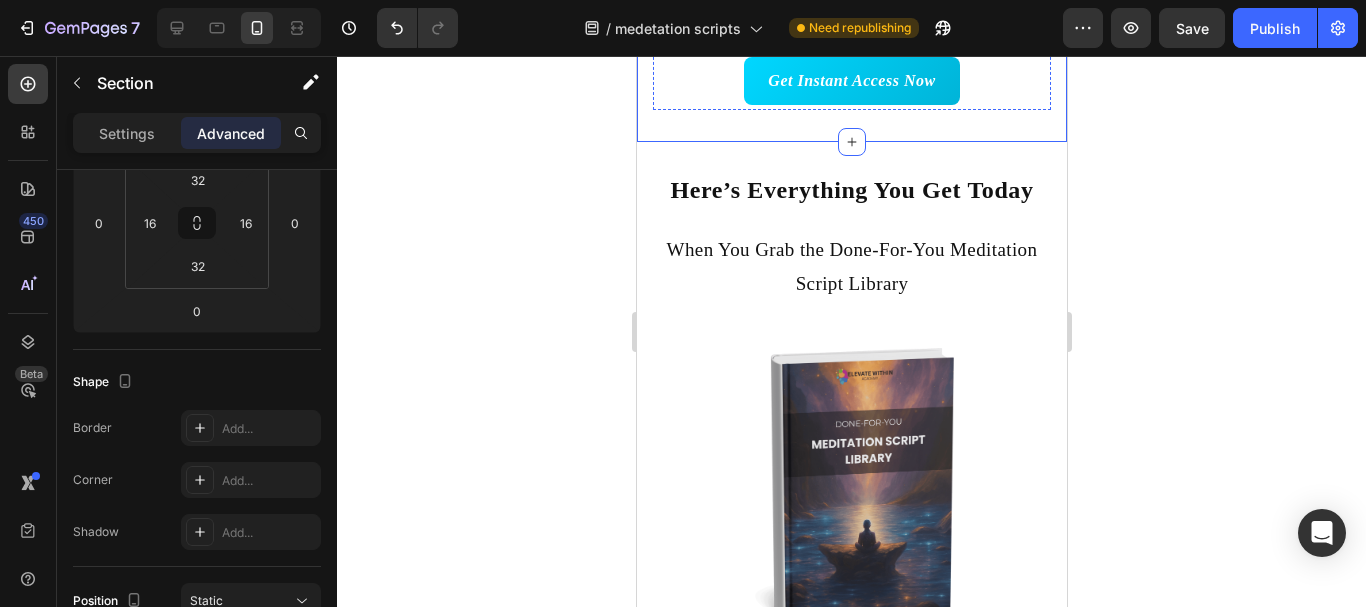 scroll, scrollTop: 9531, scrollLeft: 0, axis: vertical 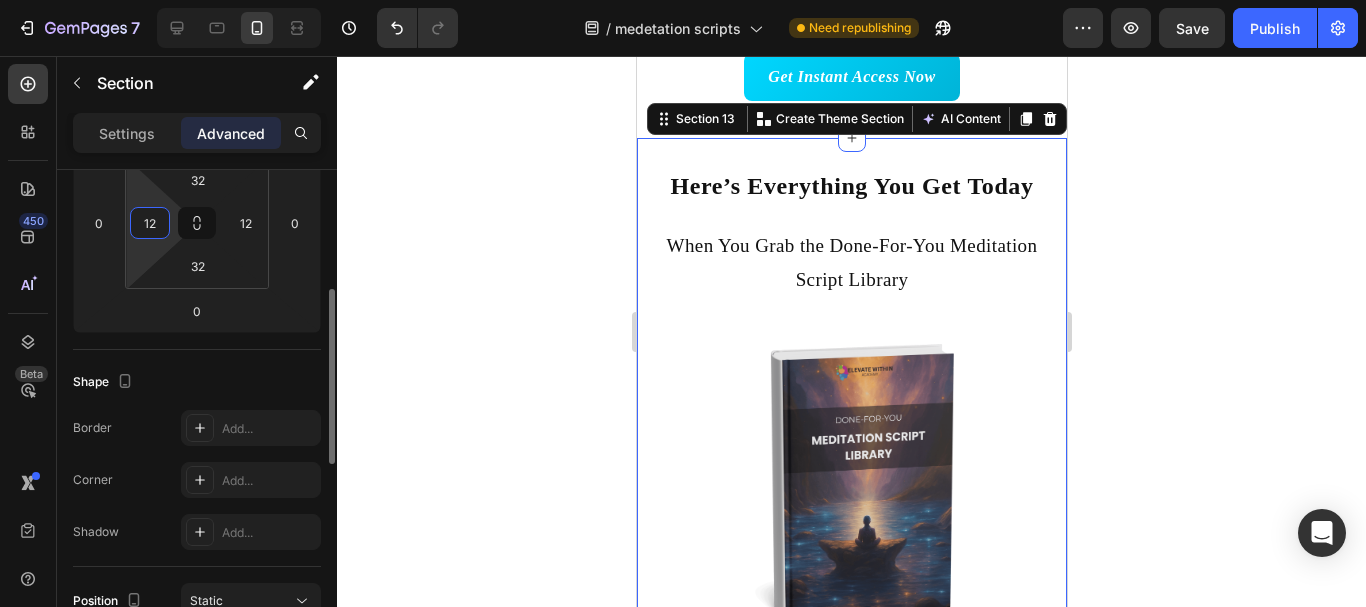 click on "12" at bounding box center (150, 223) 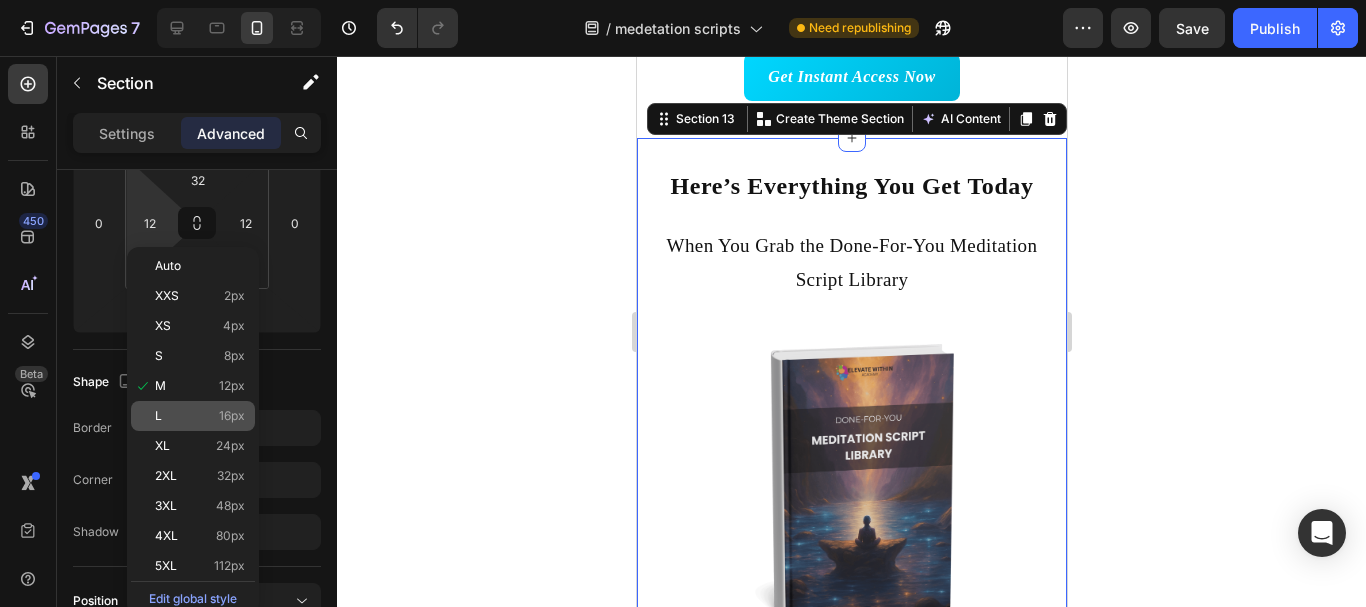 click on "L 16px" 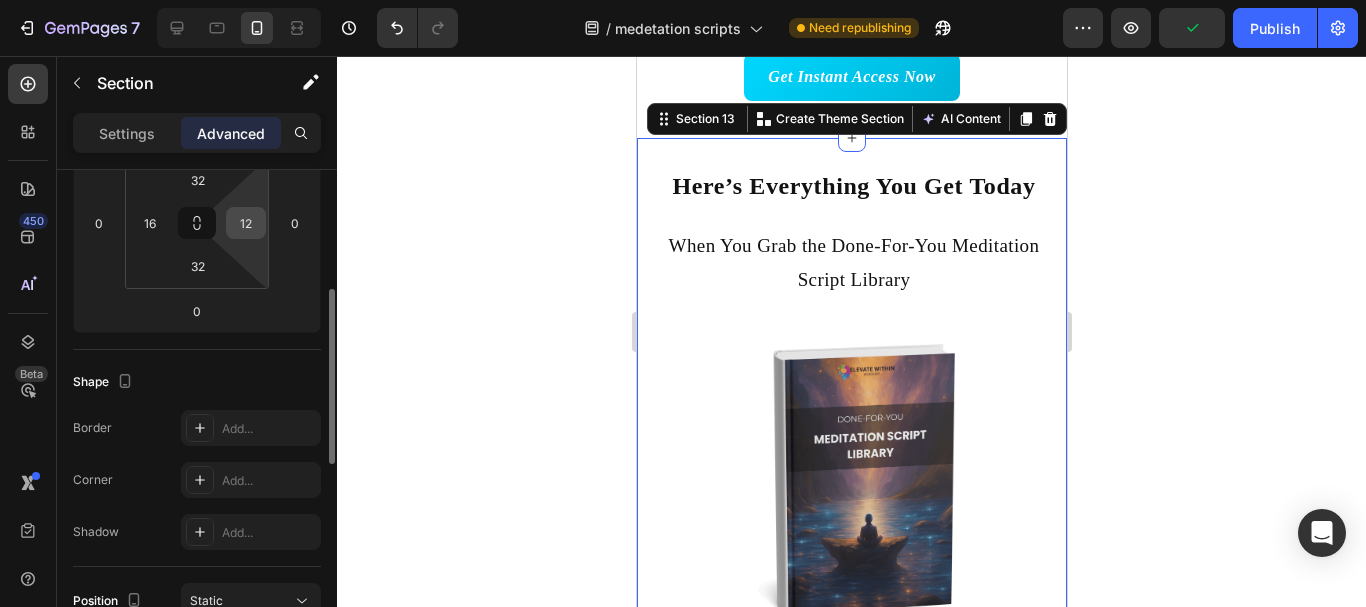 click on "12" at bounding box center [246, 223] 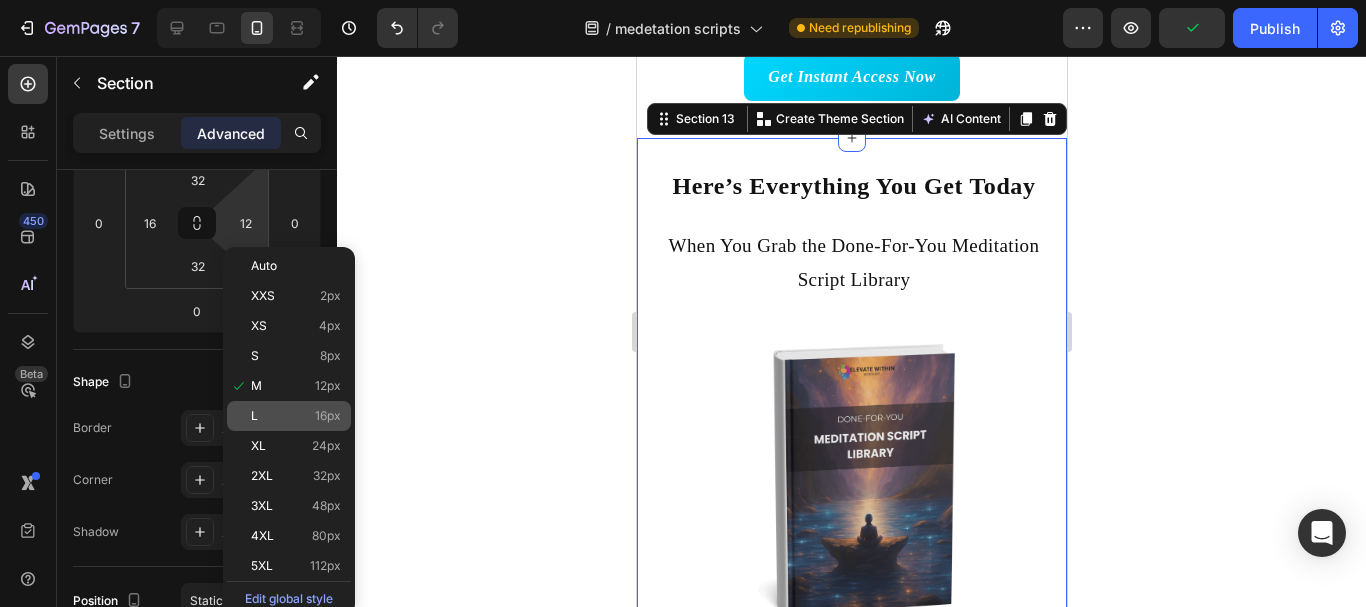 click on "L 16px" at bounding box center [296, 416] 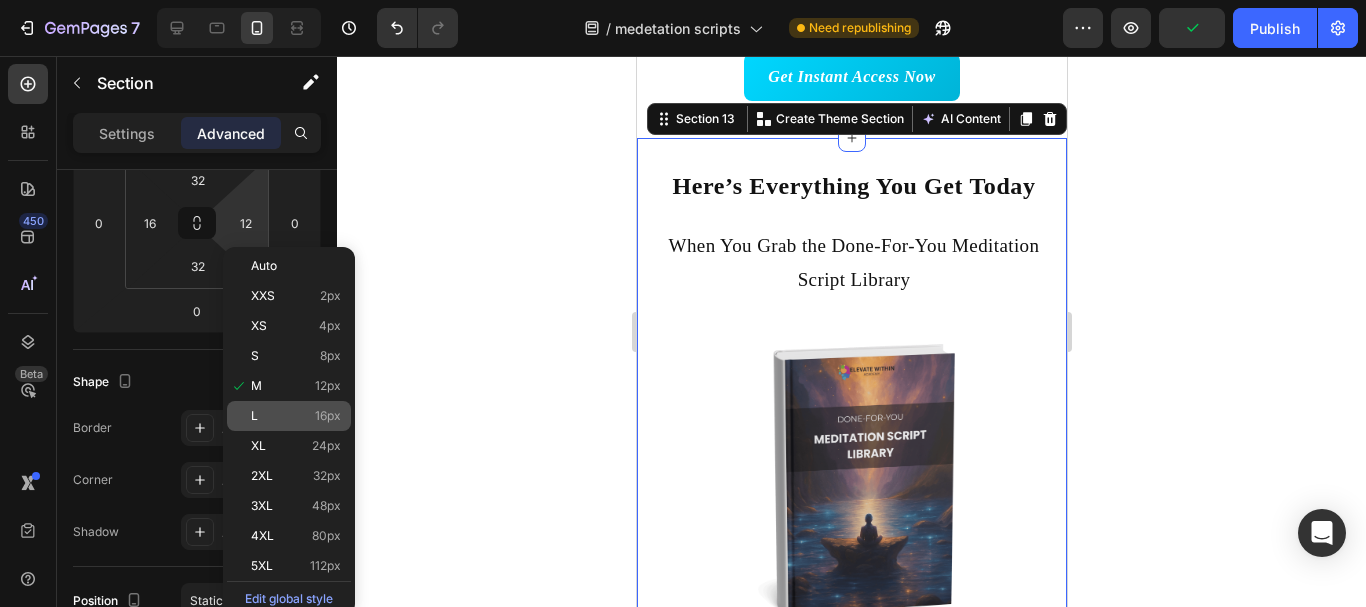 type on "16" 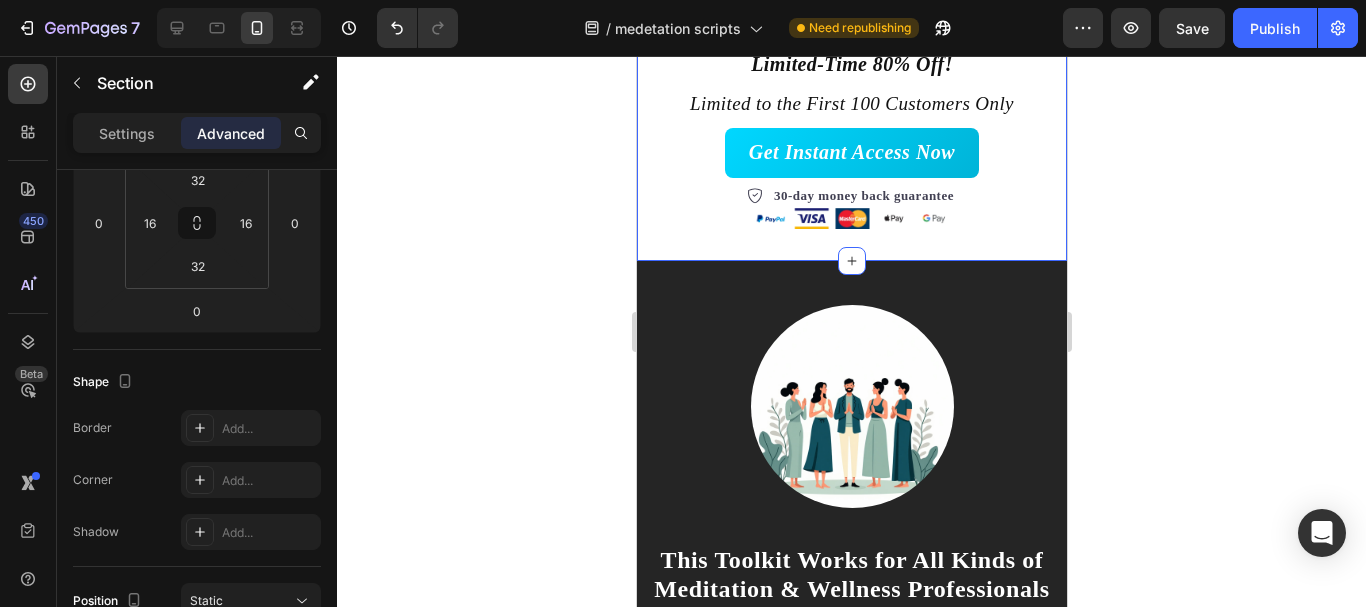 scroll, scrollTop: 12849, scrollLeft: 0, axis: vertical 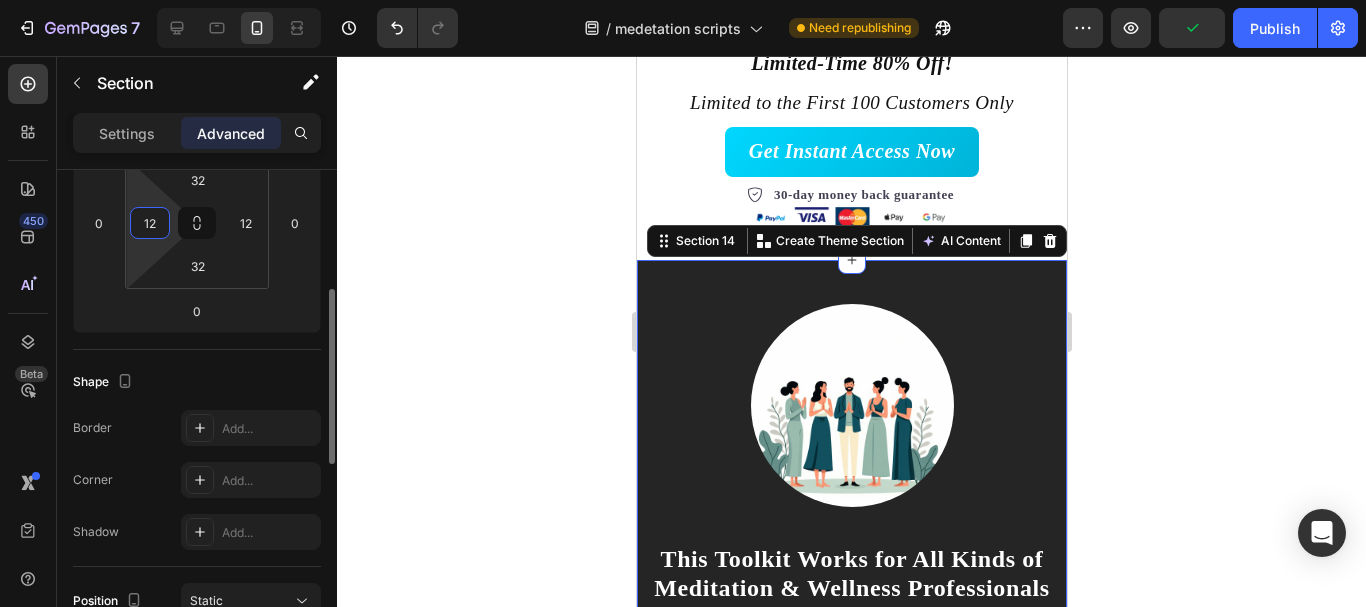 click on "12" at bounding box center (150, 223) 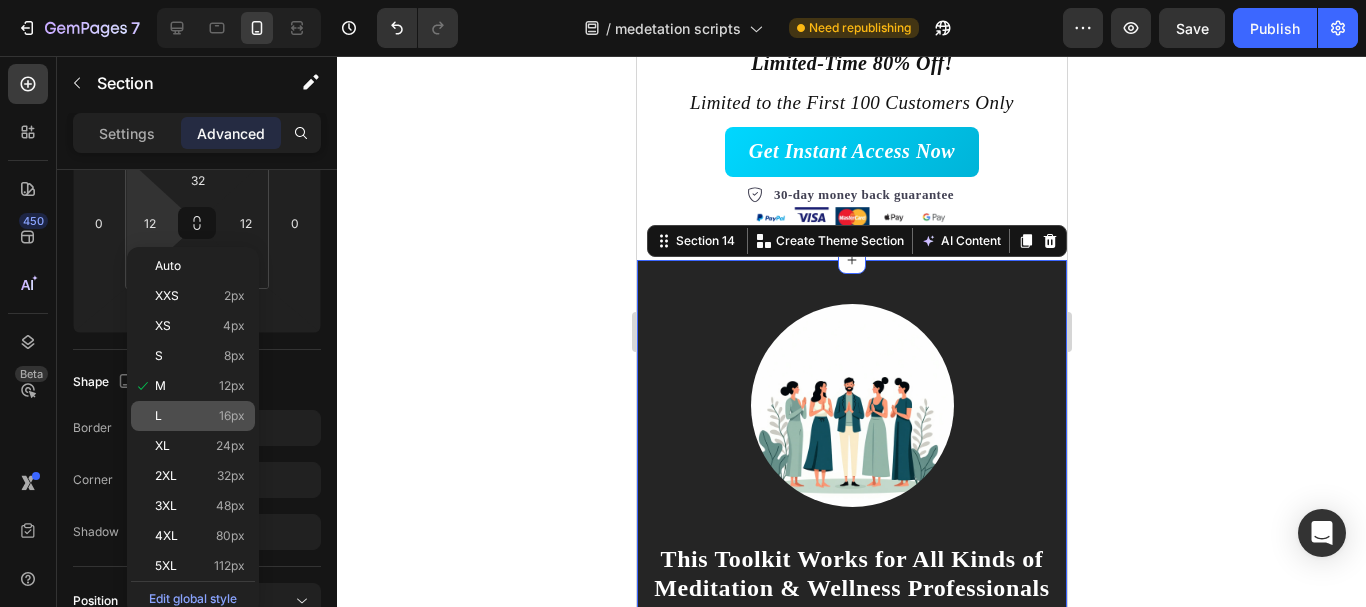 click on "L 16px" 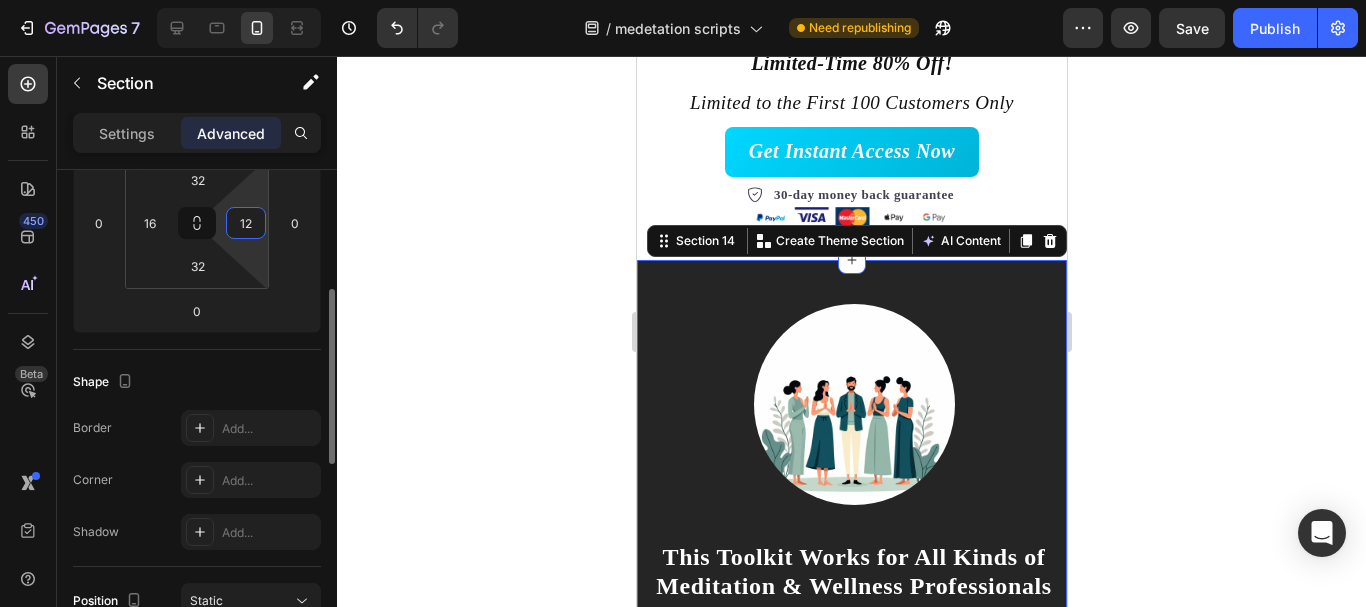 click on "12" at bounding box center [246, 223] 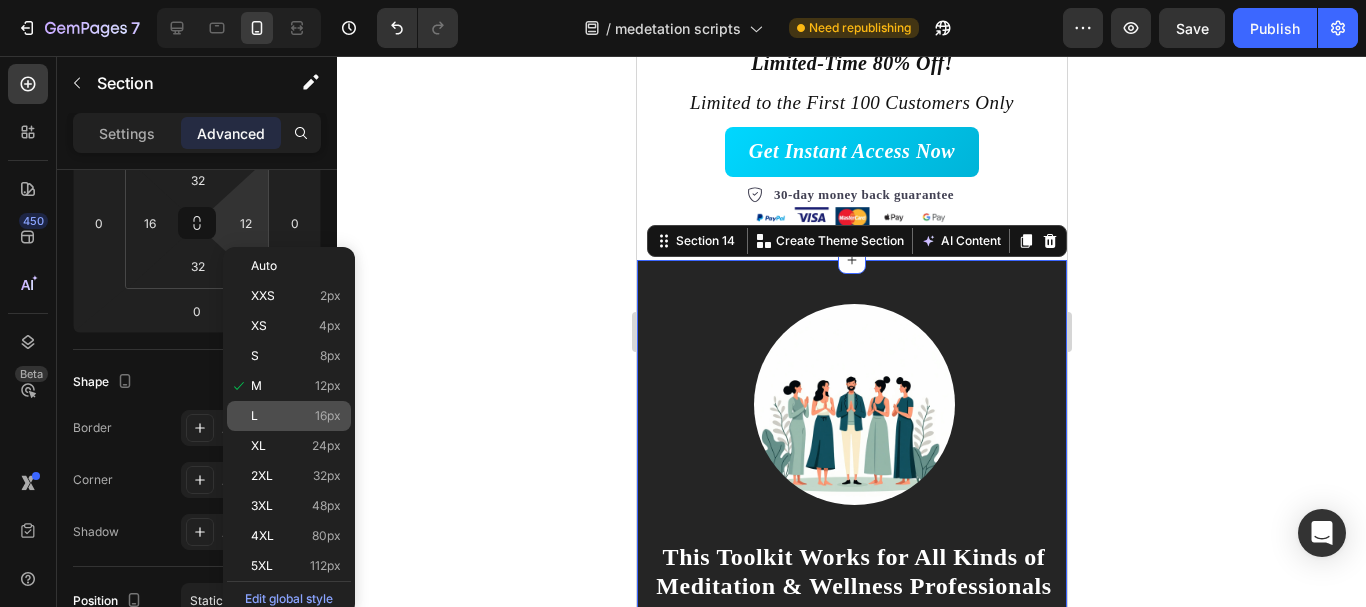 click on "L 16px" at bounding box center (296, 416) 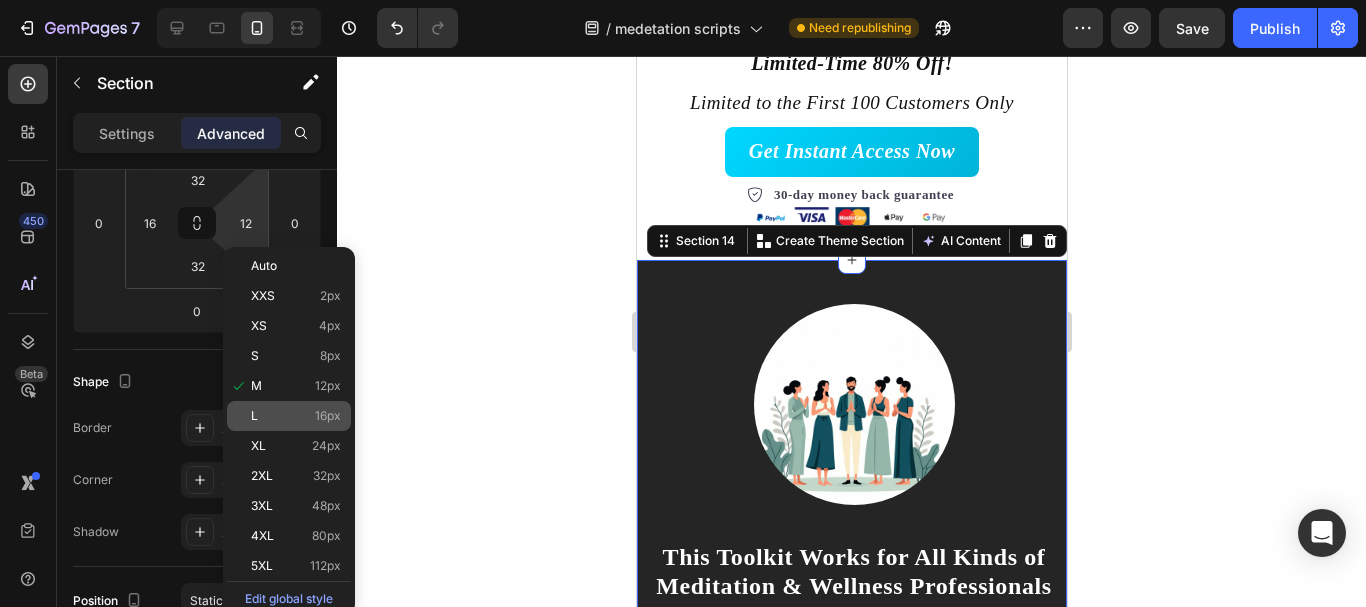 type on "16" 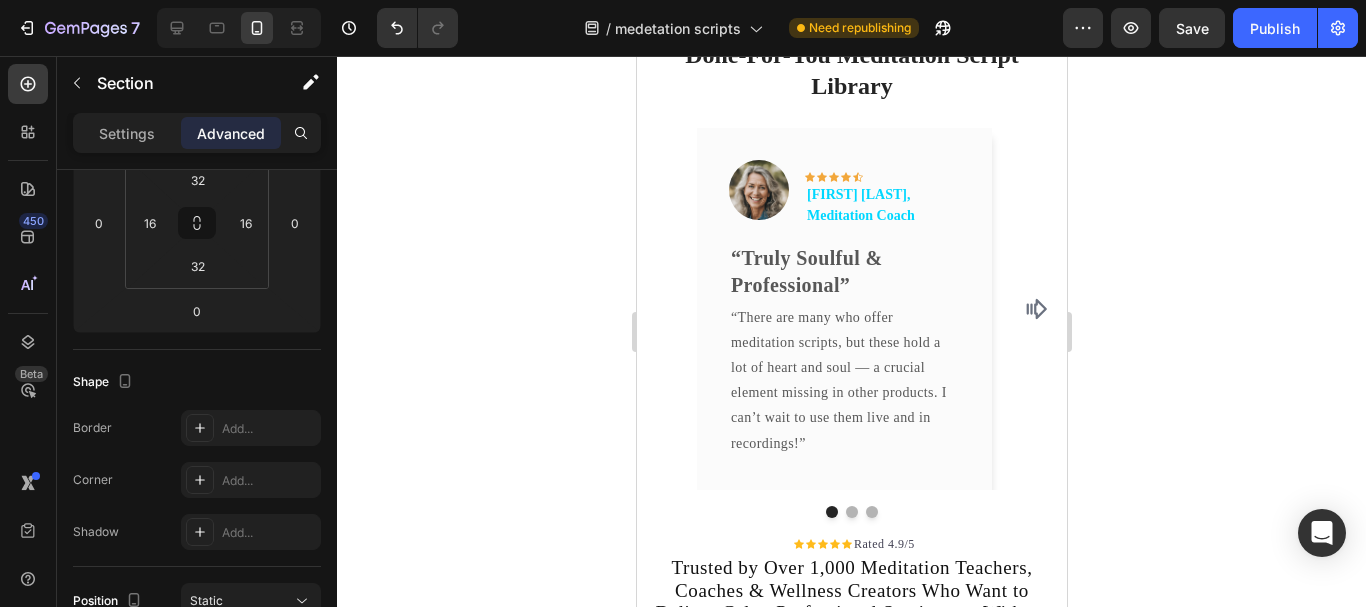 scroll, scrollTop: 14753, scrollLeft: 0, axis: vertical 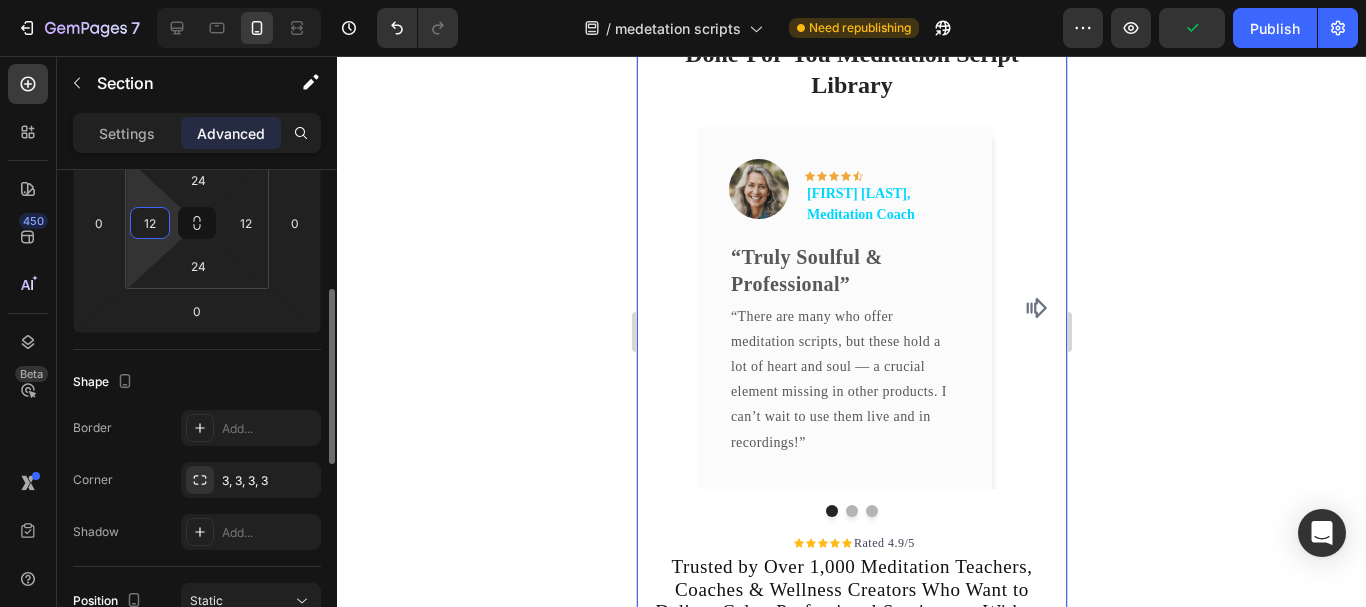 click on "12" at bounding box center (150, 223) 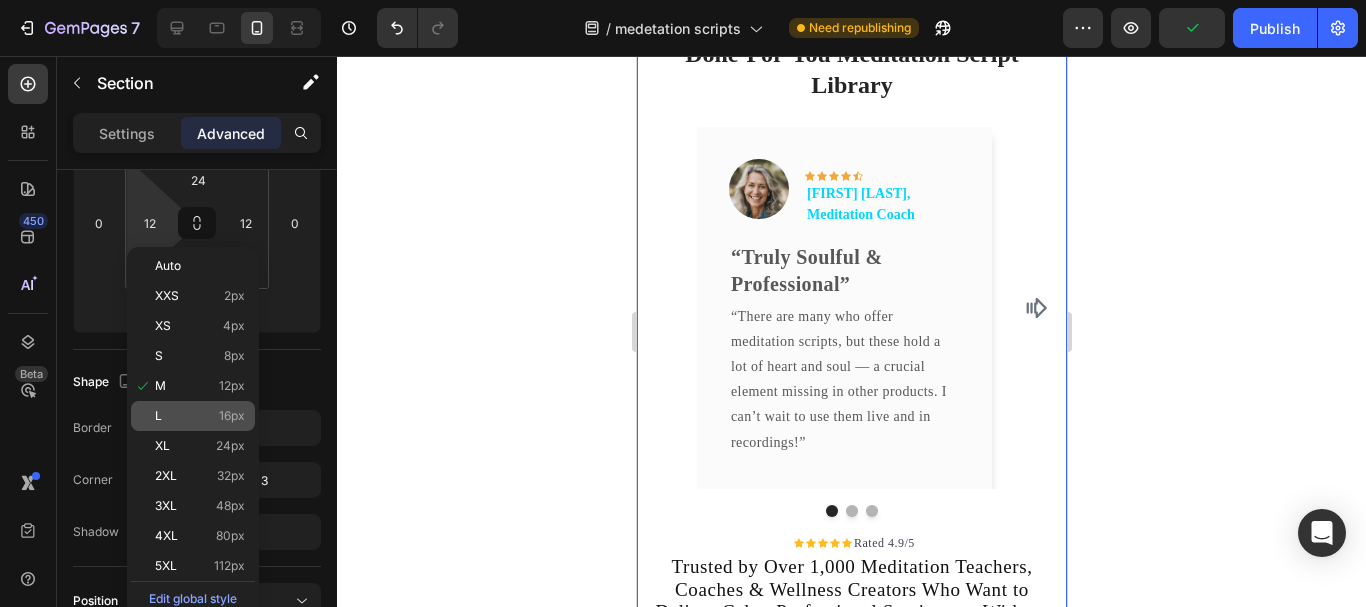 click on "L 16px" at bounding box center [200, 416] 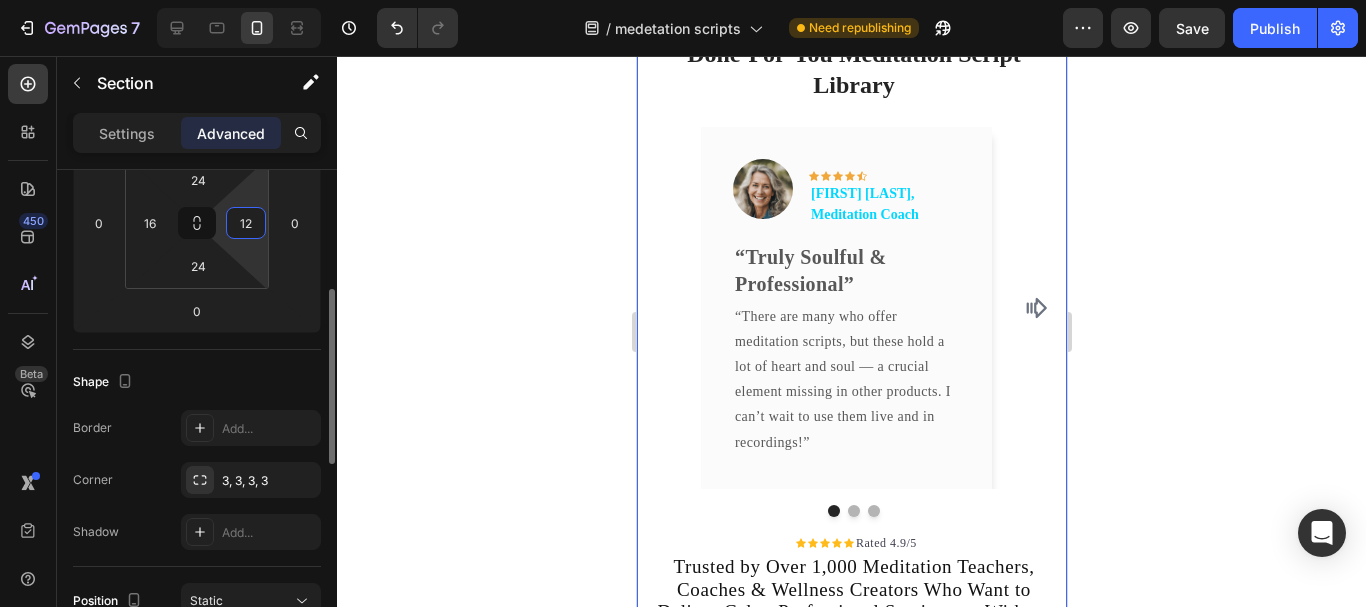 click on "12" at bounding box center [246, 223] 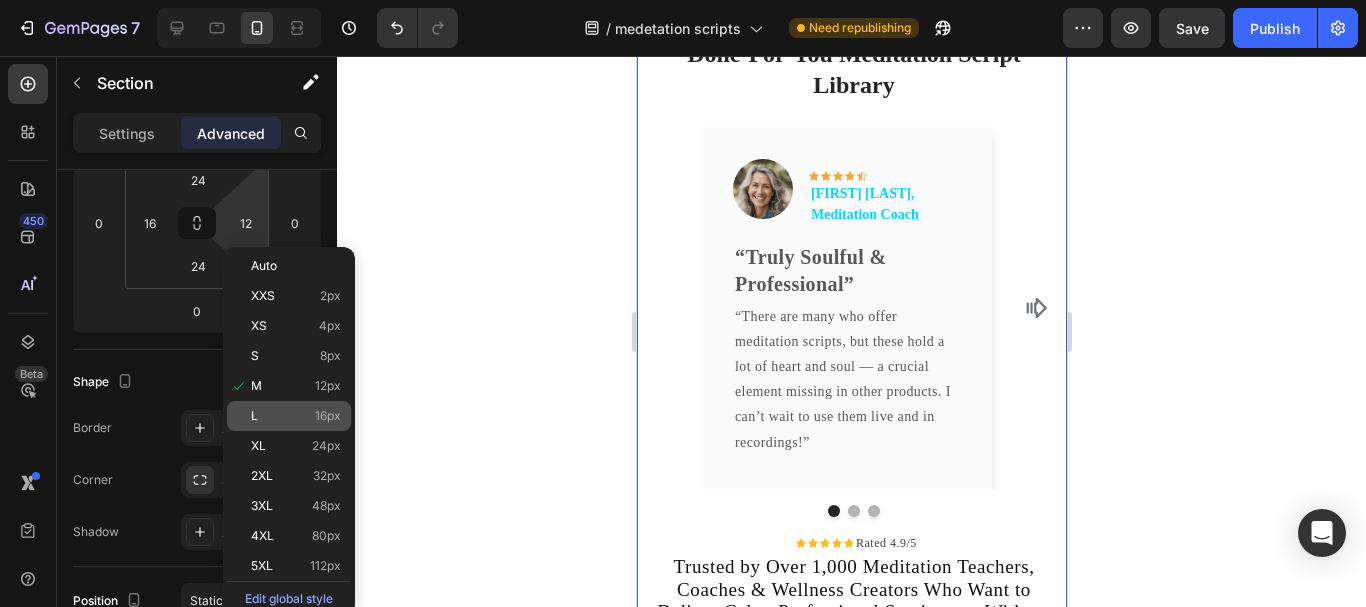 click on "L" at bounding box center [254, 416] 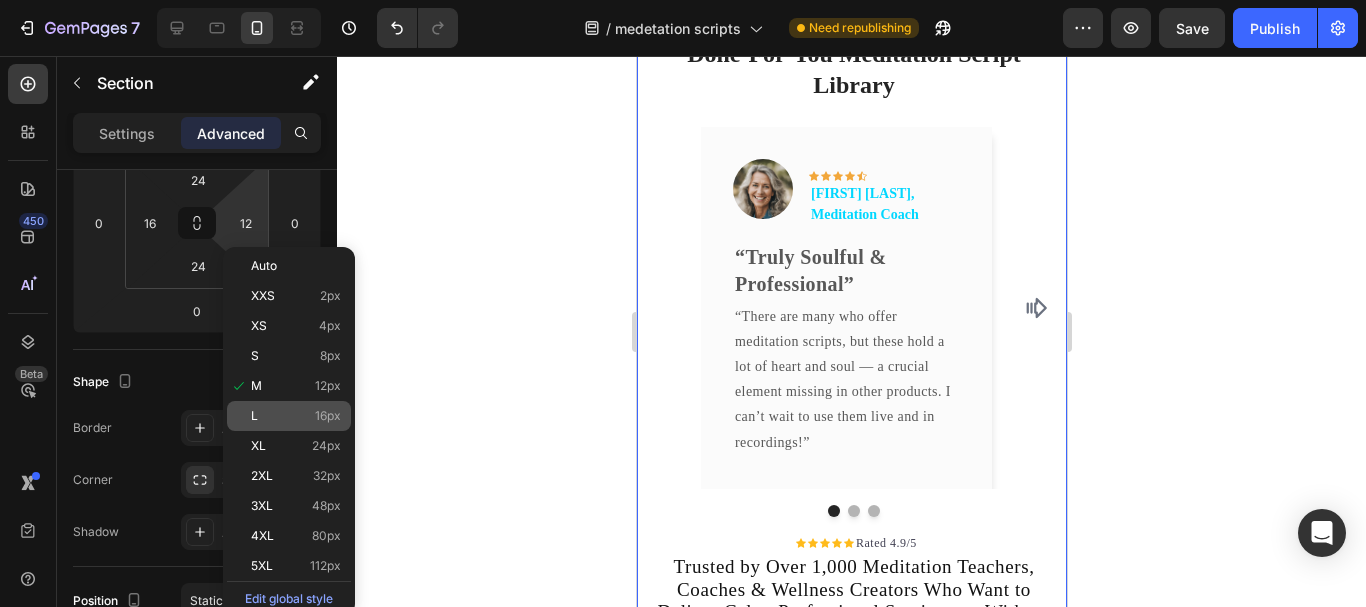 type on "16" 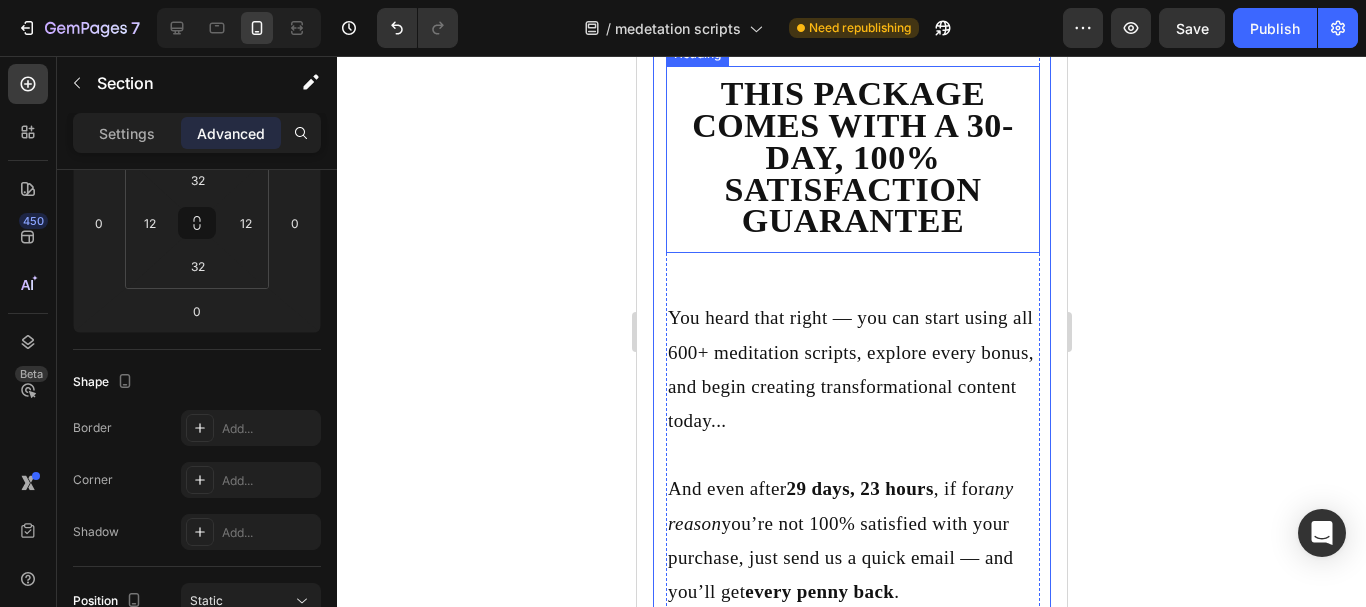 scroll, scrollTop: 15610, scrollLeft: 0, axis: vertical 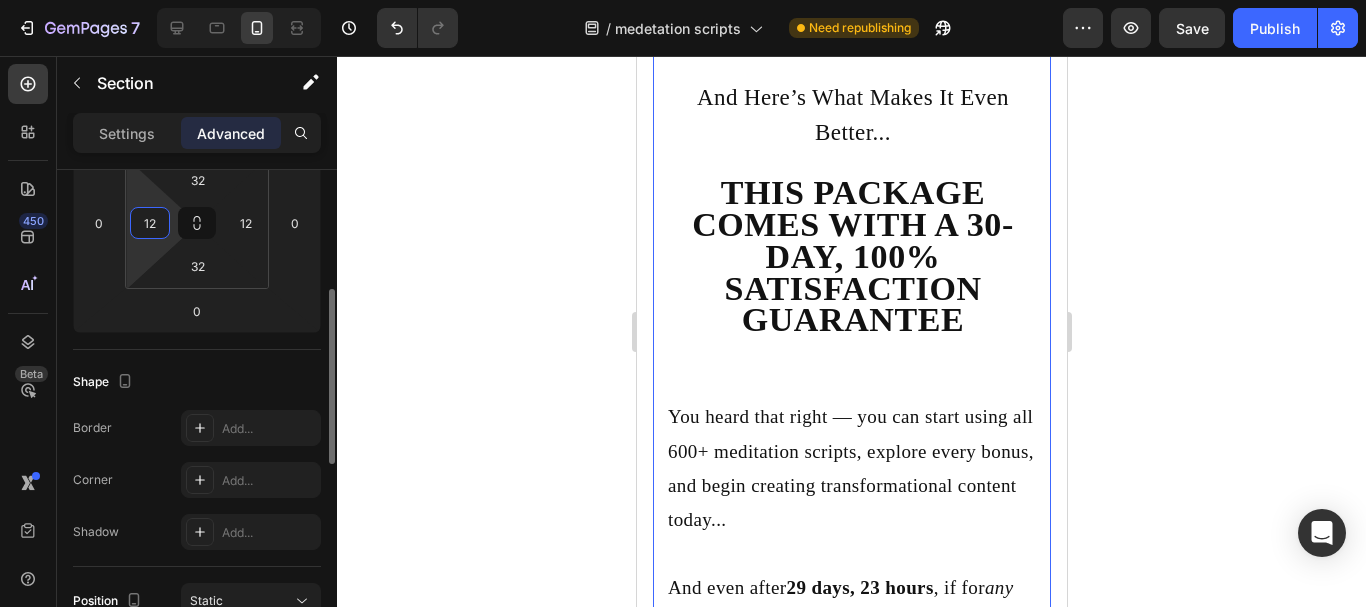 click on "12" at bounding box center (150, 223) 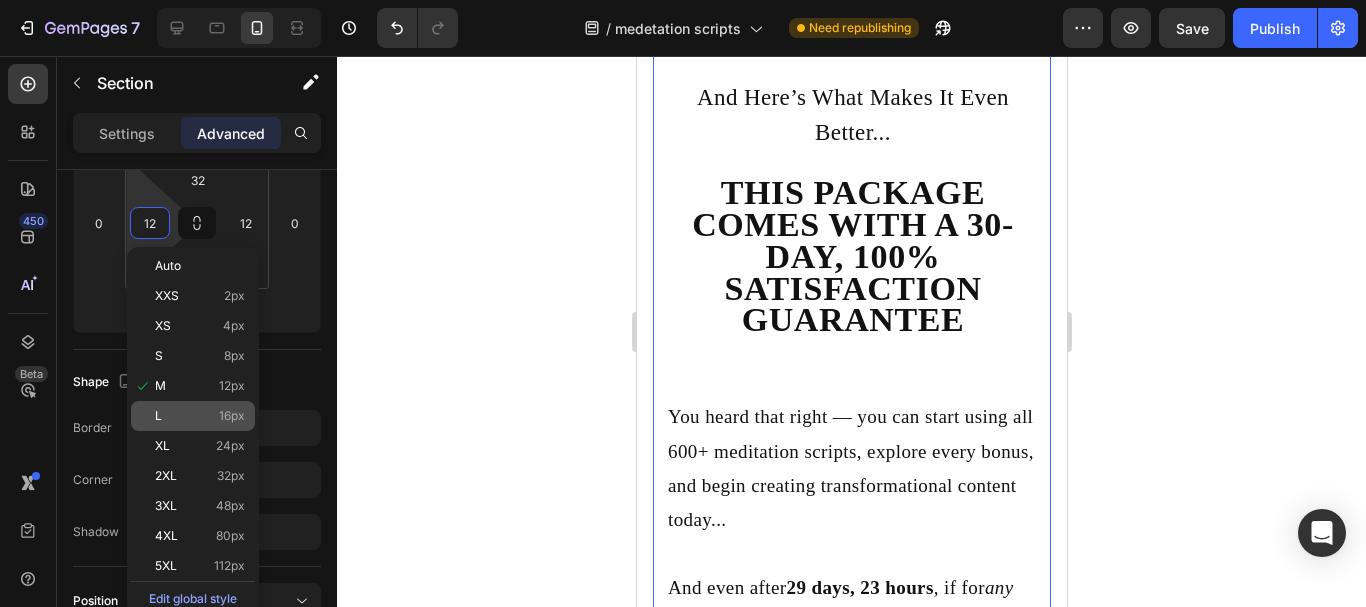 click on "L 16px" 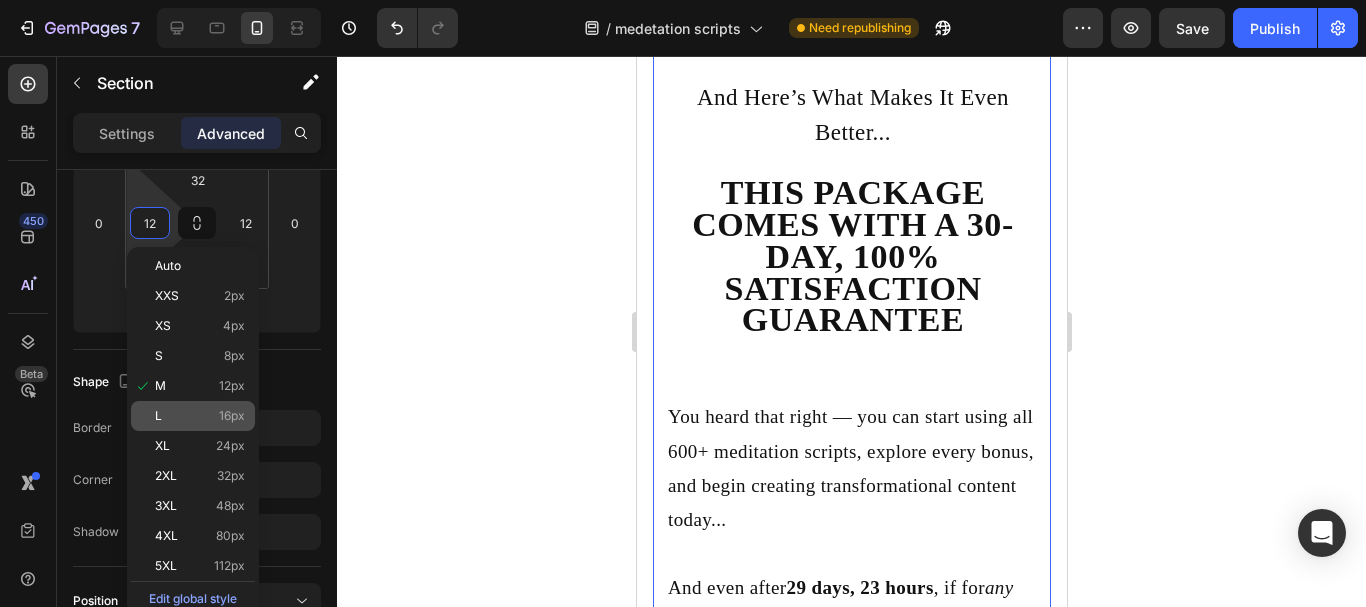 type on "16" 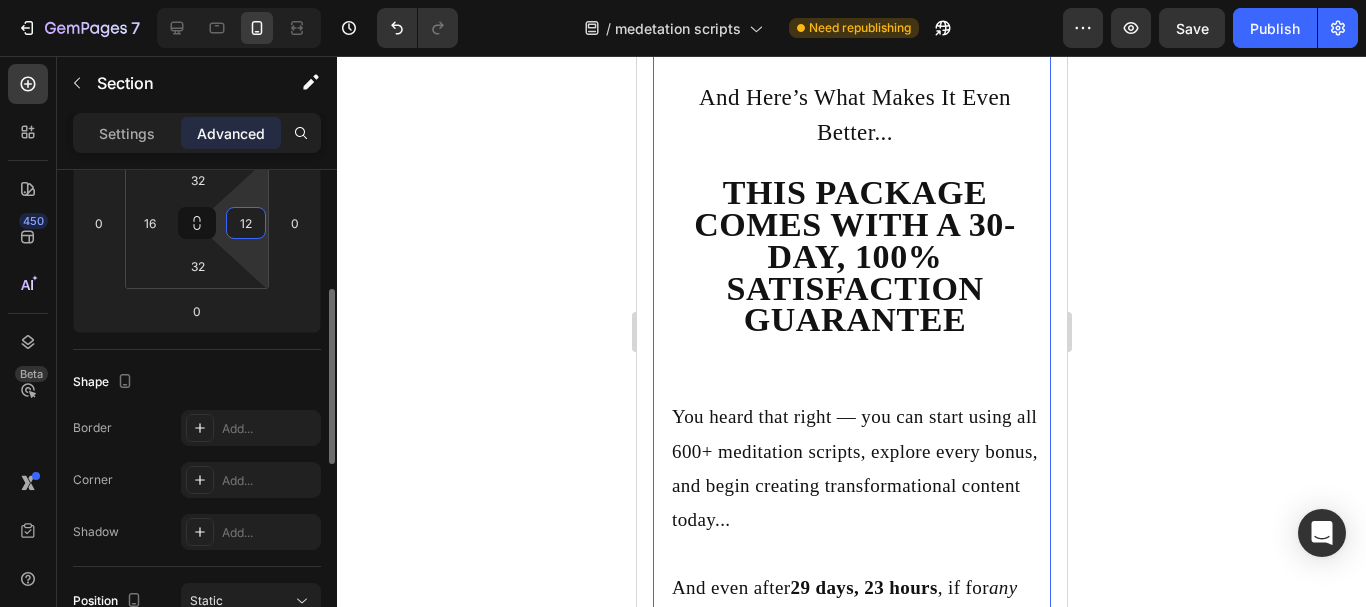 click on "12" at bounding box center [246, 223] 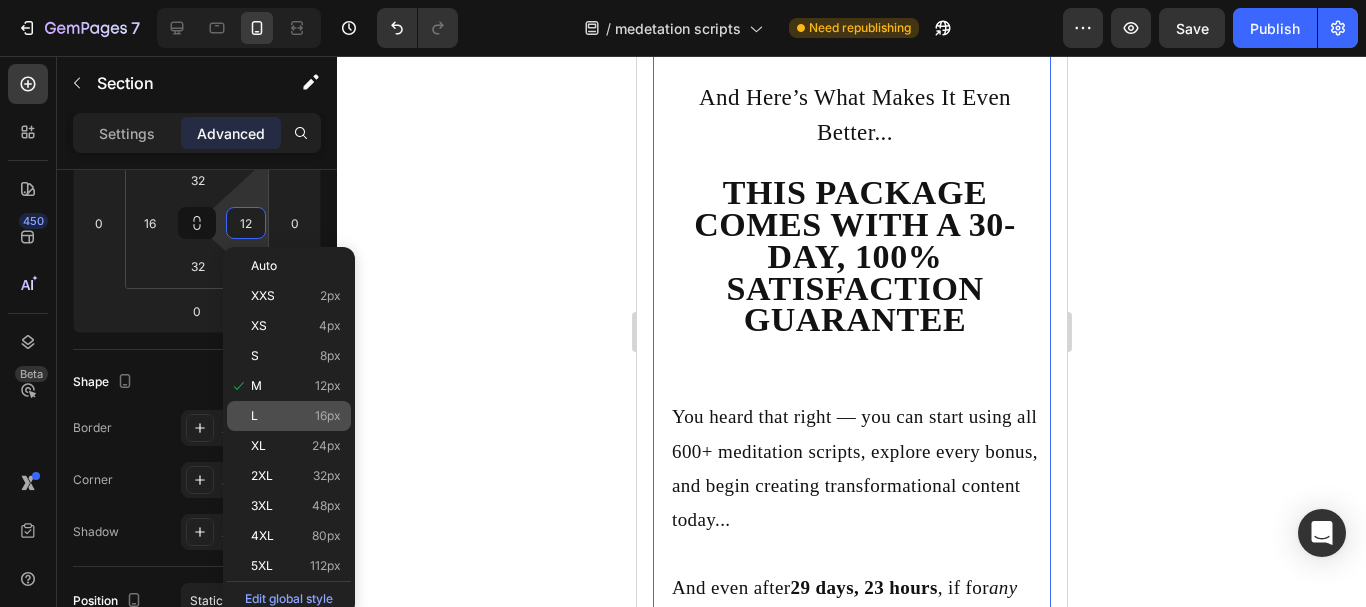 click on "L 16px" 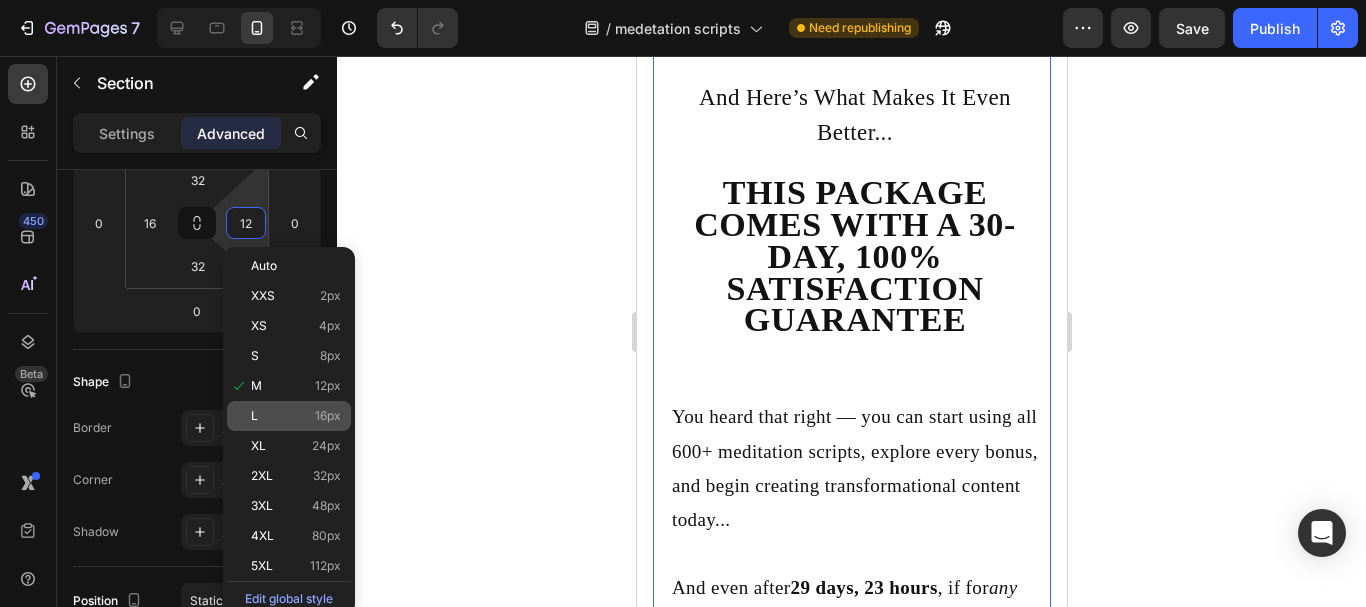 type on "16" 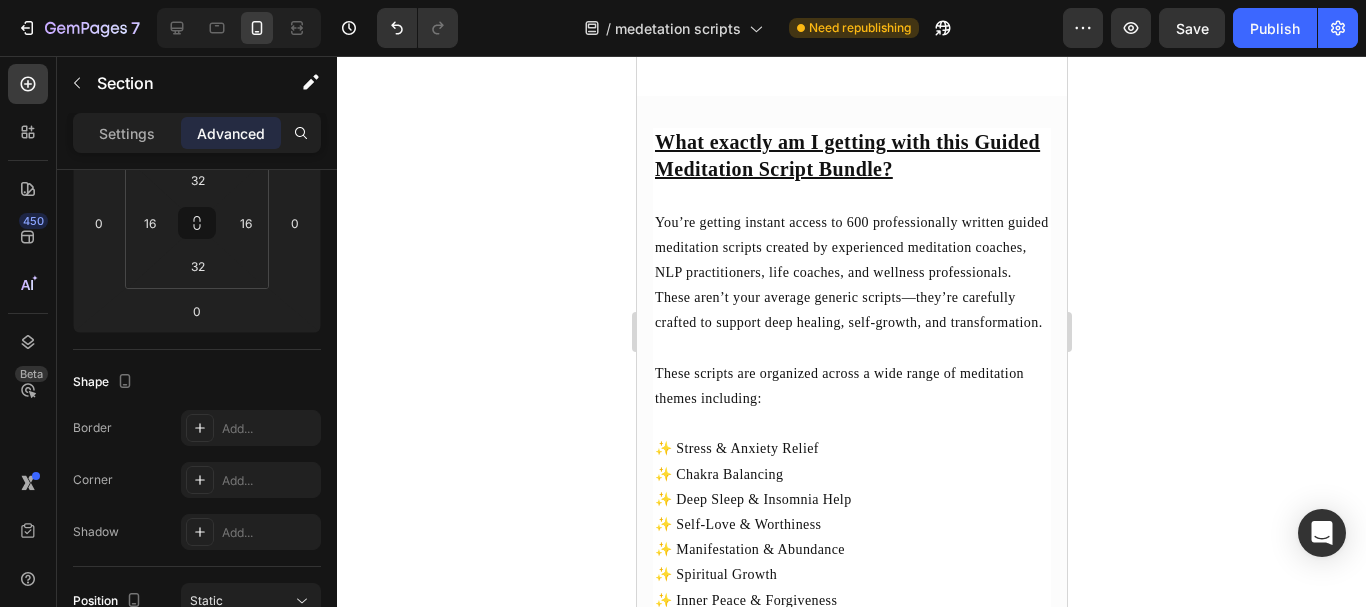 scroll, scrollTop: 17807, scrollLeft: 0, axis: vertical 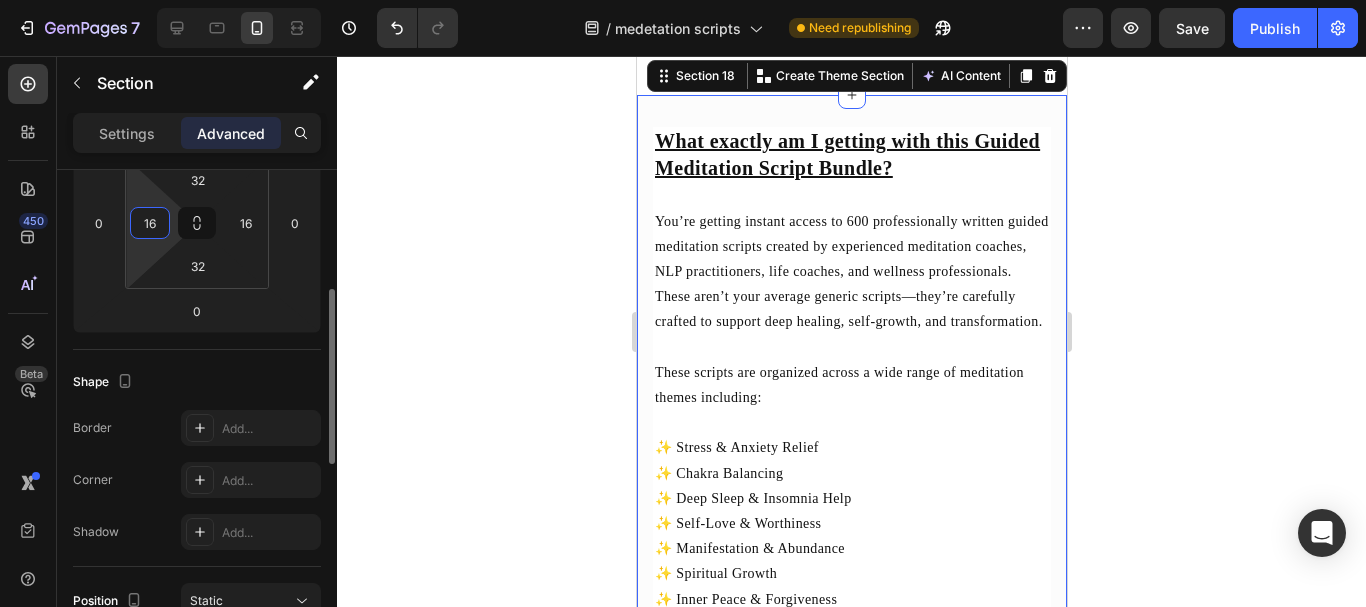 click on "16" at bounding box center [150, 223] 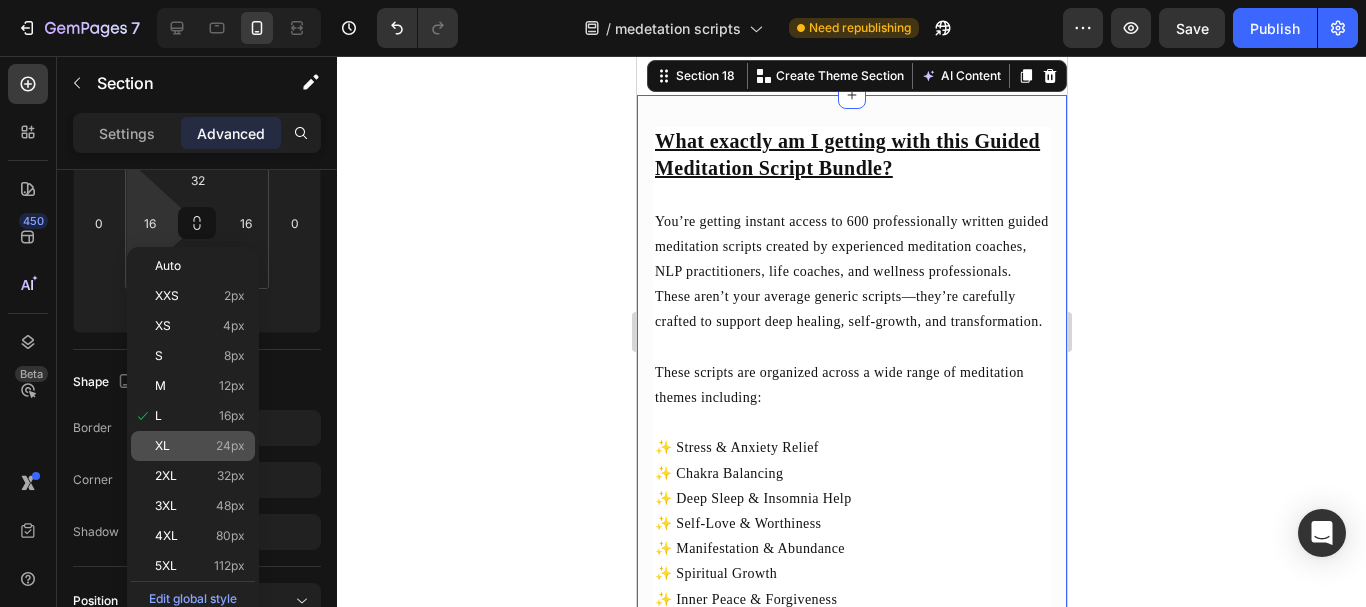 click on "XL" at bounding box center [162, 446] 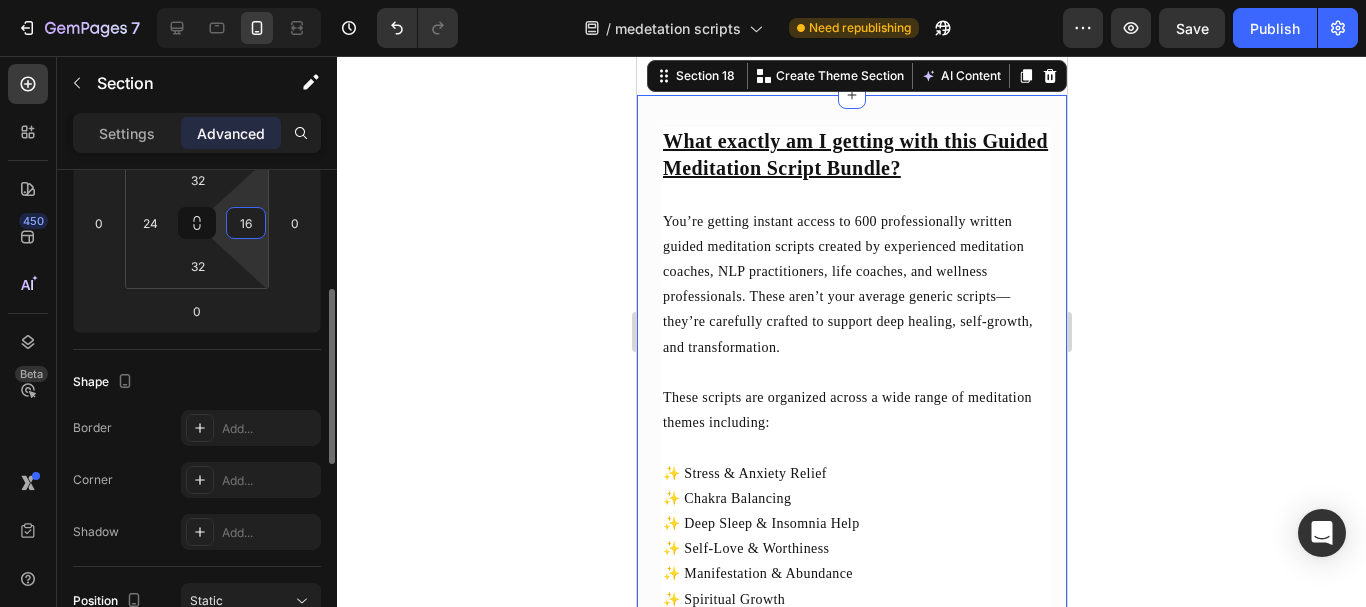 click on "16" at bounding box center (246, 223) 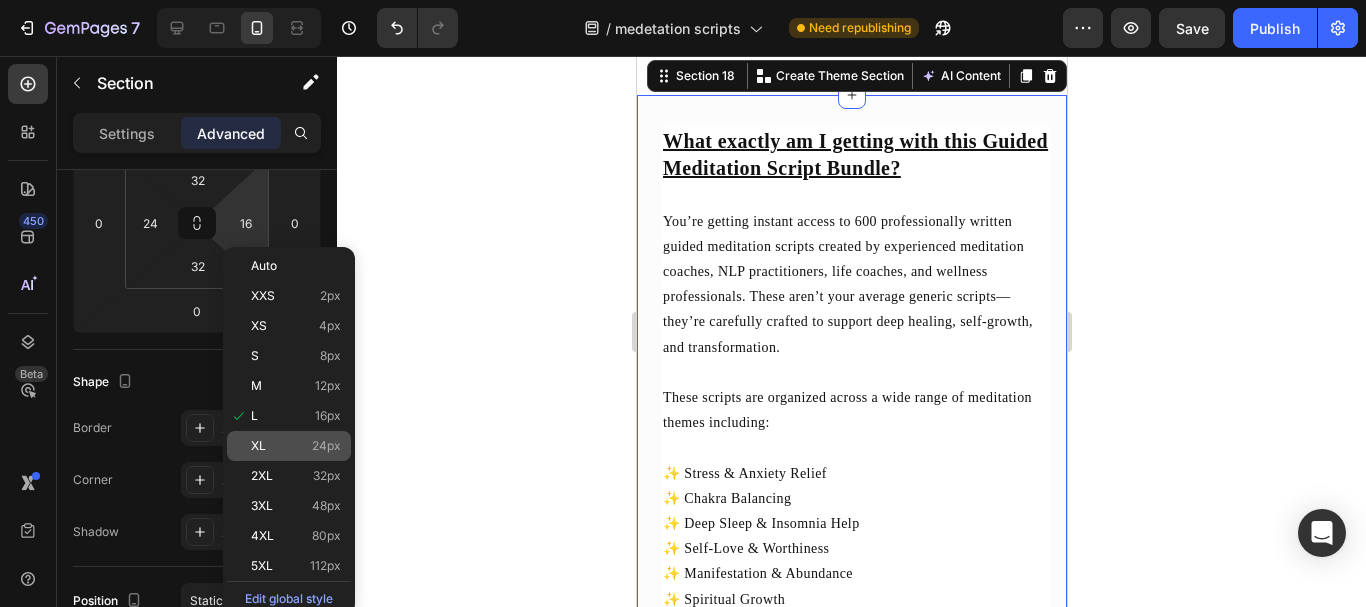 click on "XL 24px" 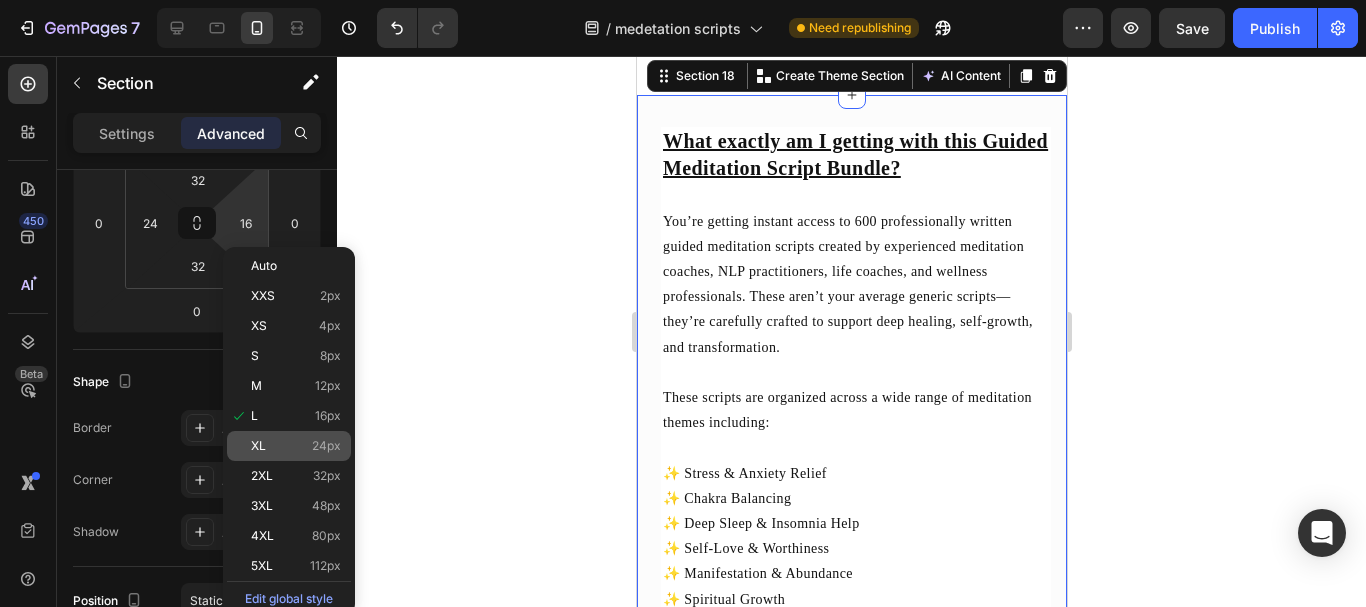 type on "24" 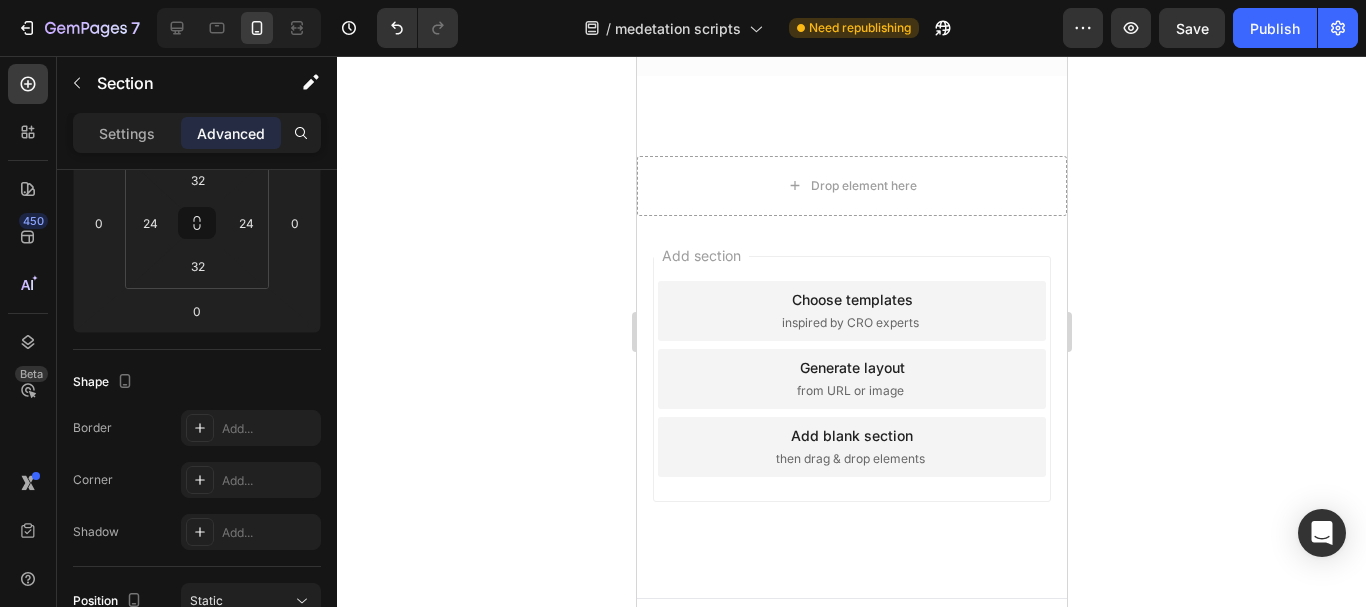 scroll, scrollTop: 28859, scrollLeft: 0, axis: vertical 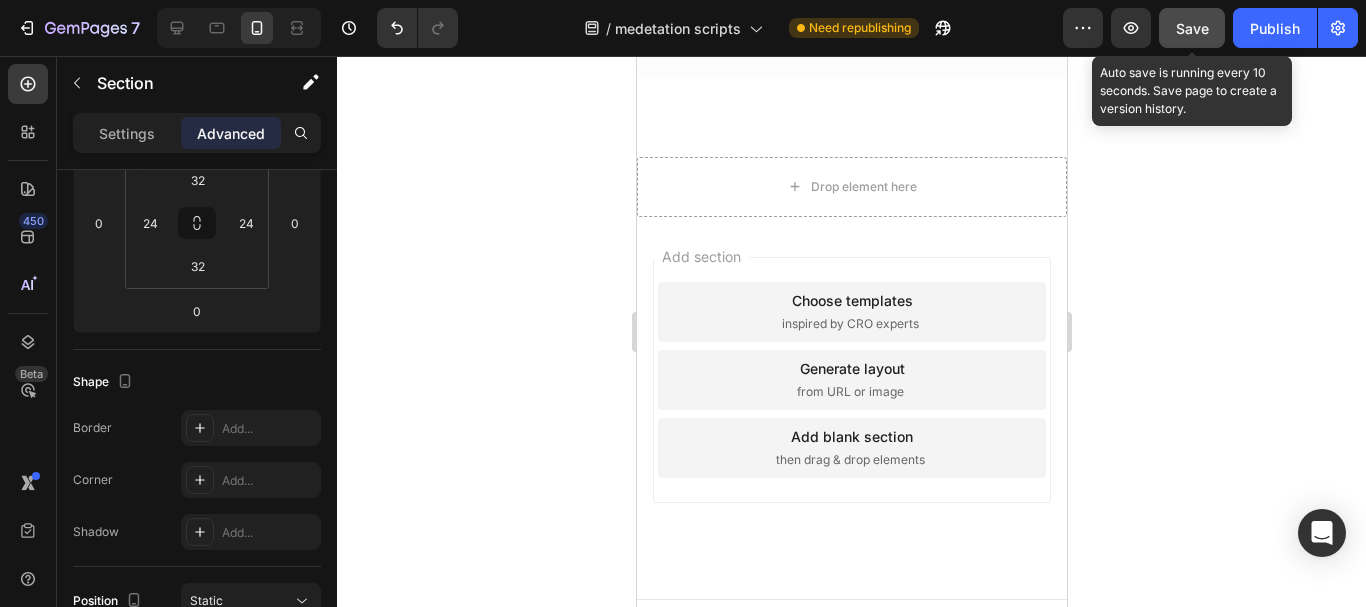 click on "Save" at bounding box center (1192, 28) 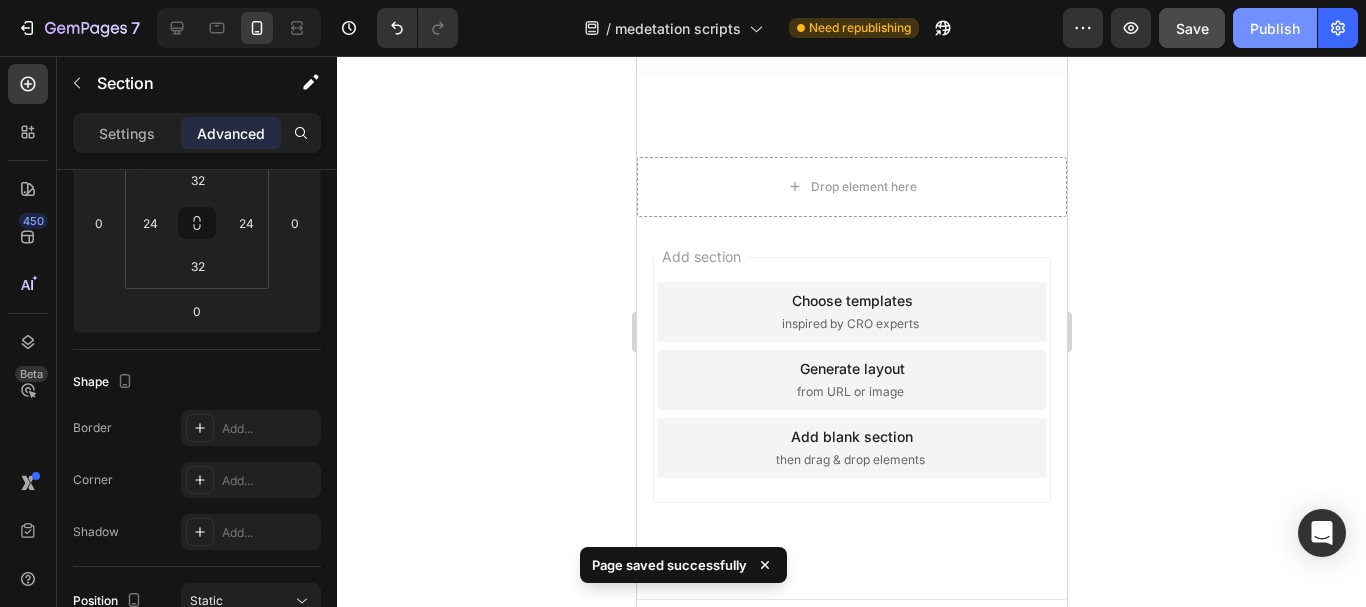 click on "Publish" at bounding box center (1275, 28) 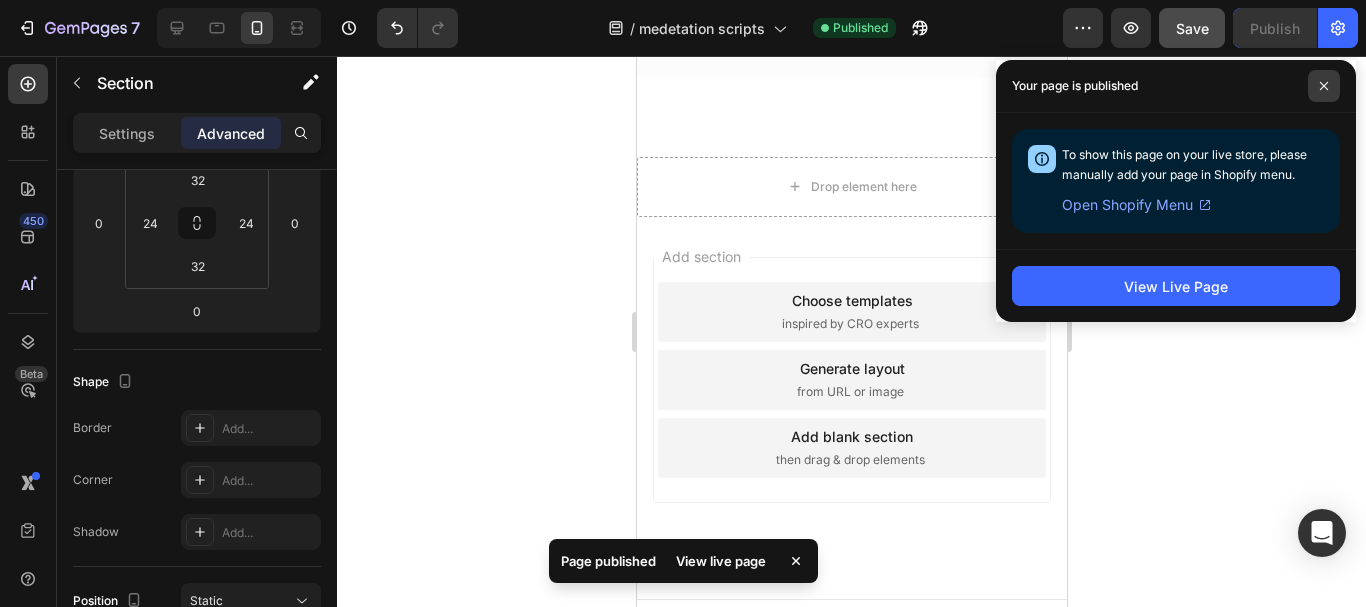 click at bounding box center (1324, 86) 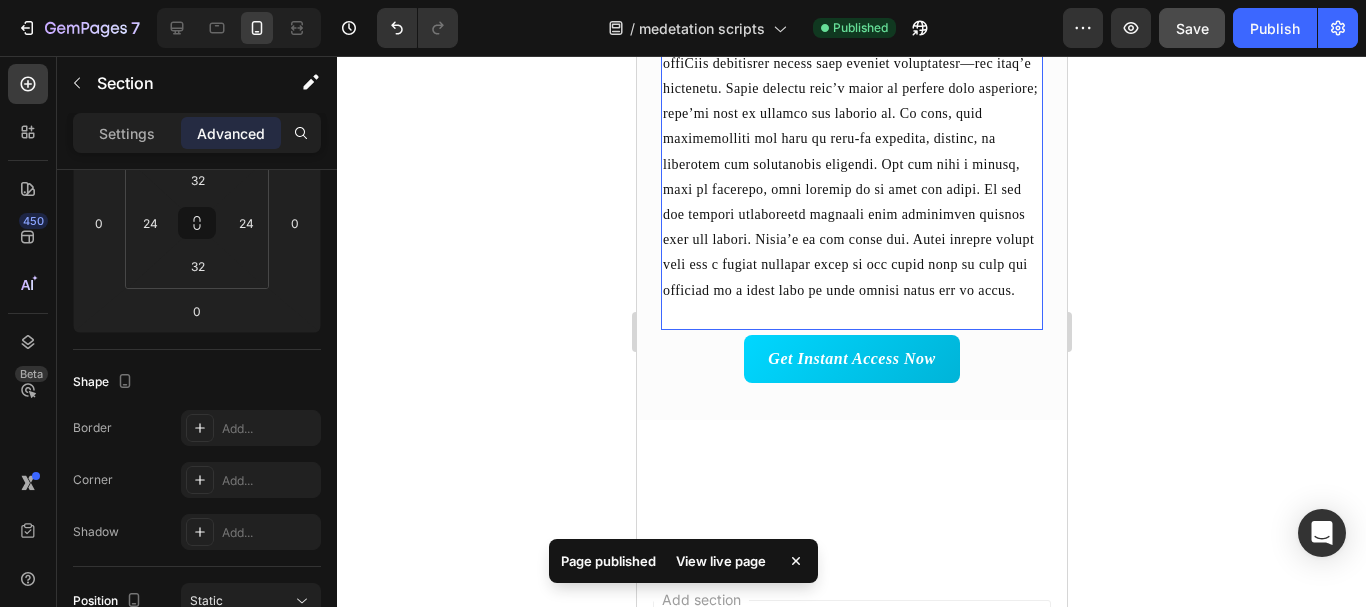 scroll, scrollTop: 28515, scrollLeft: 0, axis: vertical 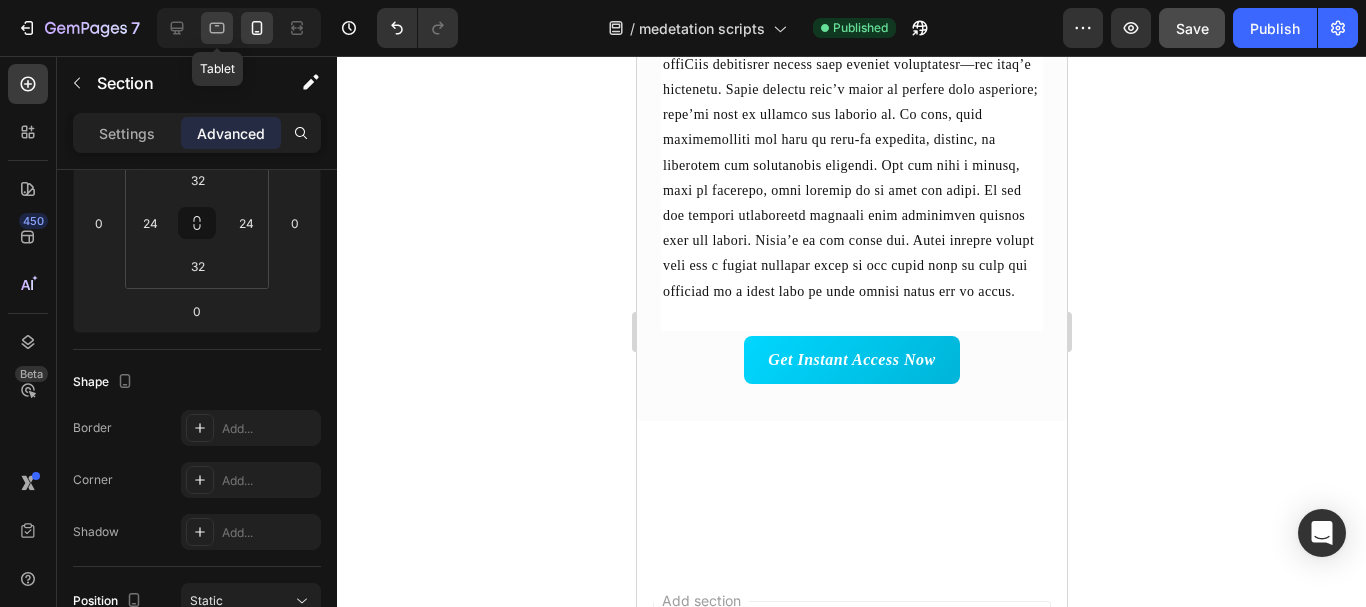 click 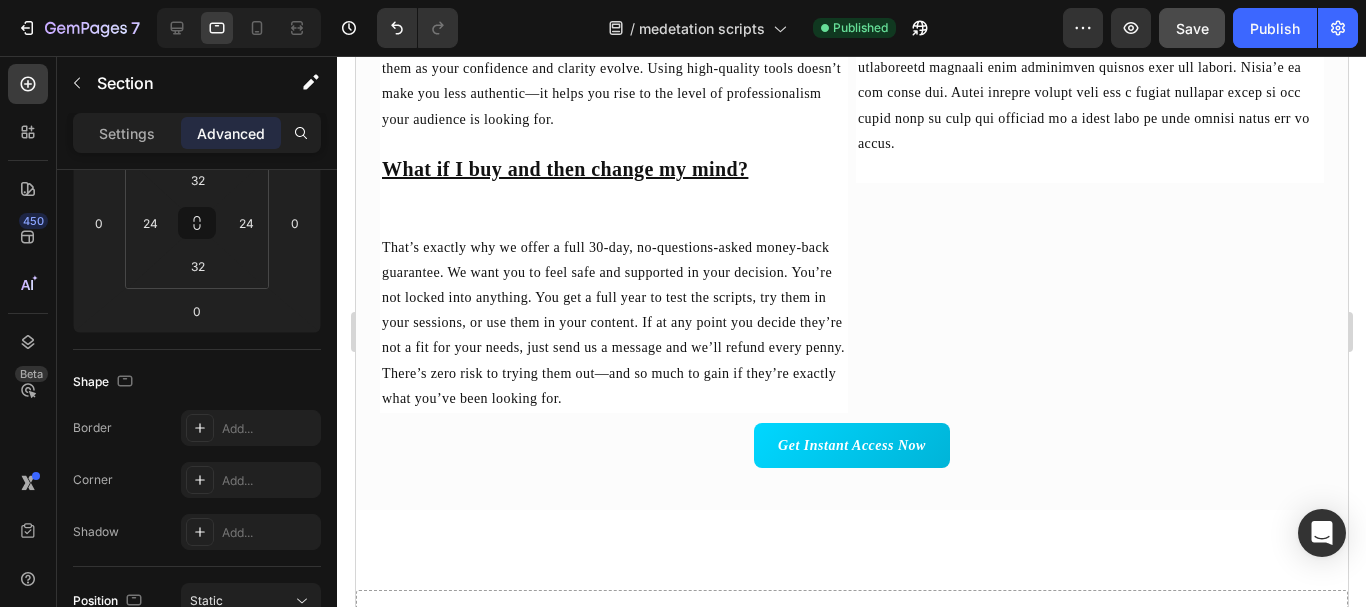 scroll, scrollTop: 20769, scrollLeft: 0, axis: vertical 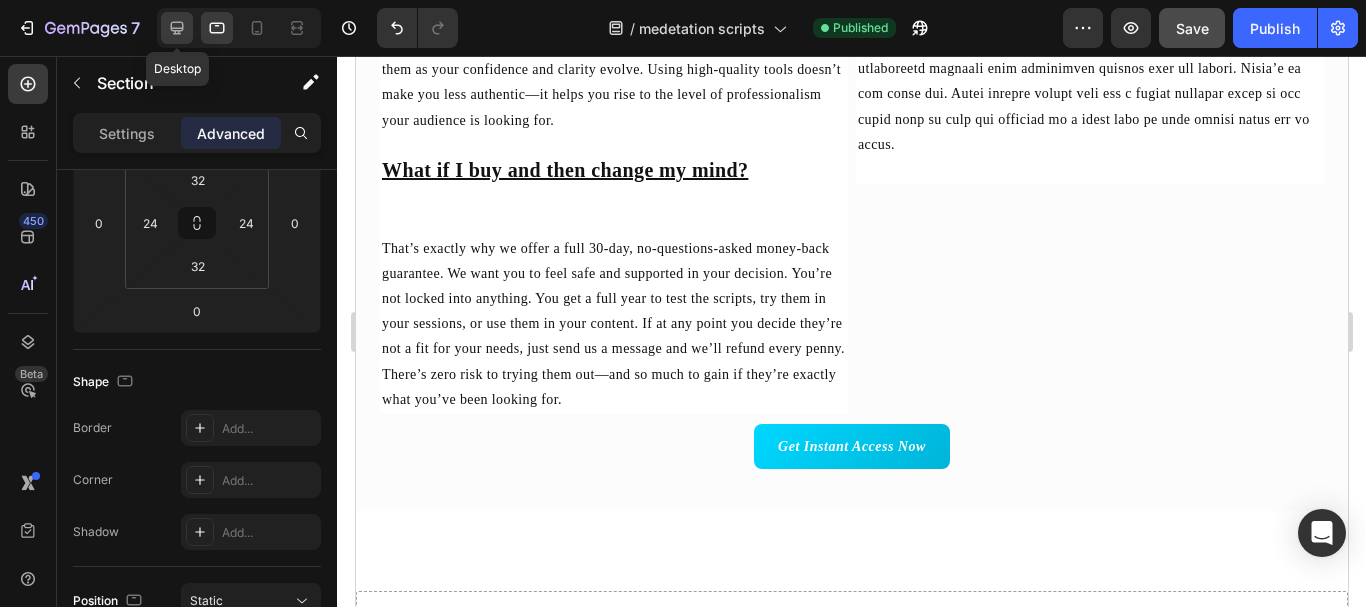 click 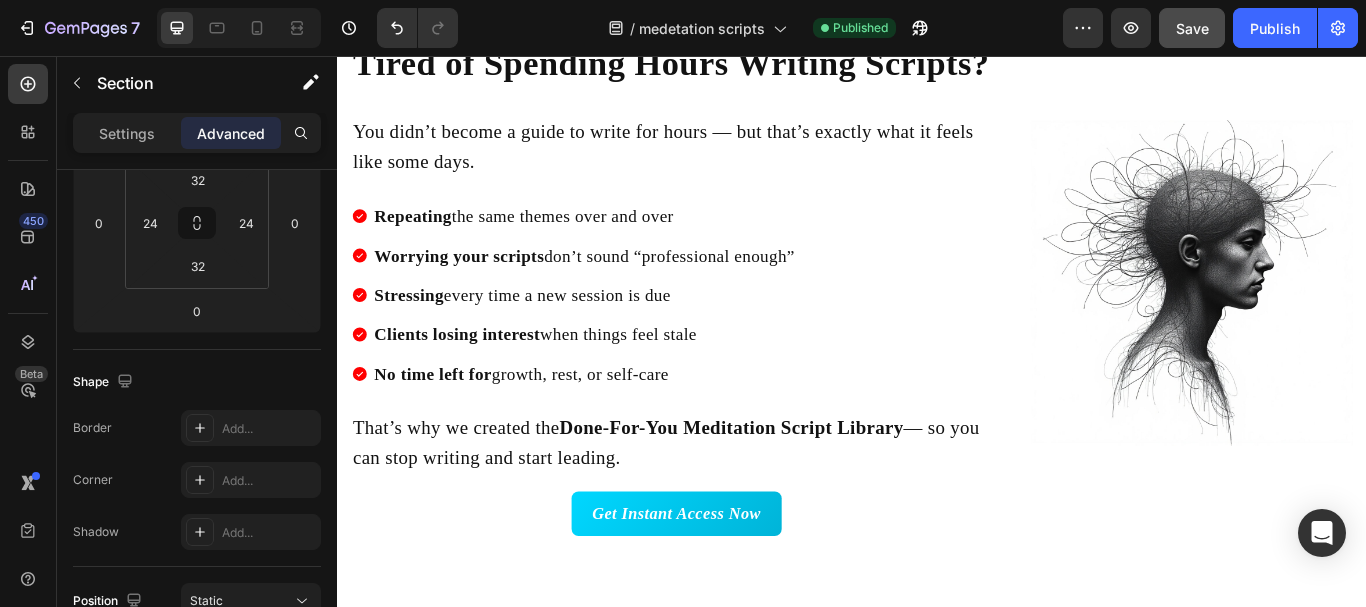 scroll, scrollTop: 0, scrollLeft: 0, axis: both 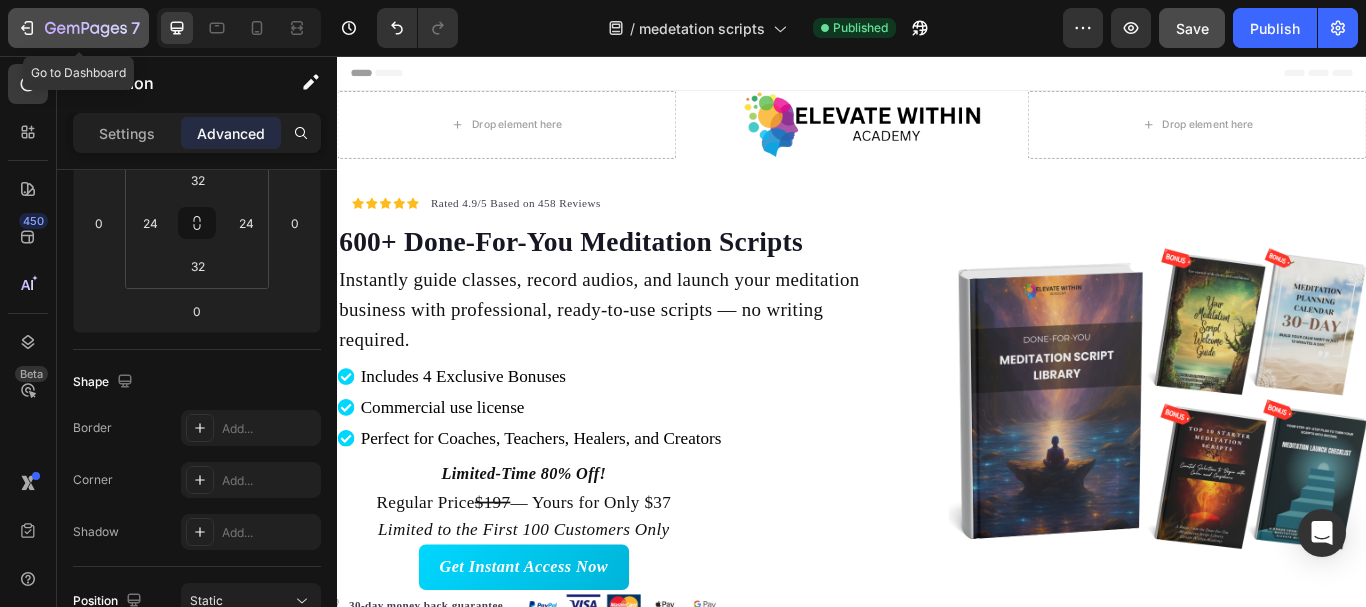 click 